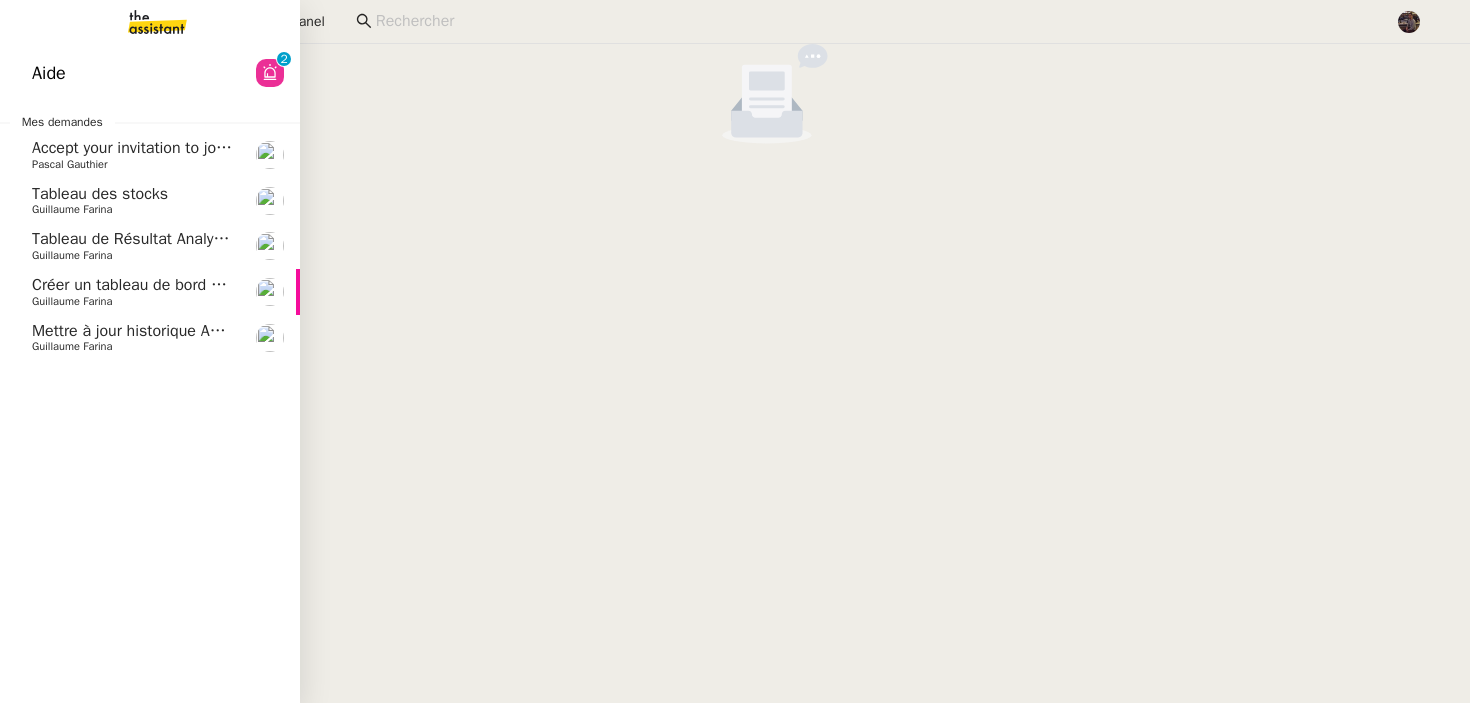 scroll, scrollTop: 0, scrollLeft: 0, axis: both 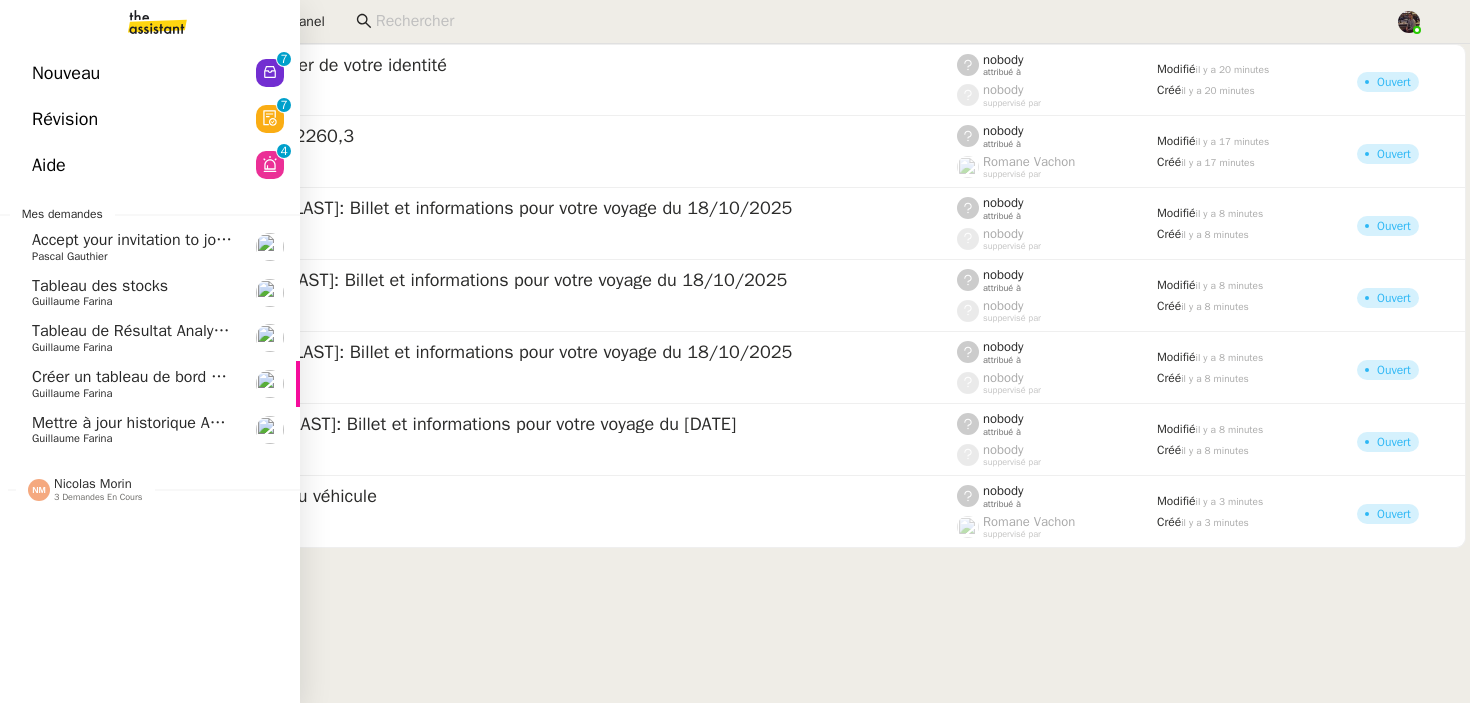 click on "Nouveau" 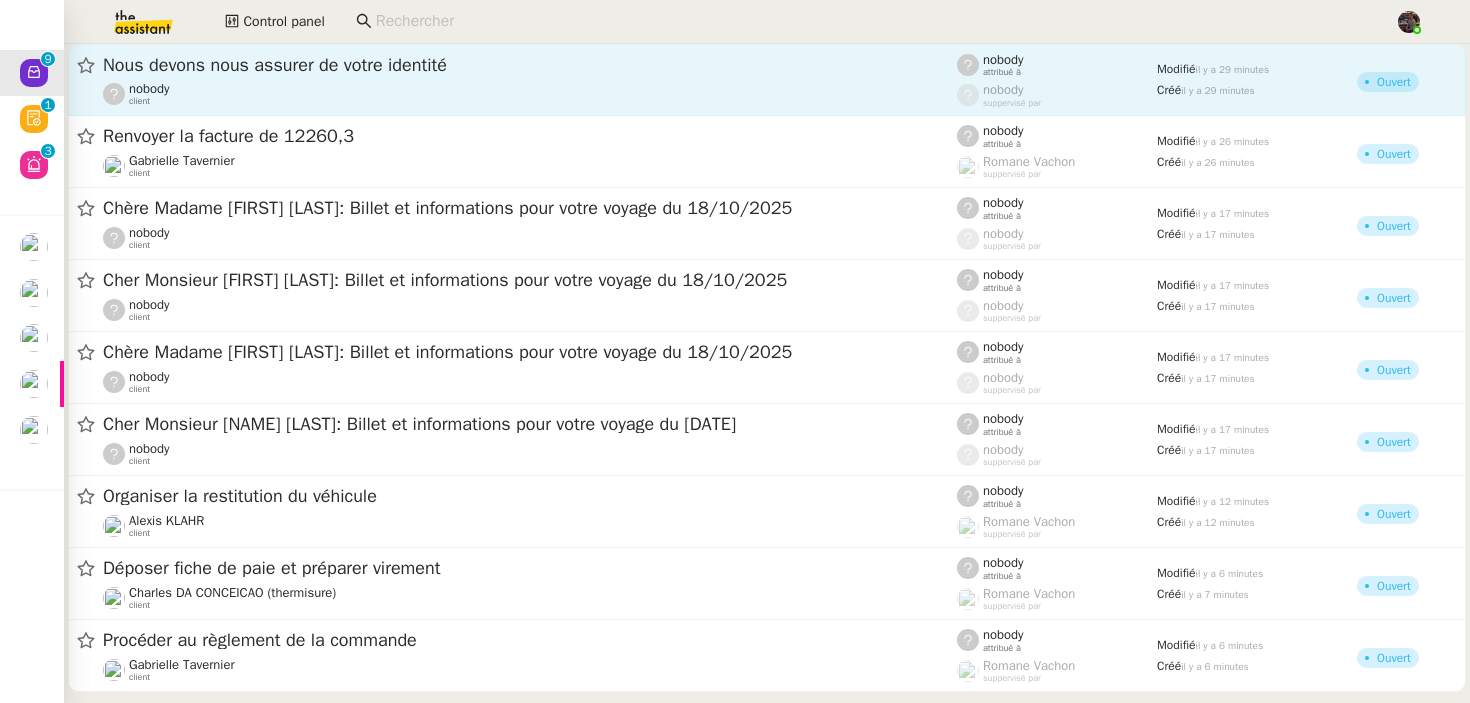 click on "Nous devons nous assurer de votre identité  [FIRST]    client" 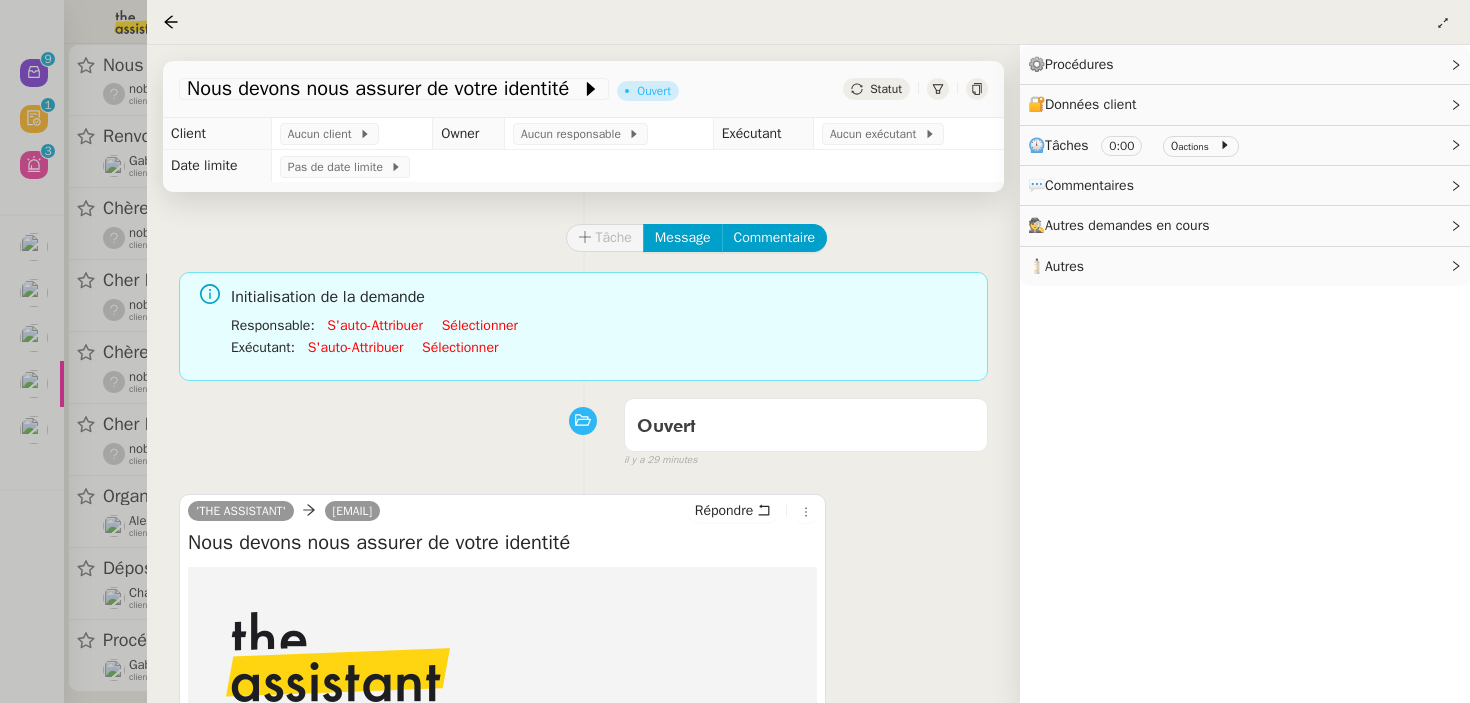 scroll, scrollTop: 256, scrollLeft: 0, axis: vertical 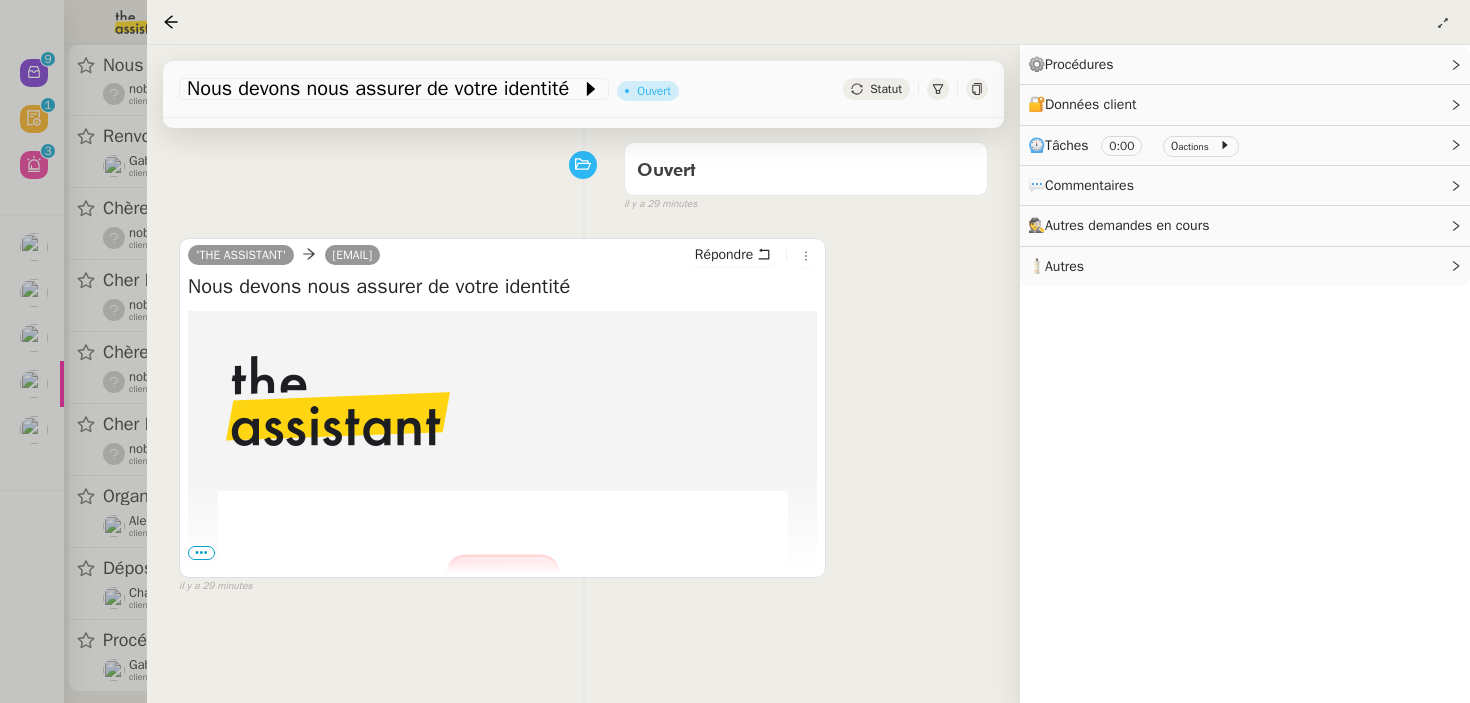 click on "•••" at bounding box center [201, 553] 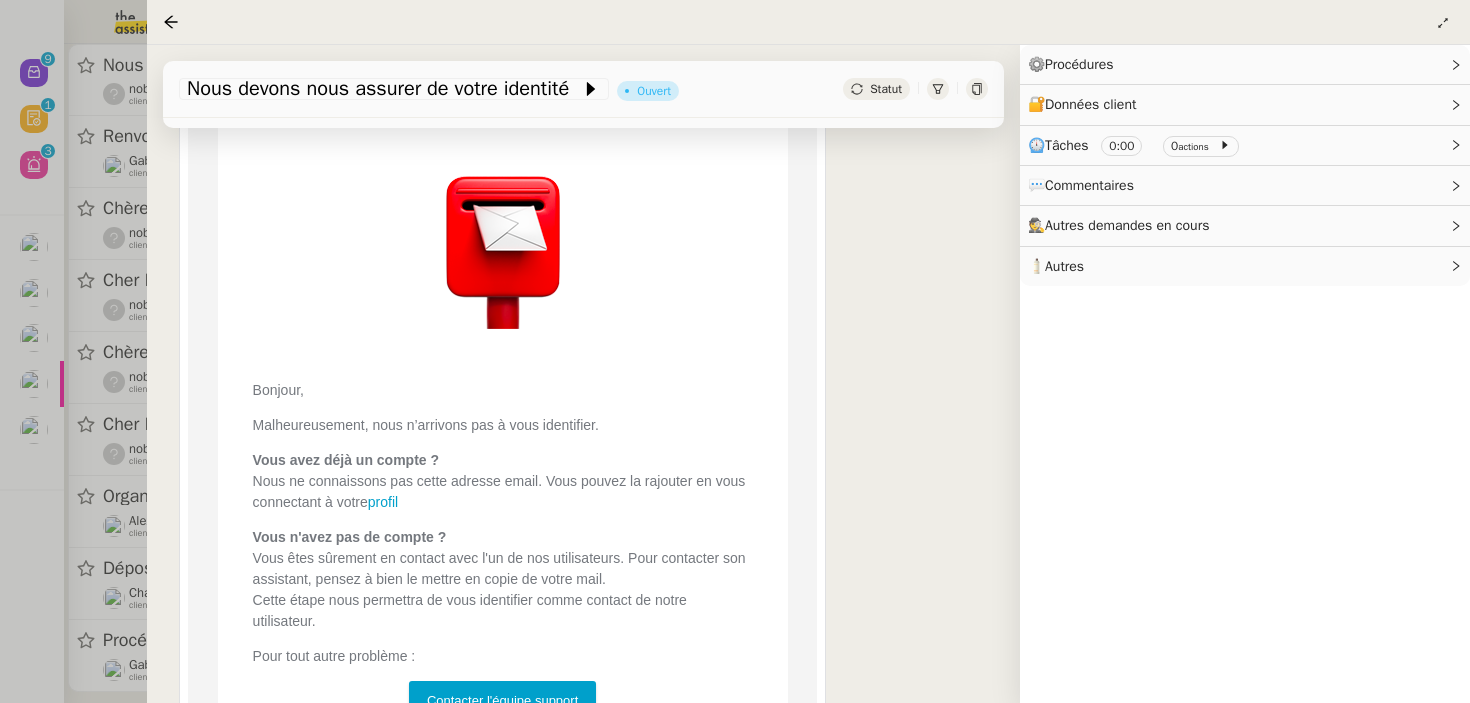 scroll, scrollTop: 1018, scrollLeft: 0, axis: vertical 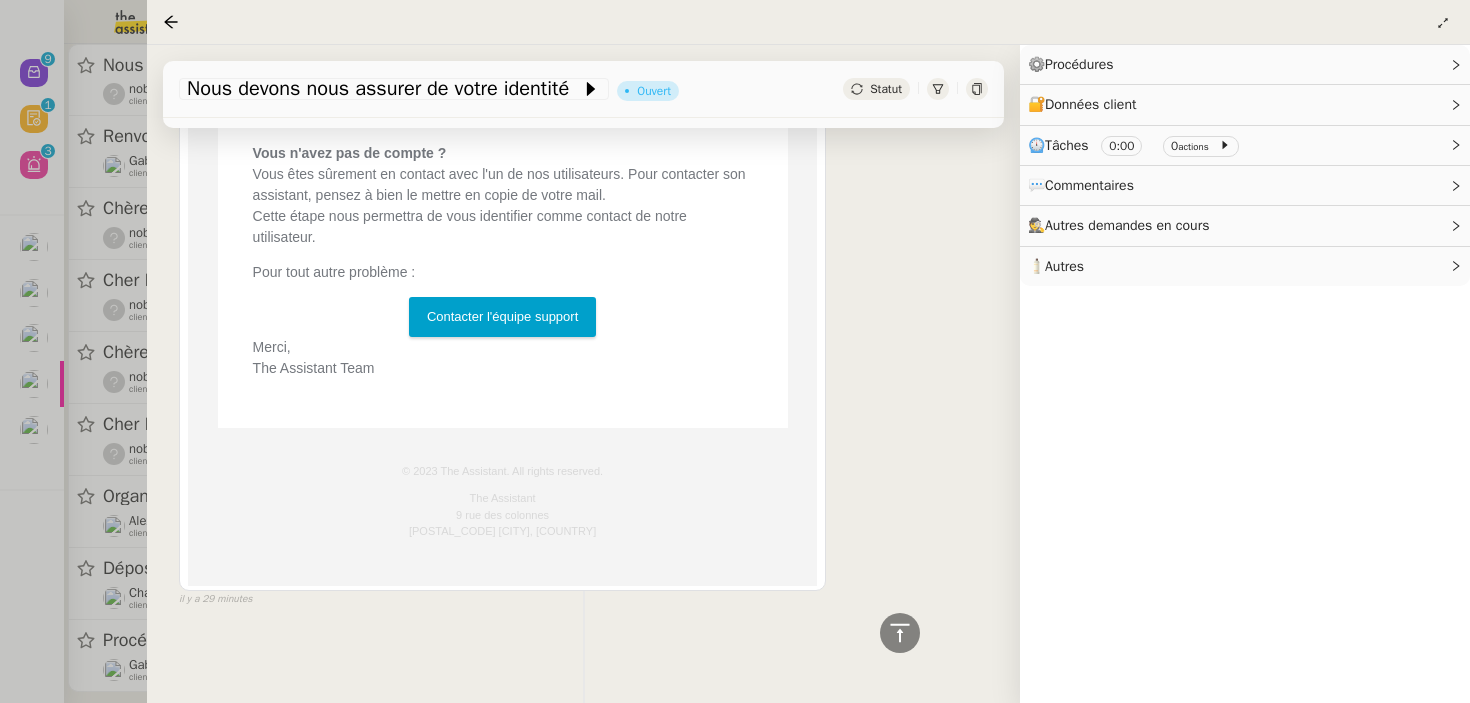 click at bounding box center (735, 351) 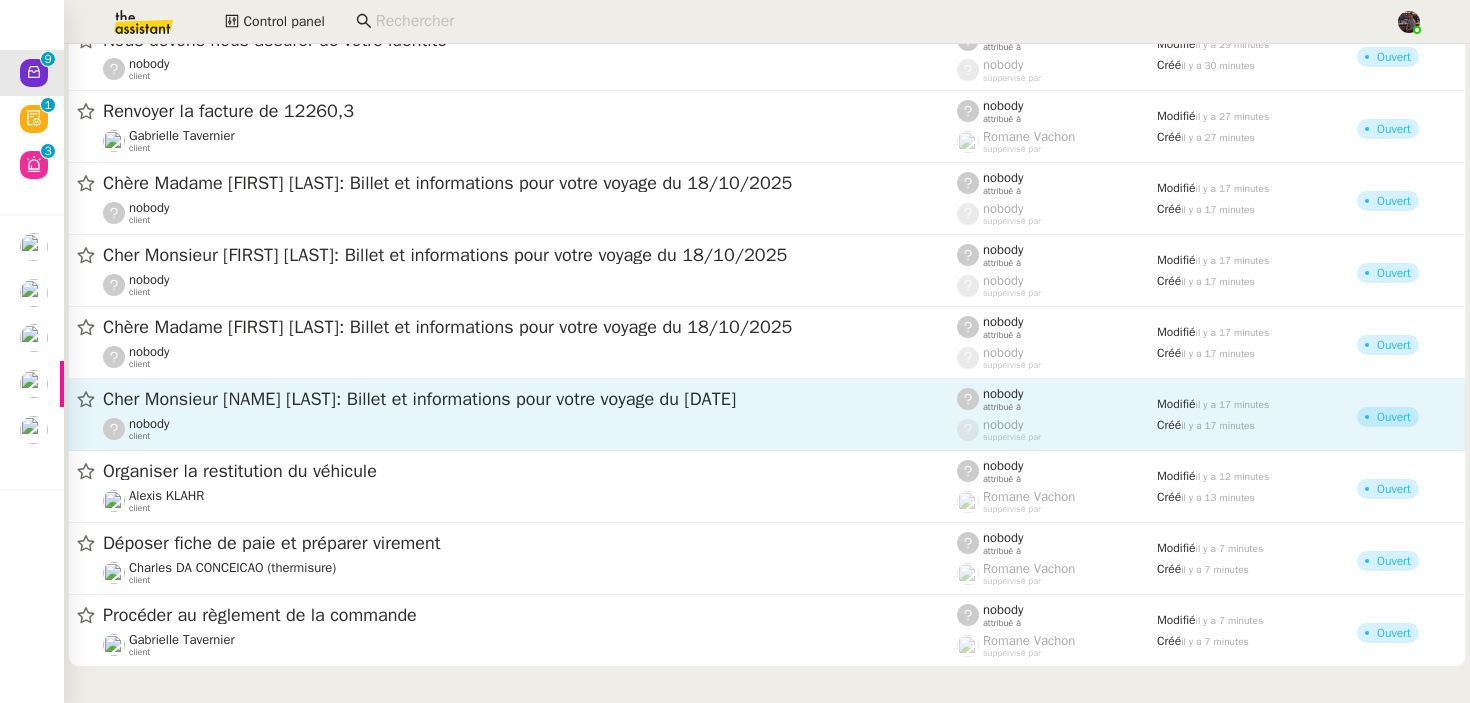scroll, scrollTop: 0, scrollLeft: 0, axis: both 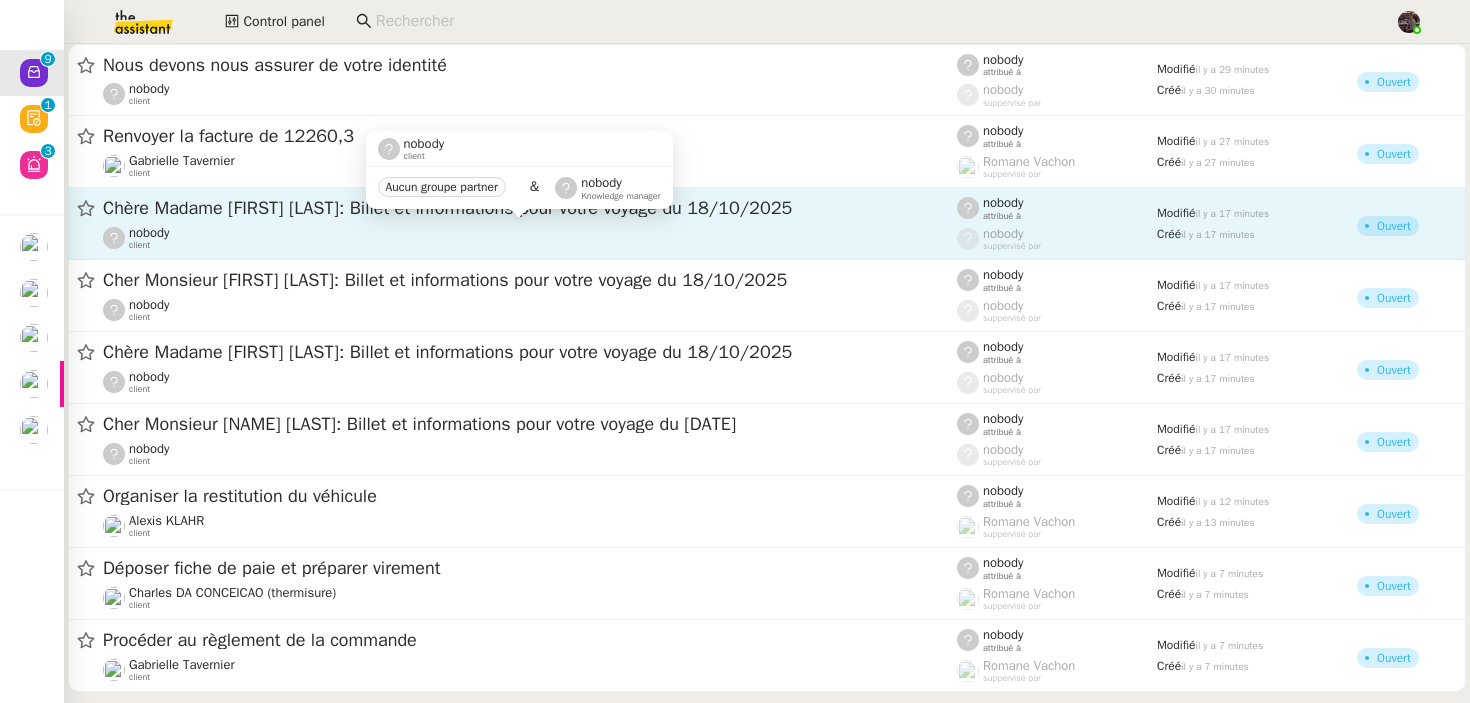 click on "nobody    client" 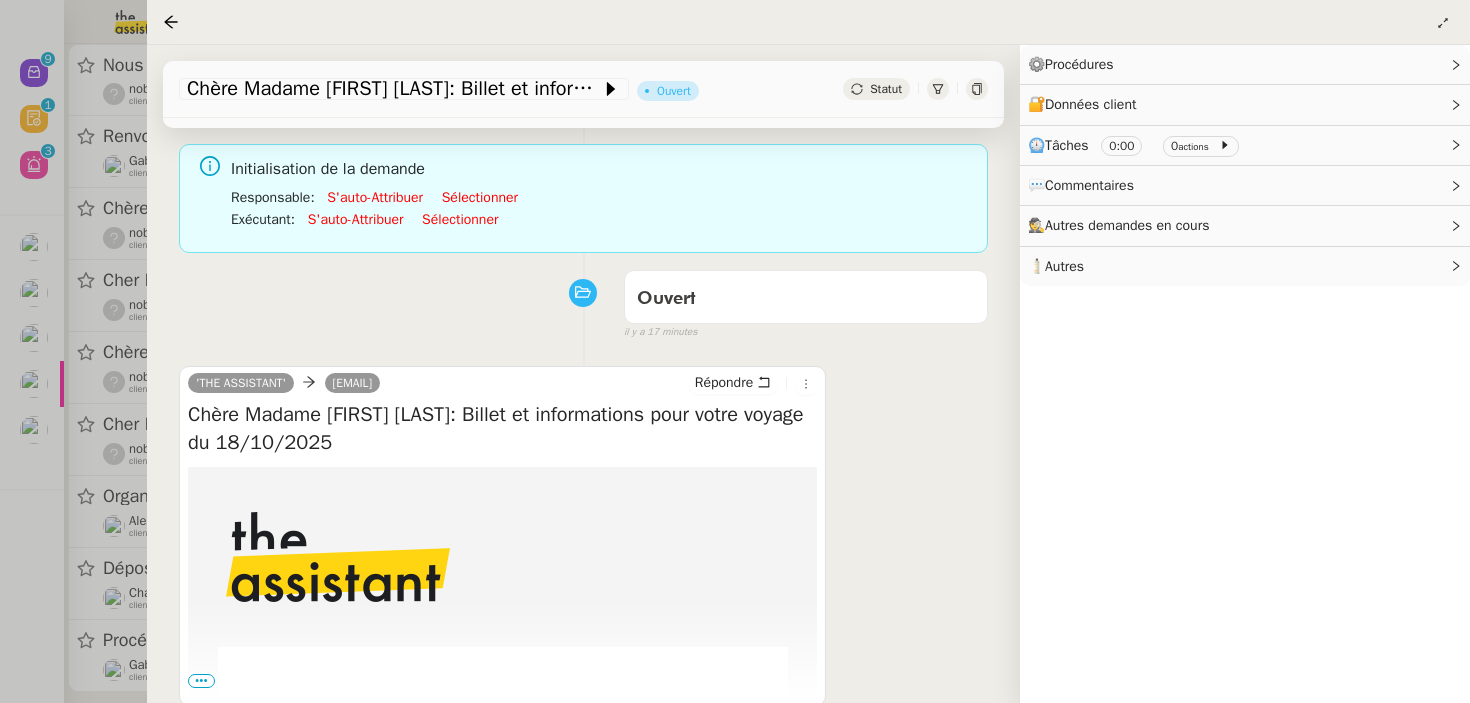 scroll, scrollTop: 256, scrollLeft: 0, axis: vertical 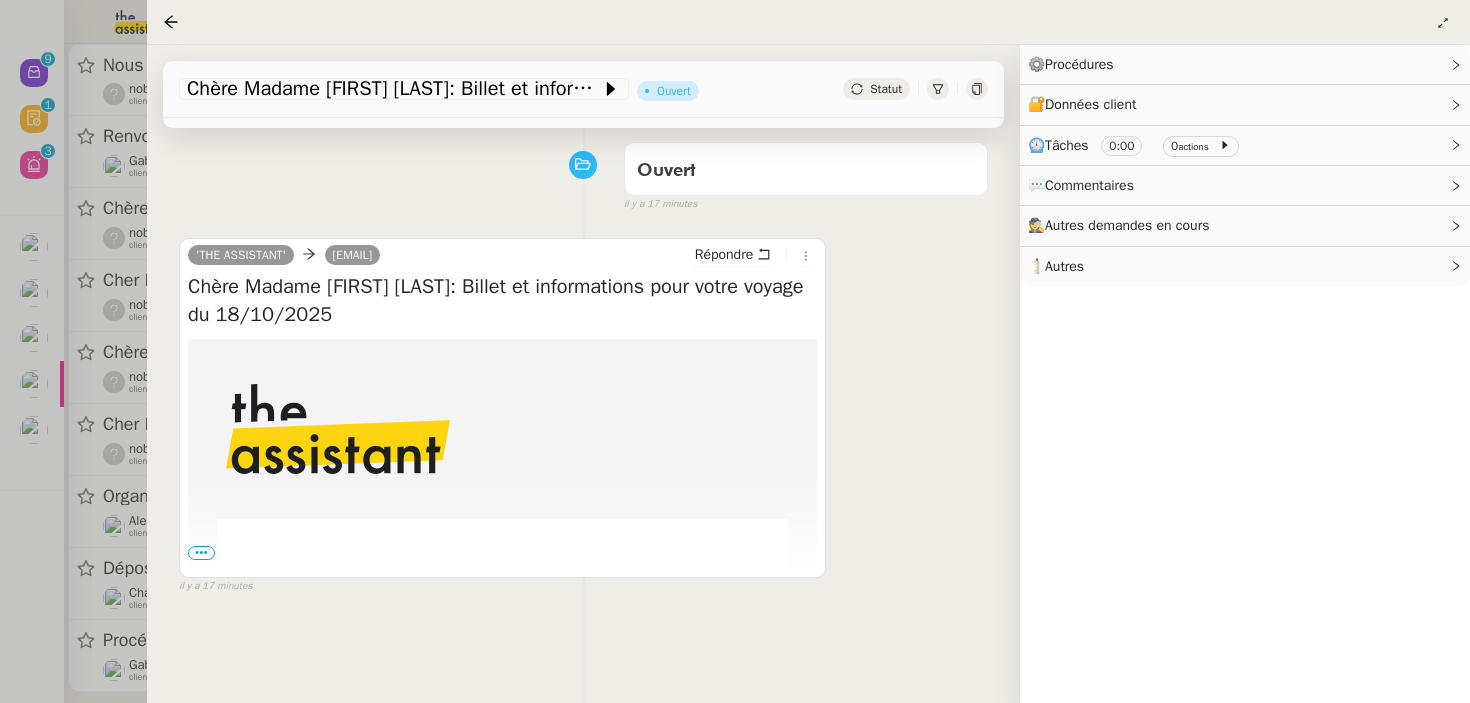 click on "Tâche Message Commentaire Veuillez patienter une erreur s'est produite 👌👌👌 message envoyé ✌️✌️✌️ Veuillez d'abord attribuer un client Une erreur s'est produite, veuillez réessayer Initialisation de la demande Responsable  :      S'auto-attribuer     Sélectionner     Exécutant  :      S'auto-attribuer     Sélectionner     Ouvert false il y a 17 minutes 👌👌👌 message envoyé ✌️✌️✌️ une erreur s'est produite 👌👌👌 message envoyé ✌️✌️✌️ Votre message va être revu ✌️✌️✌️ une erreur s'est produite La taille des fichiers doit être de 10Mb au maximum.  'THE ASSISTANT'     fabien.uhz@access.theassistant.com Répondre Chère Madame Ines Bornancin Laboudigue: Billet et informations pour votre voyage du  18/10/2025
Set up a new password for The Assistant
Malheureusement, nous n’arrivons pas à vous identifier.
Bonjour," 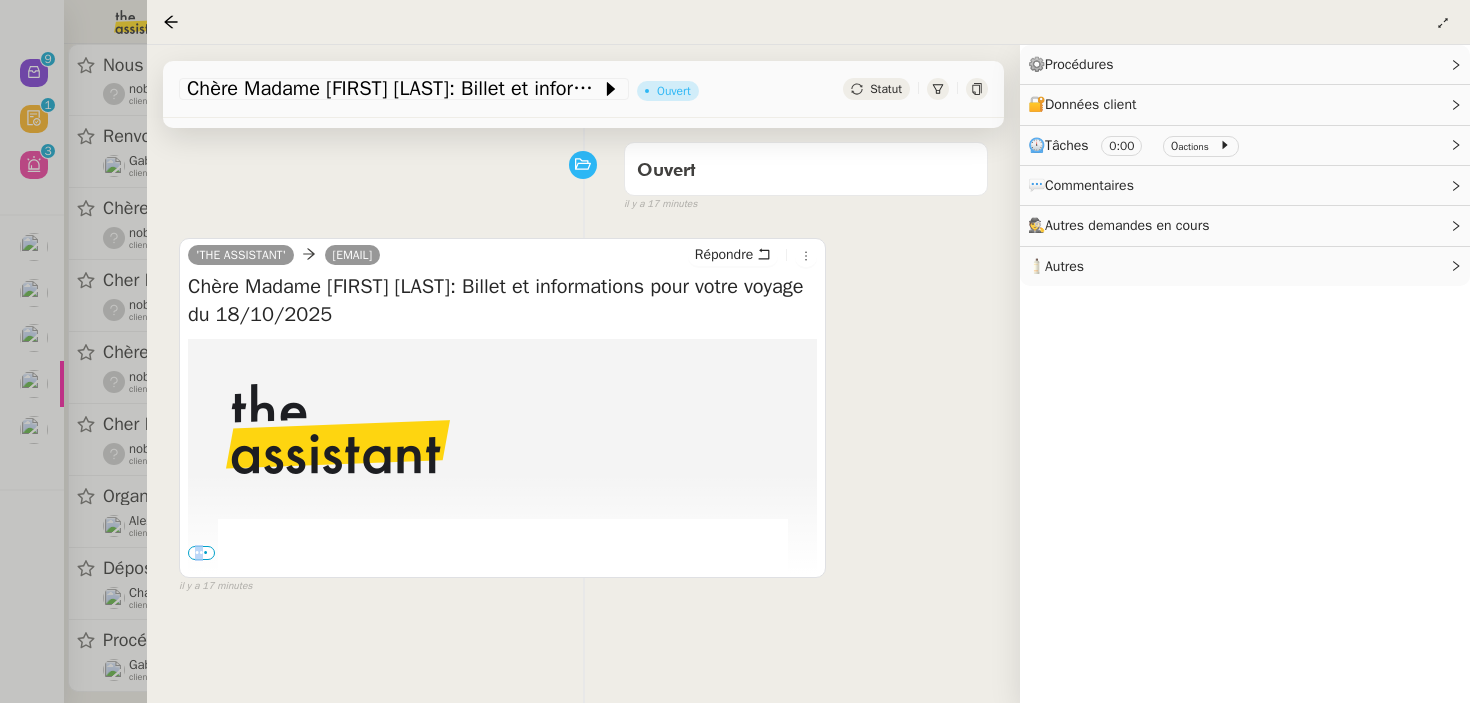 click on "•••" at bounding box center [201, 553] 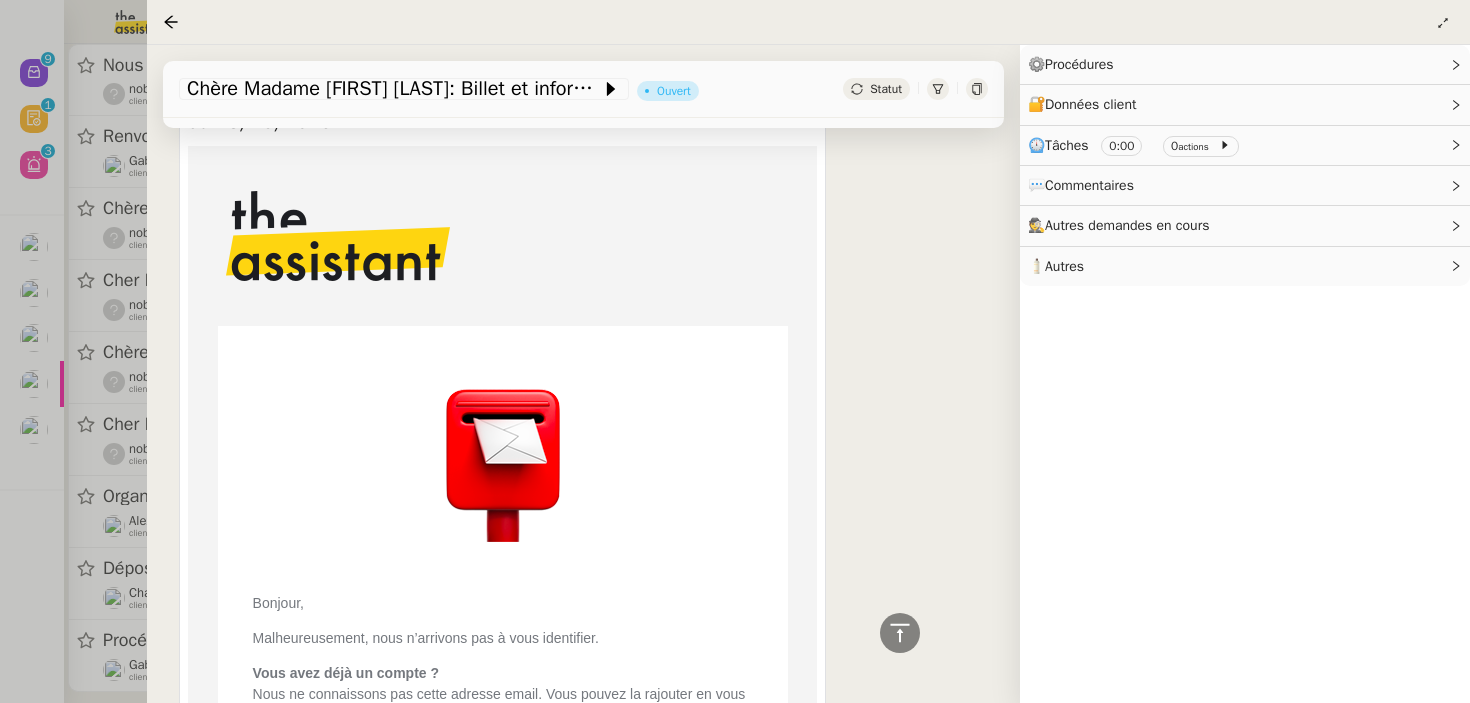 scroll, scrollTop: 618, scrollLeft: 0, axis: vertical 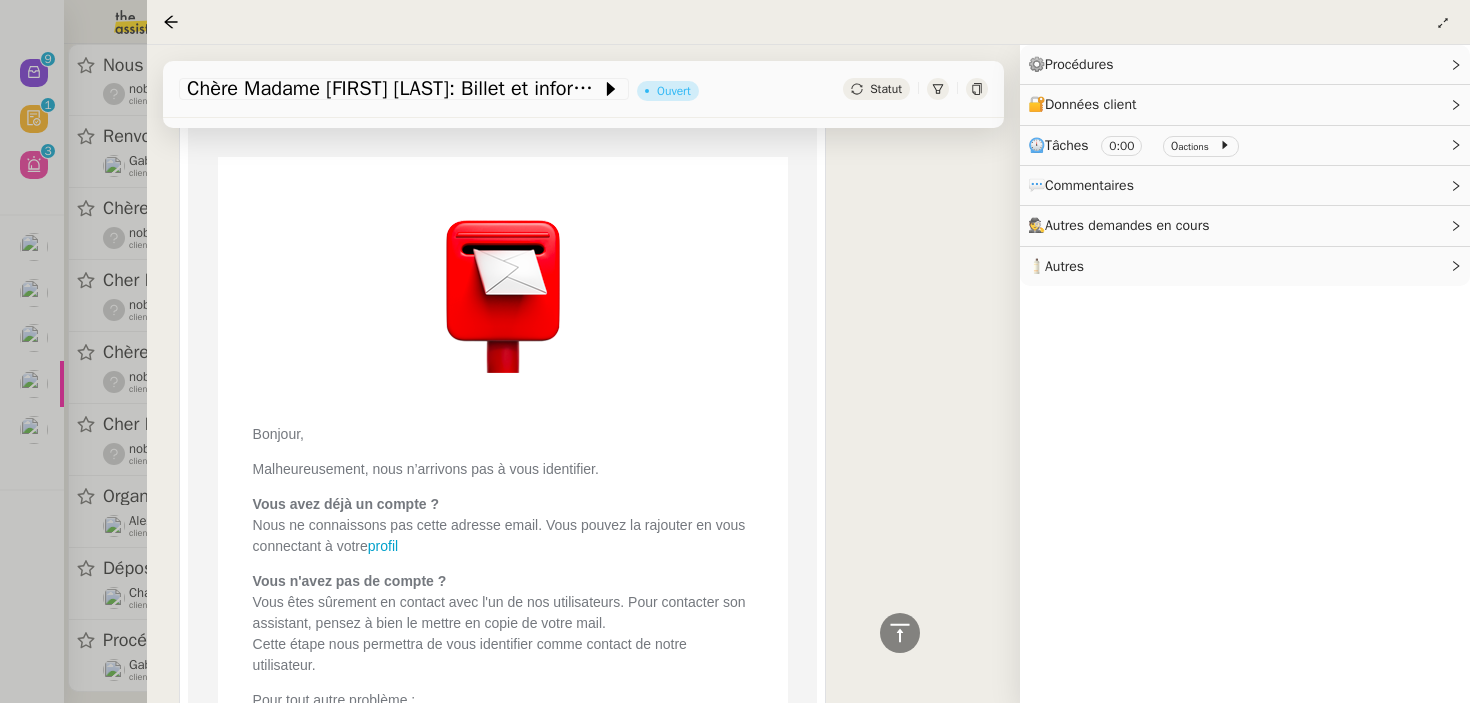 click at bounding box center [735, 351] 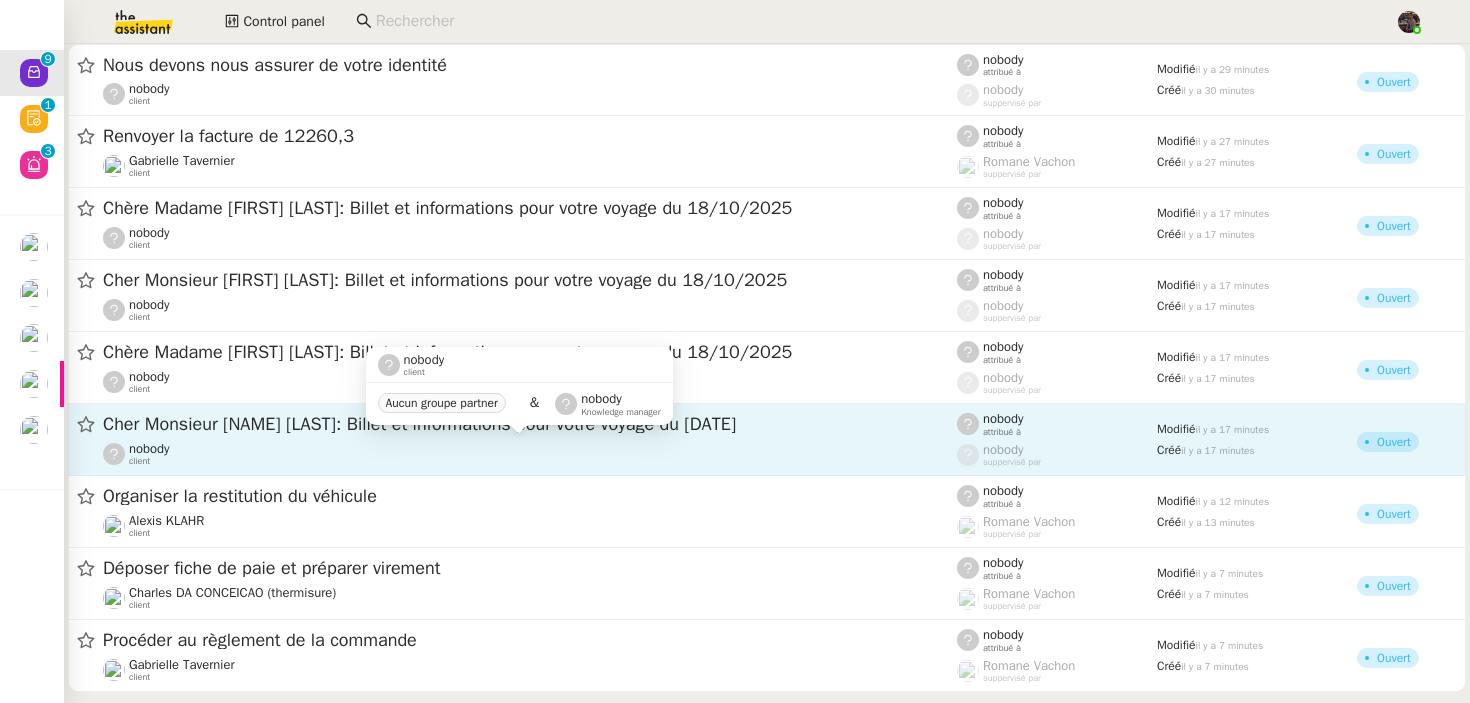 click on "nobody    client" 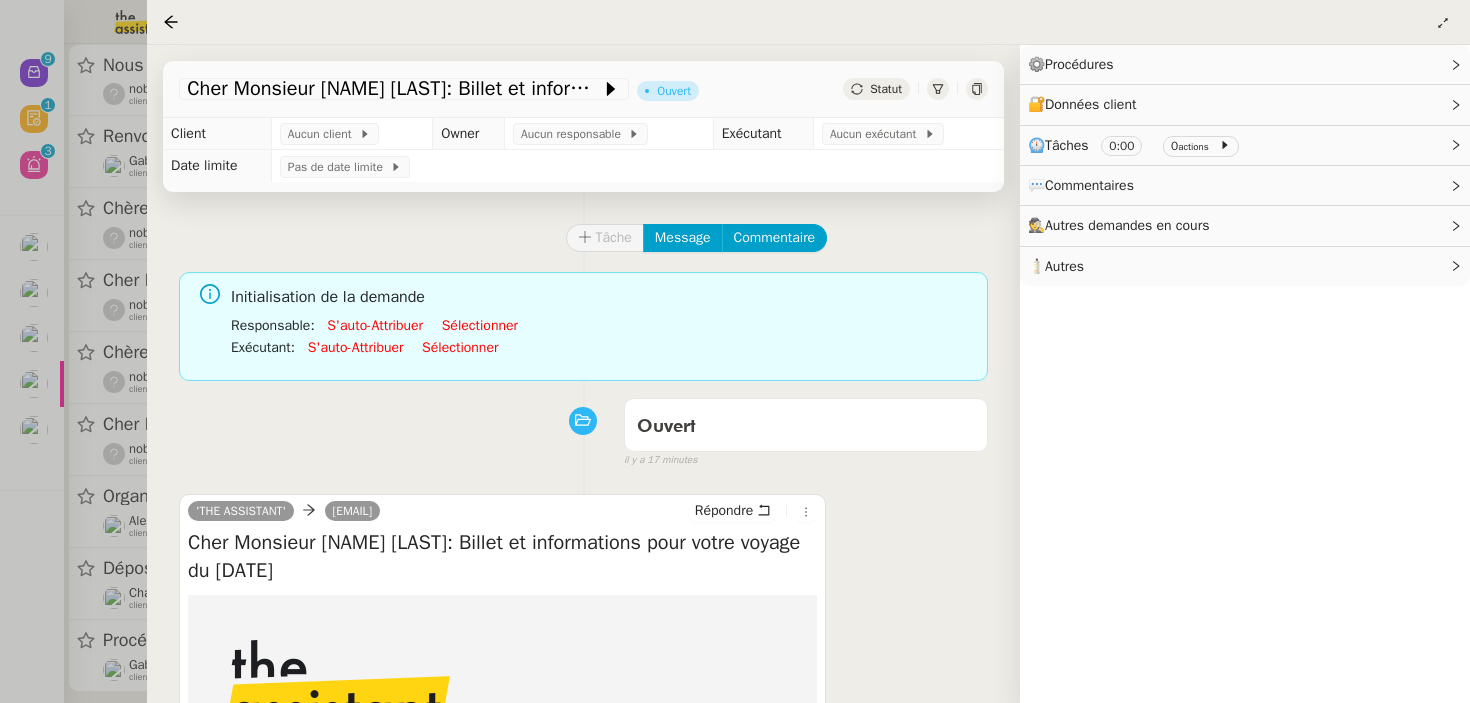 scroll, scrollTop: 256, scrollLeft: 0, axis: vertical 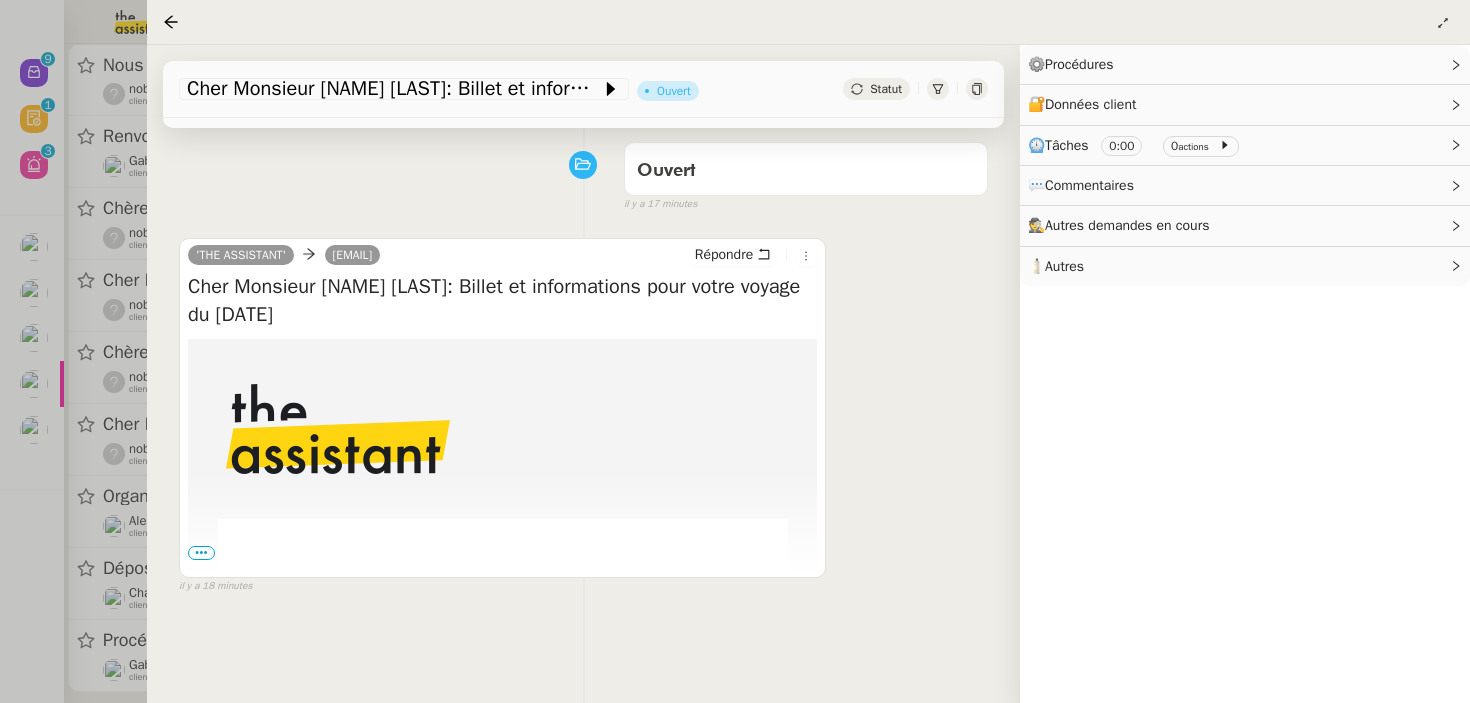click at bounding box center [735, 351] 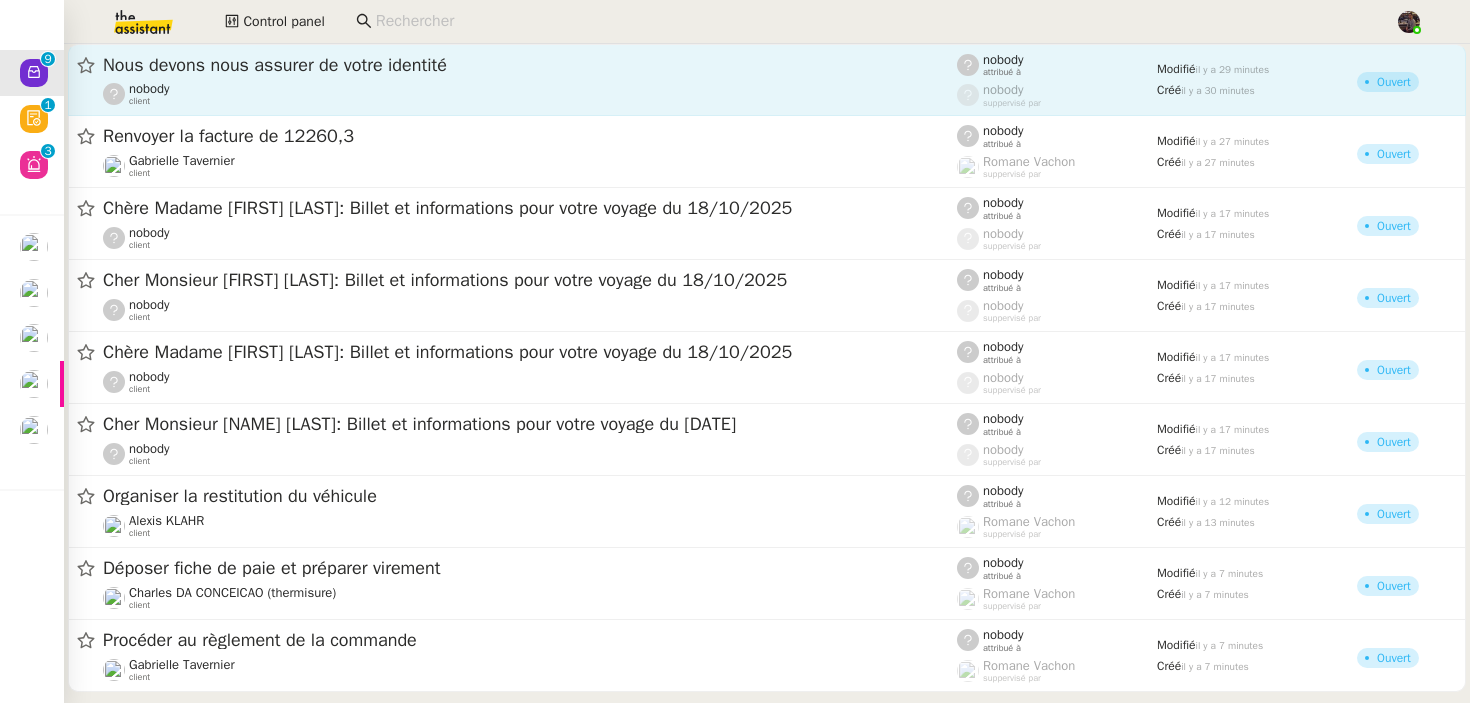click on "Nous devons nous assurer de votre identité" 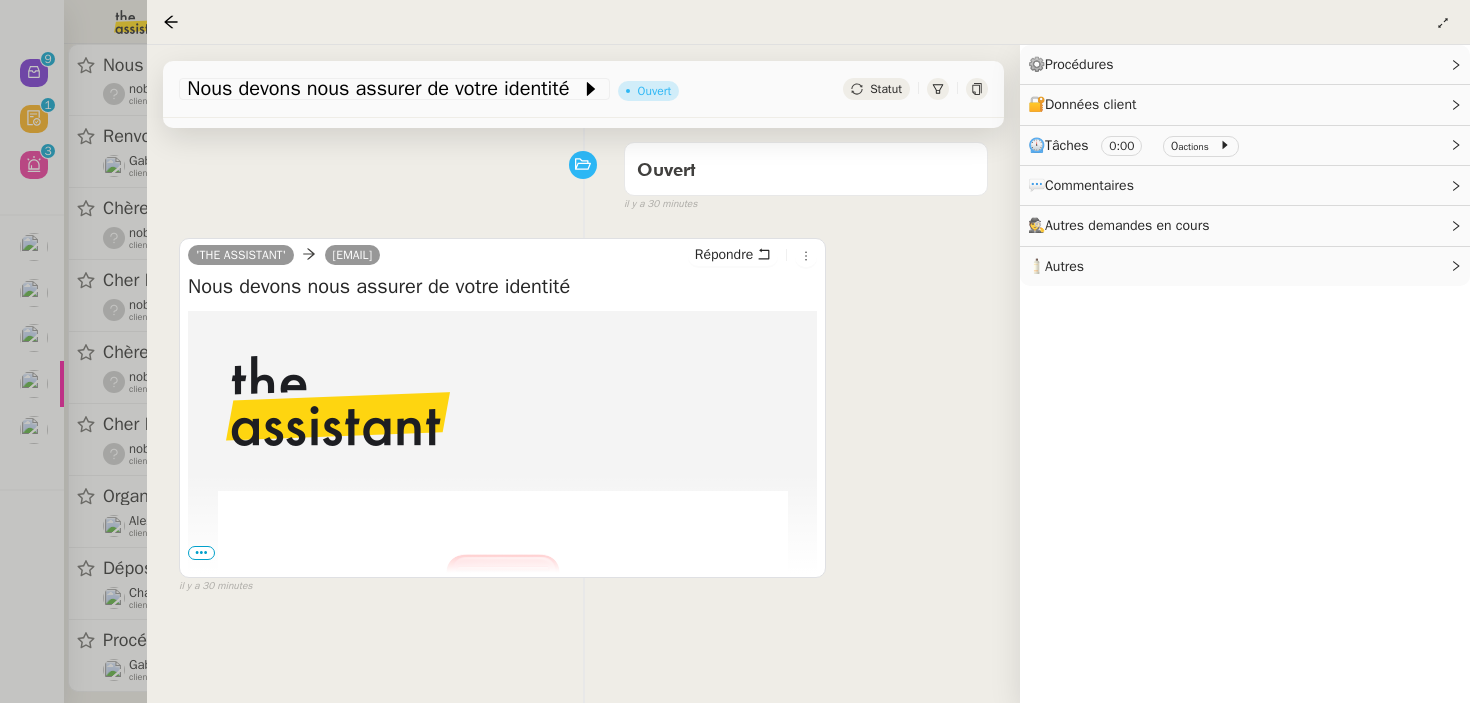 scroll, scrollTop: 0, scrollLeft: 0, axis: both 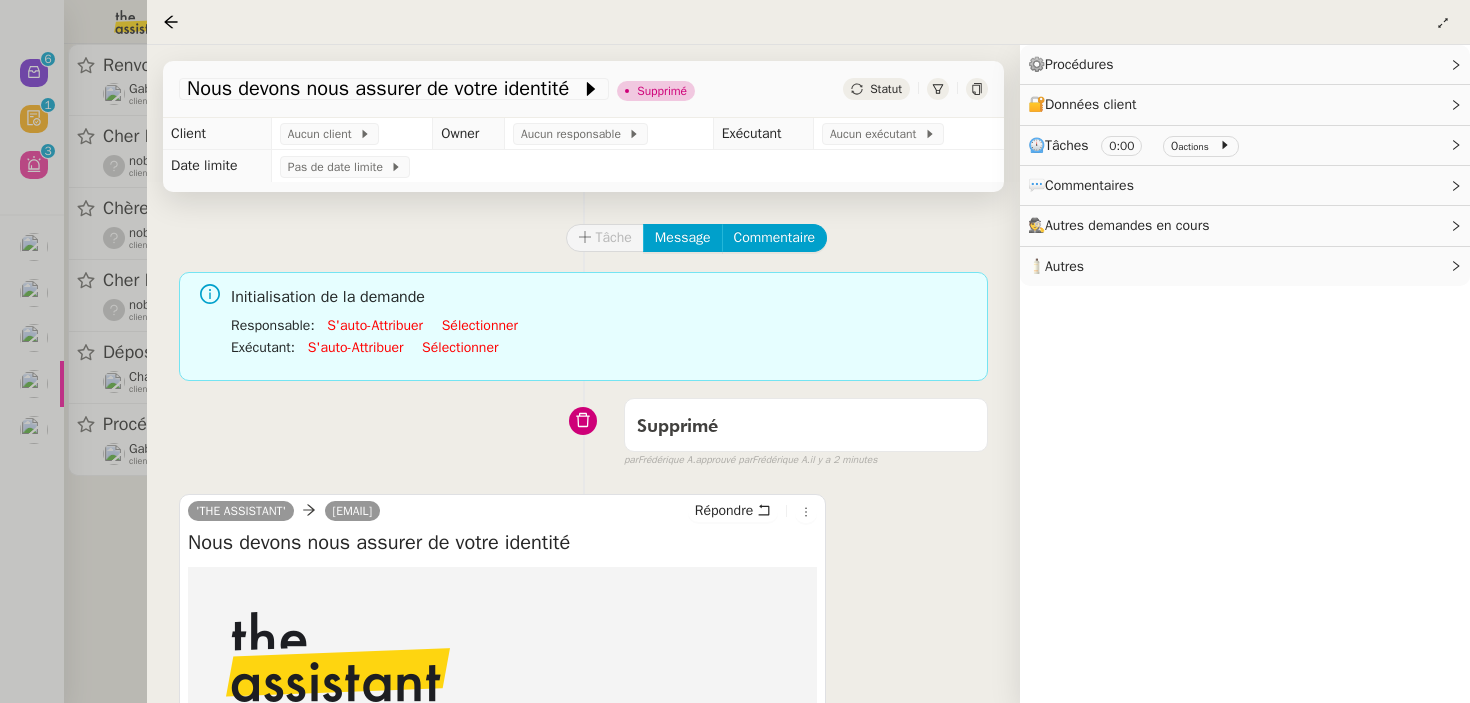 click at bounding box center [735, 351] 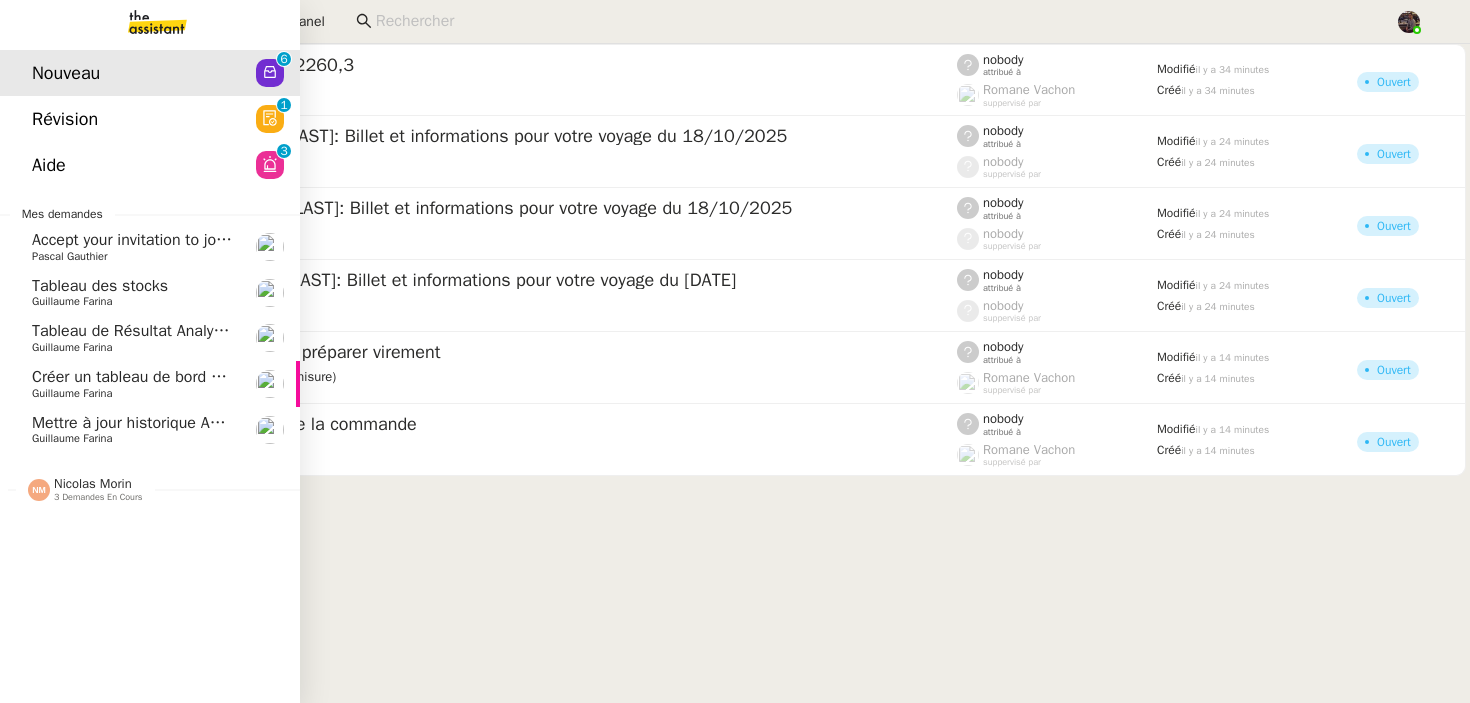 click on "Créer un tableau de bord gestion marge PAF" 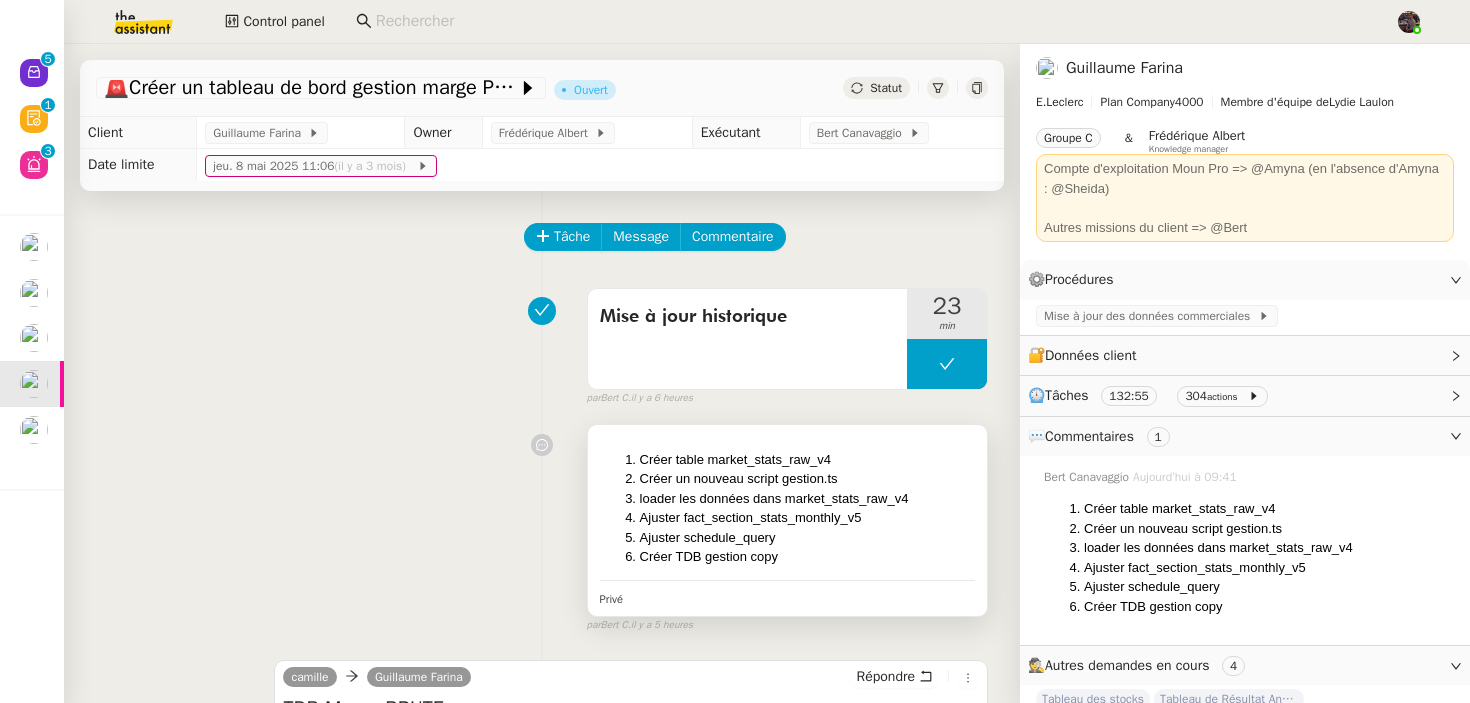 click on "Créer table market_stats_raw_v4" at bounding box center (807, 460) 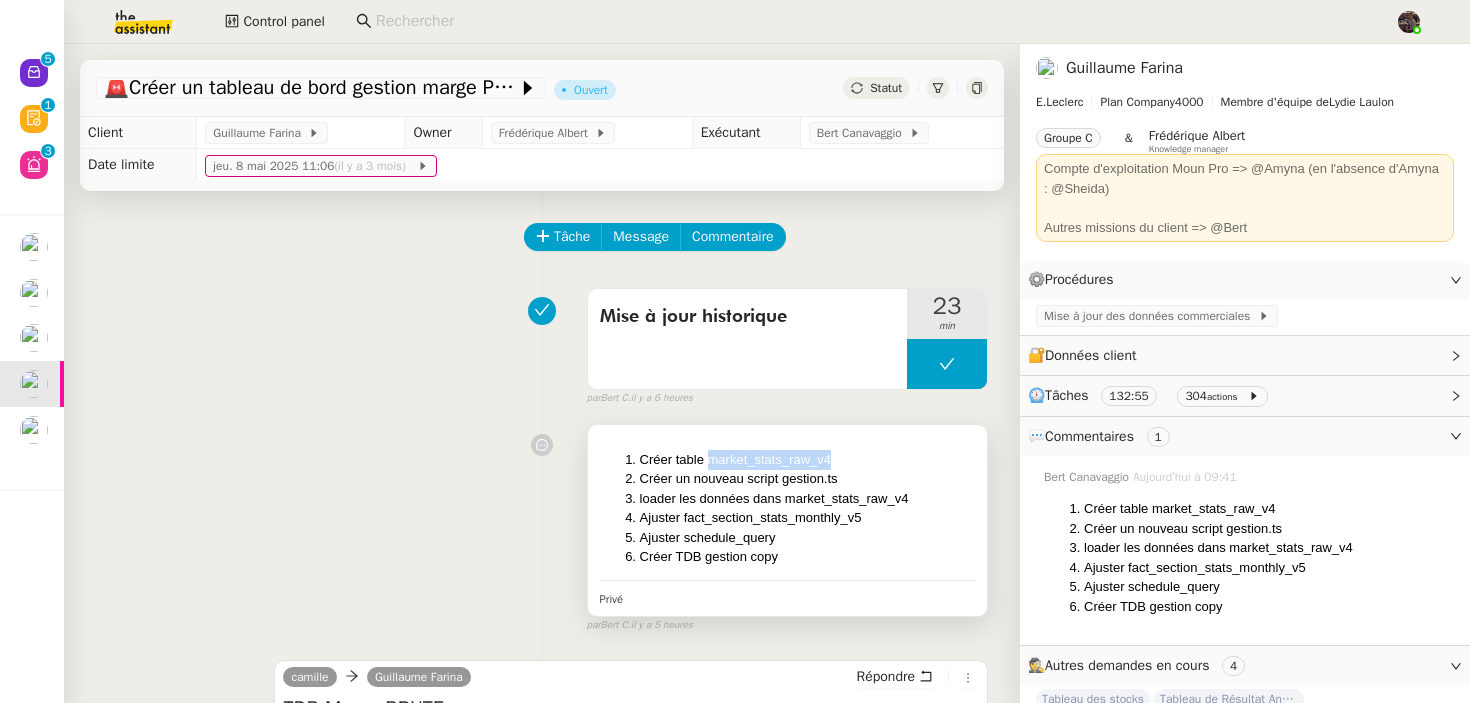 click on "Créer table market_stats_raw_v4" at bounding box center [807, 460] 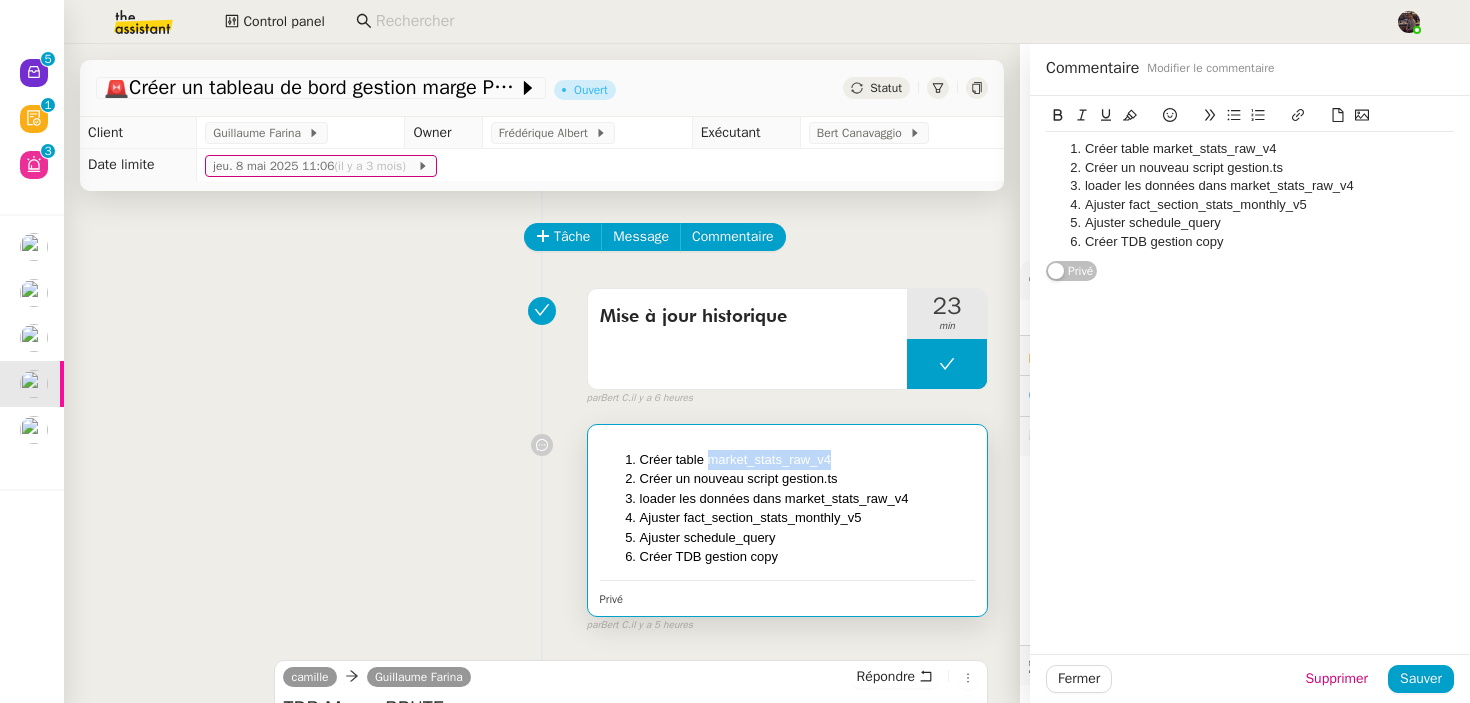 click on "Créer table market_stats_raw_v4" at bounding box center (807, 460) 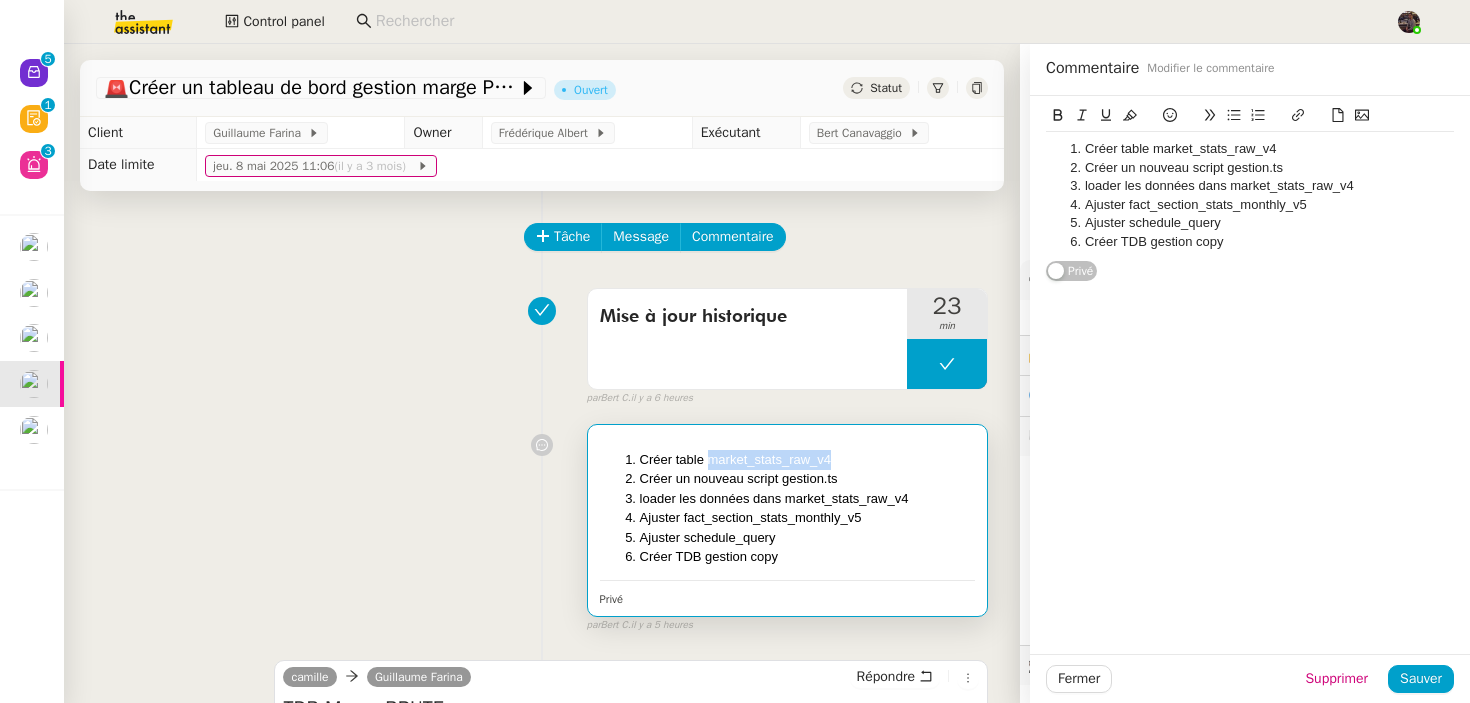 click on "Créer table market_stats_raw_v4" at bounding box center (807, 460) 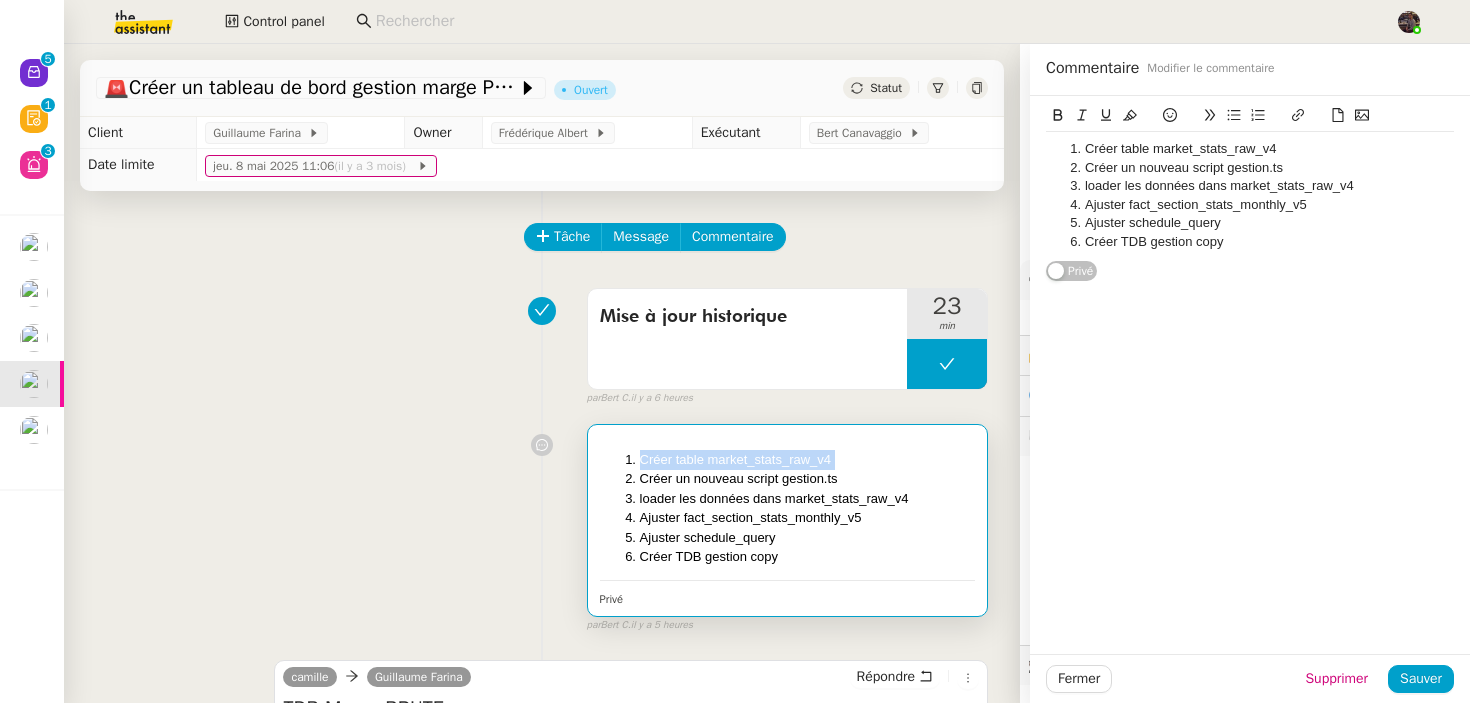 click on "Créer table market_stats_raw_v4" at bounding box center (807, 460) 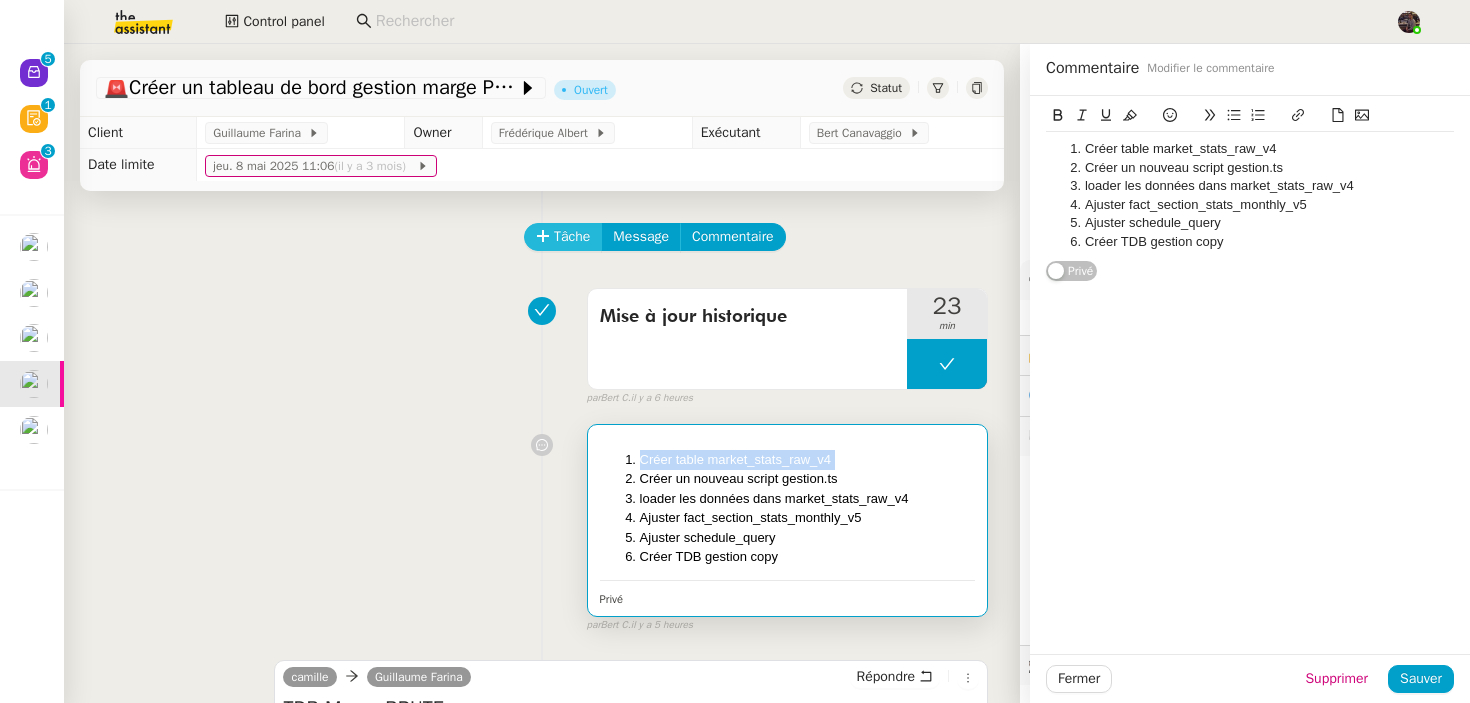 click on "Tâche" 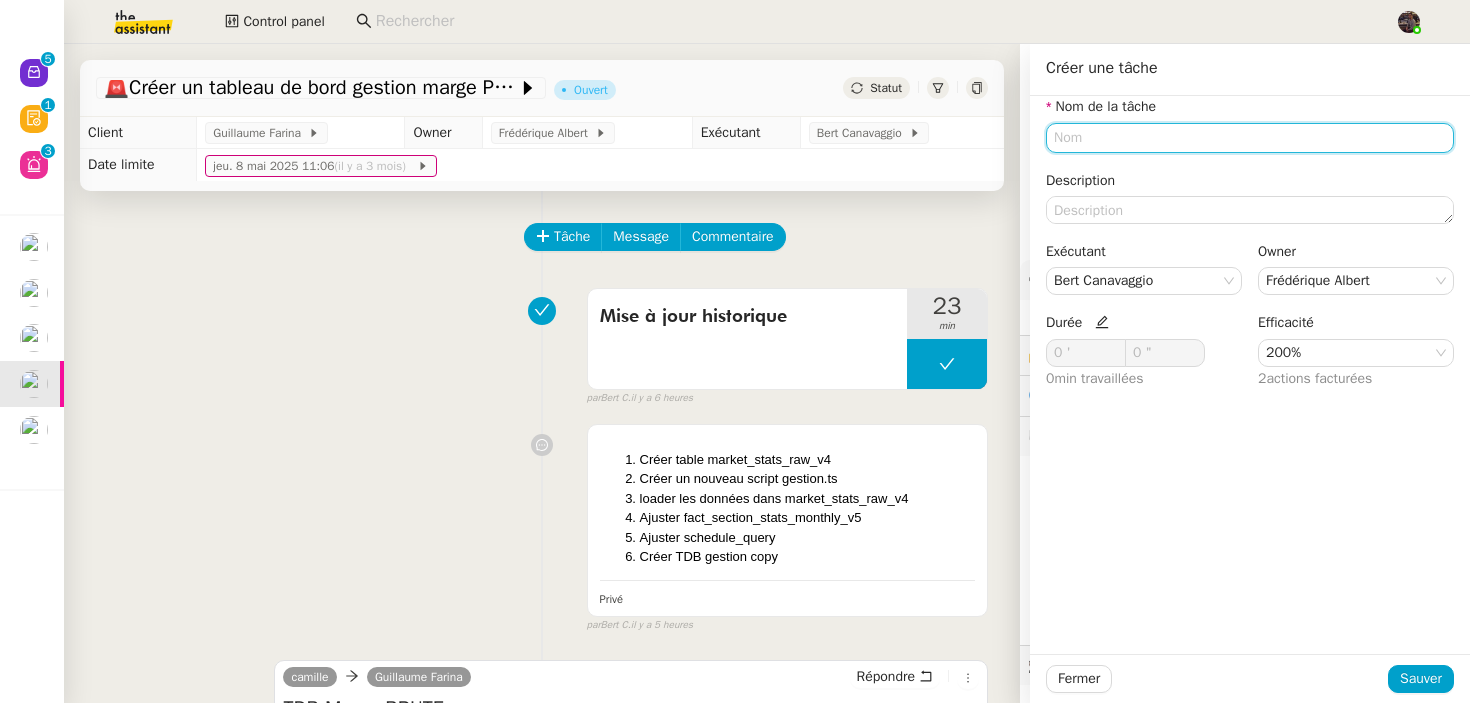 click 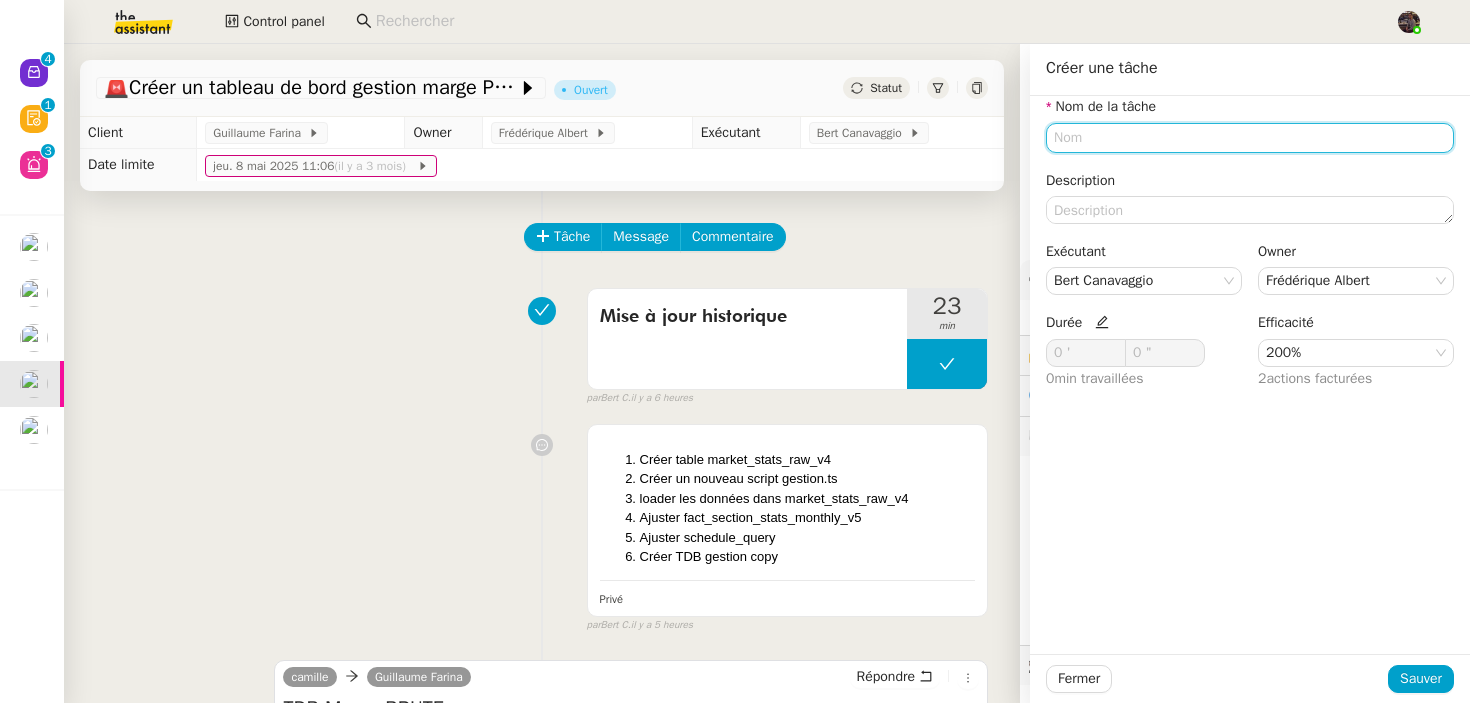 paste on "Créer table market_stats_raw_v4" 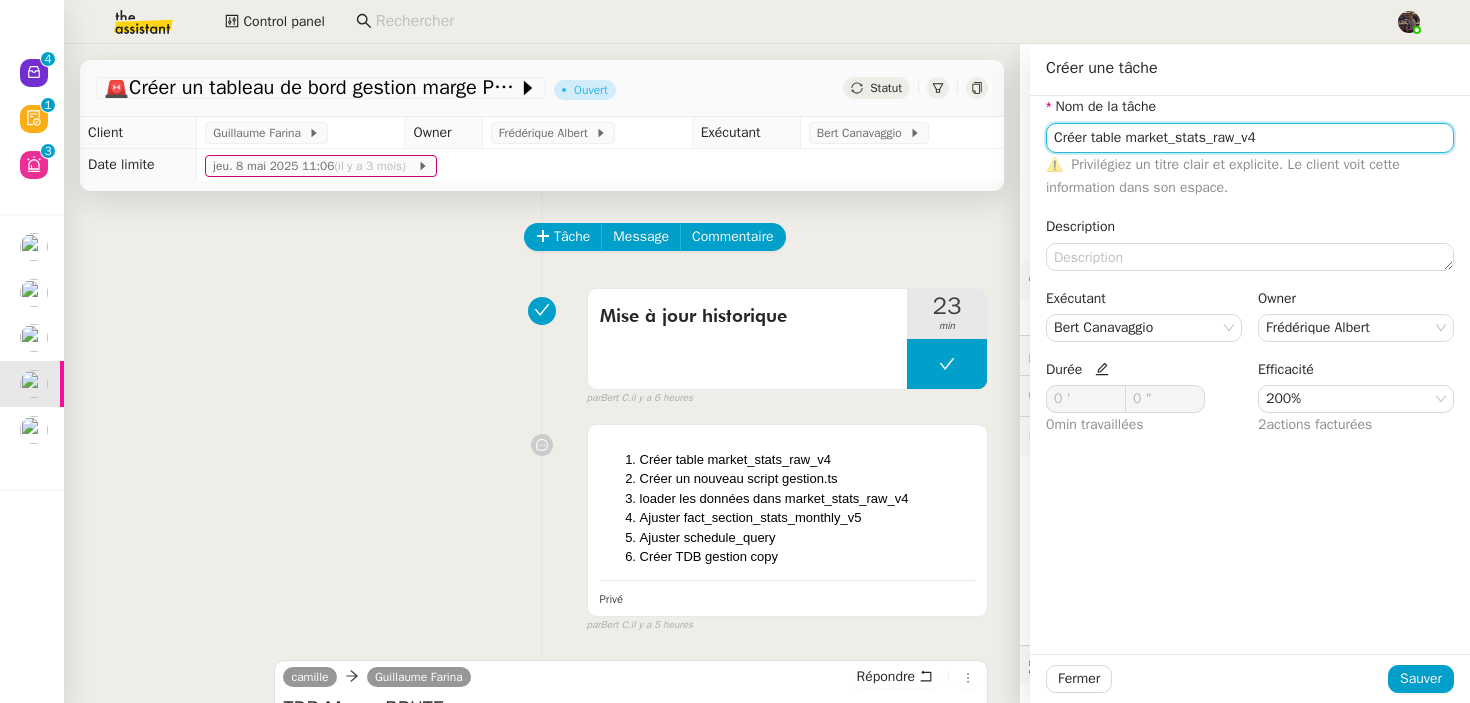 click on "Créer table market_stats_raw_v4" 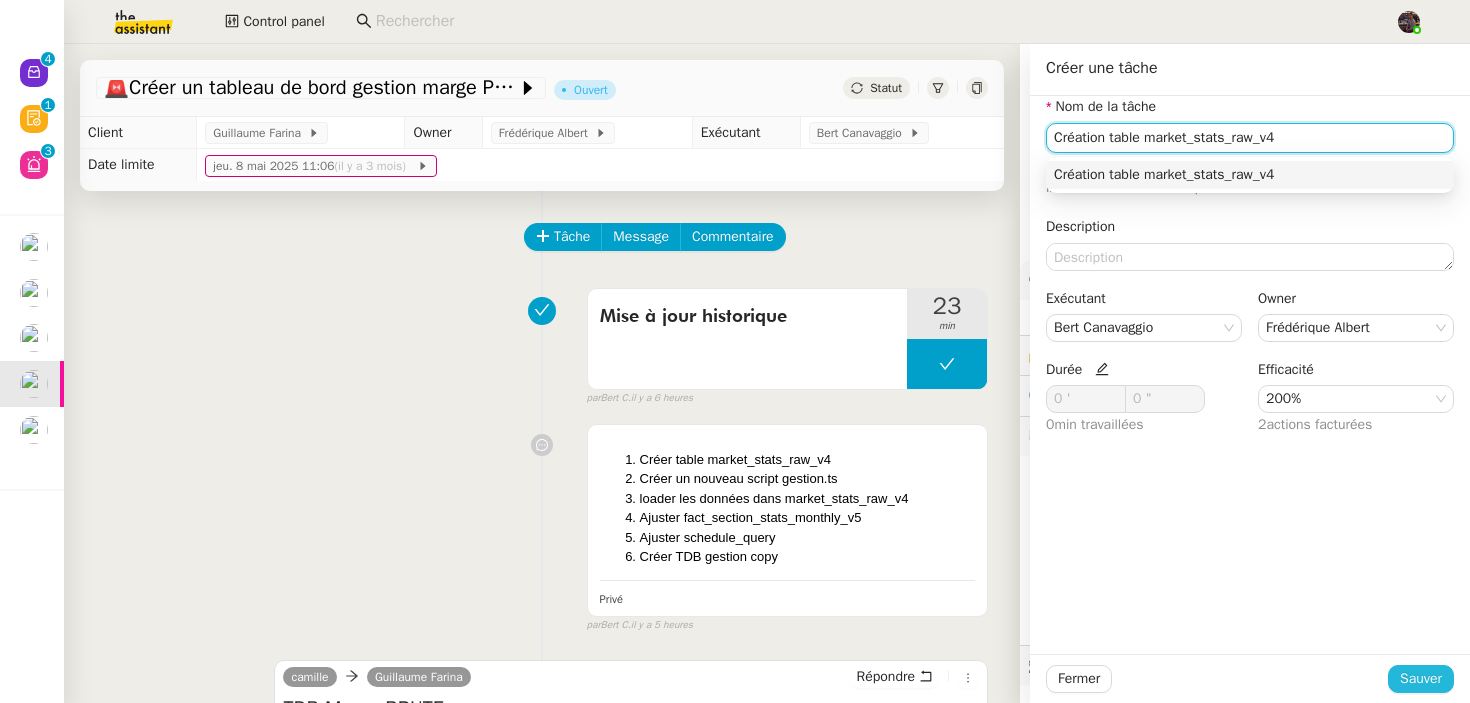 type on "Création table market_stats_raw_v4" 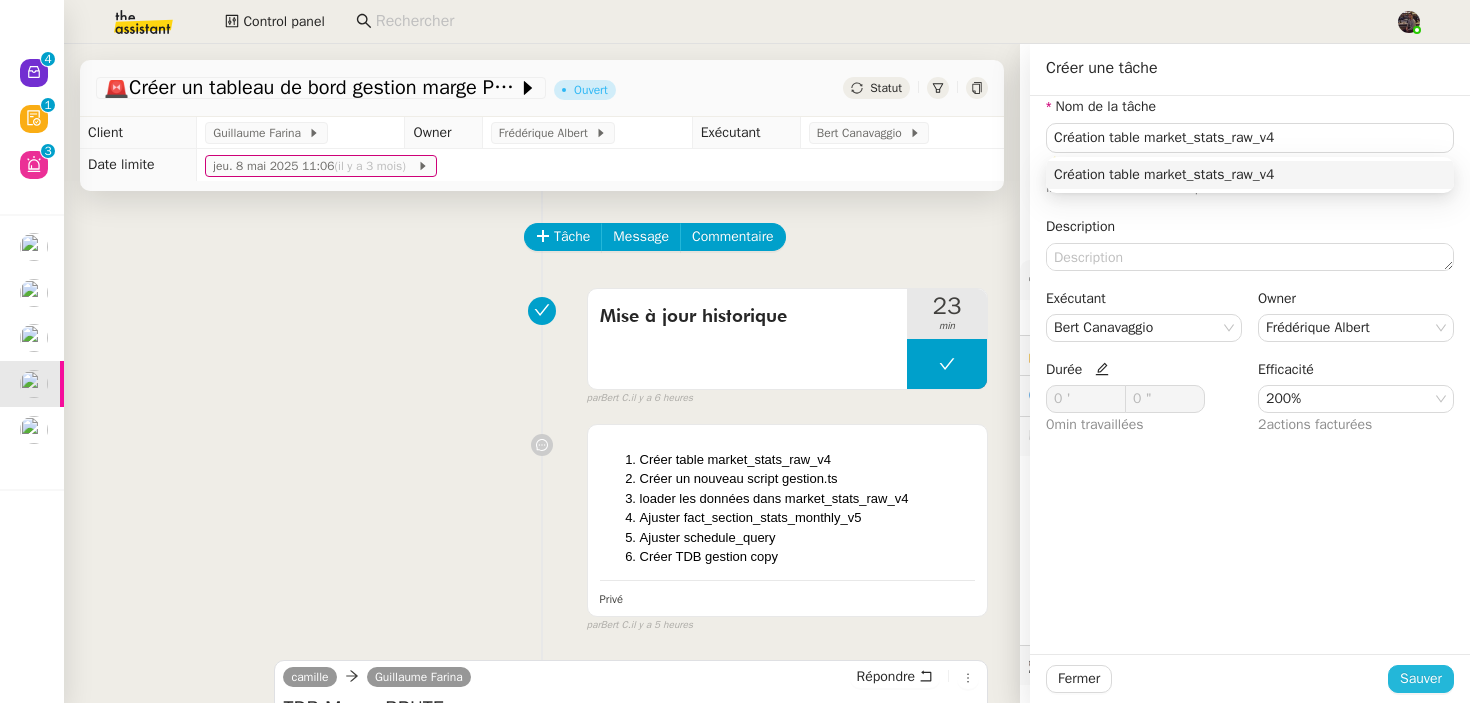 click on "Sauver" 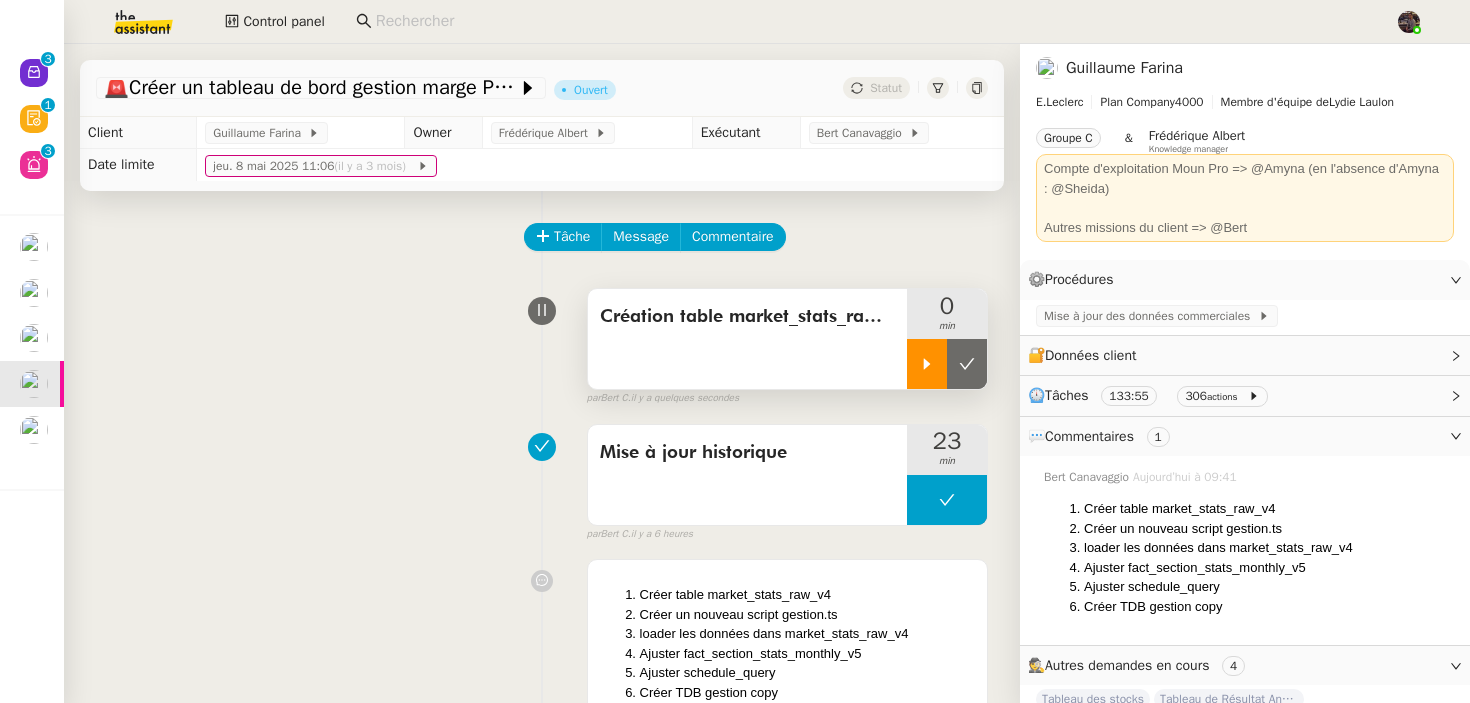 click 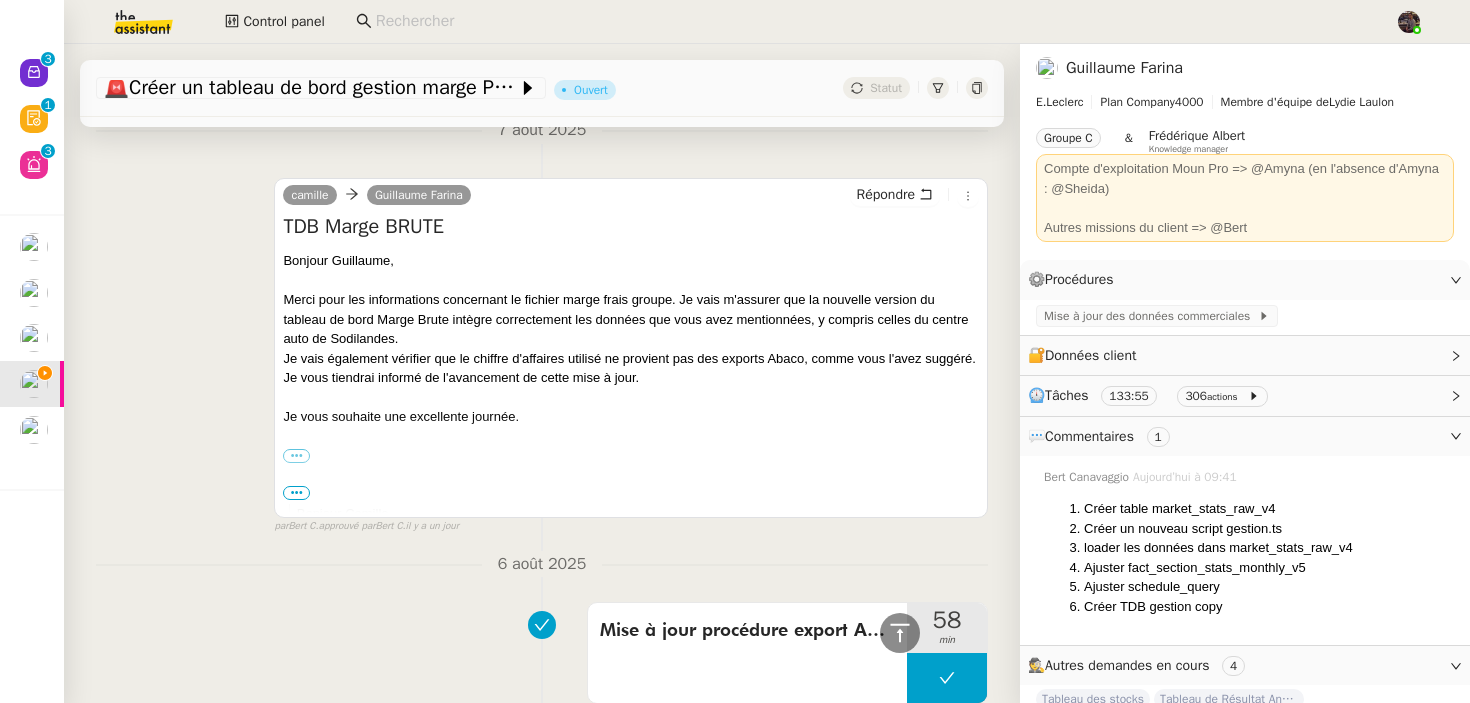 scroll, scrollTop: 0, scrollLeft: 0, axis: both 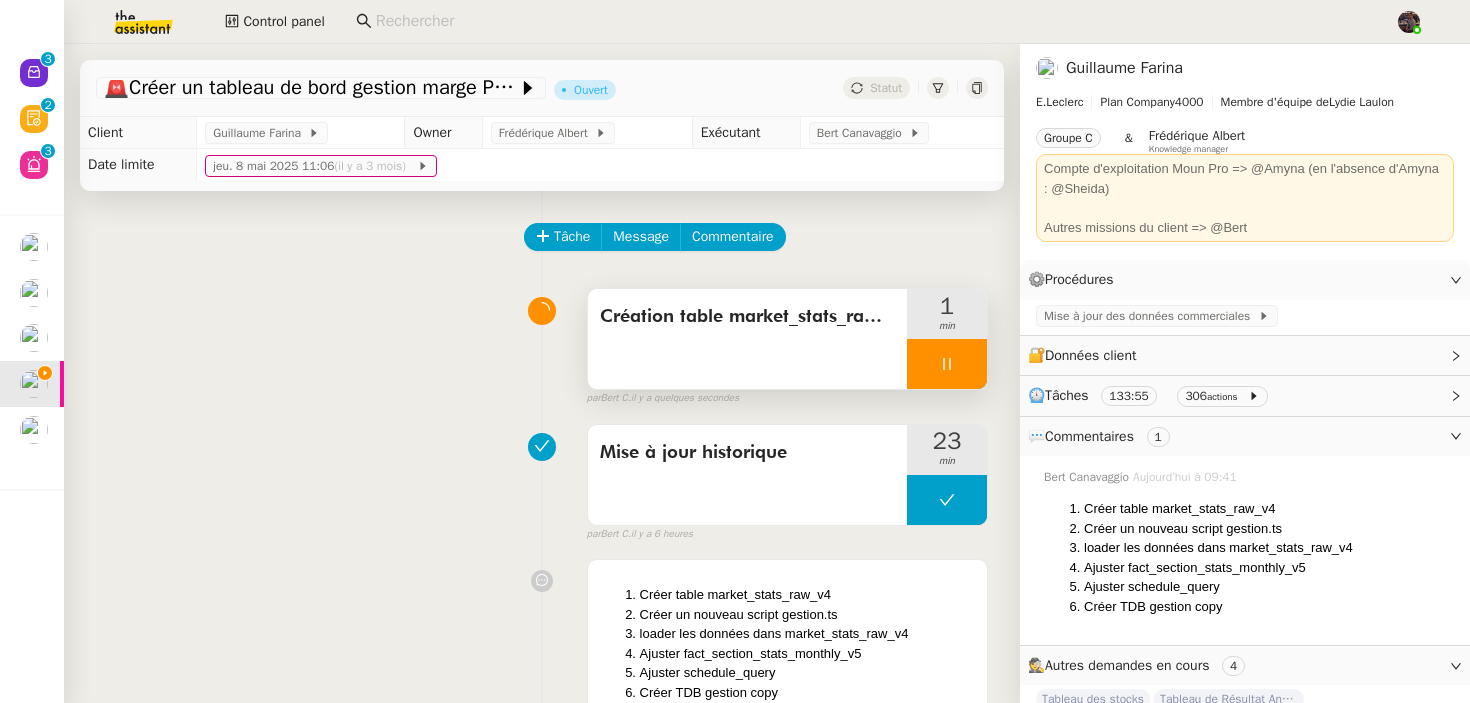click on "Mise à jour historique     23 min false par   Bert C.   il y a 6 heures" at bounding box center (542, 479) 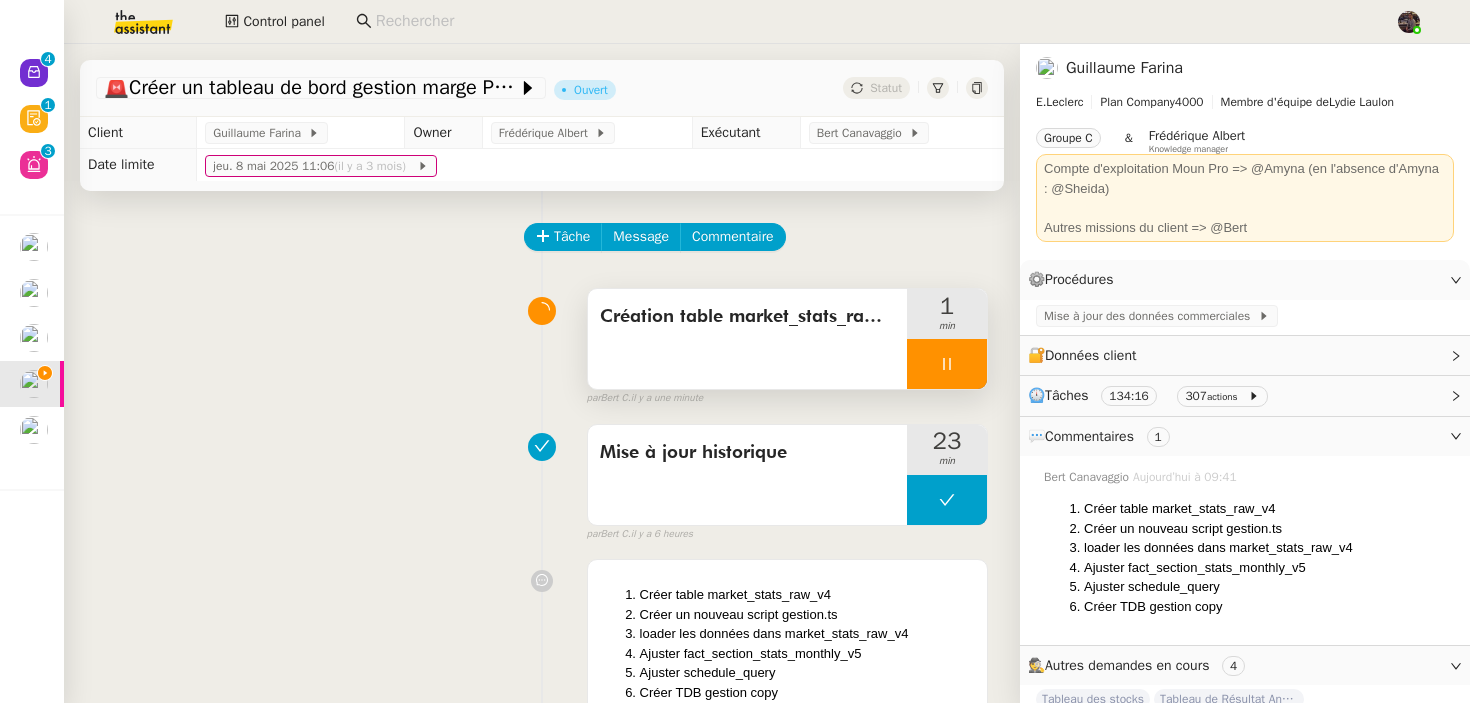 click on "Création table market_stats_raw_v4" at bounding box center (747, 317) 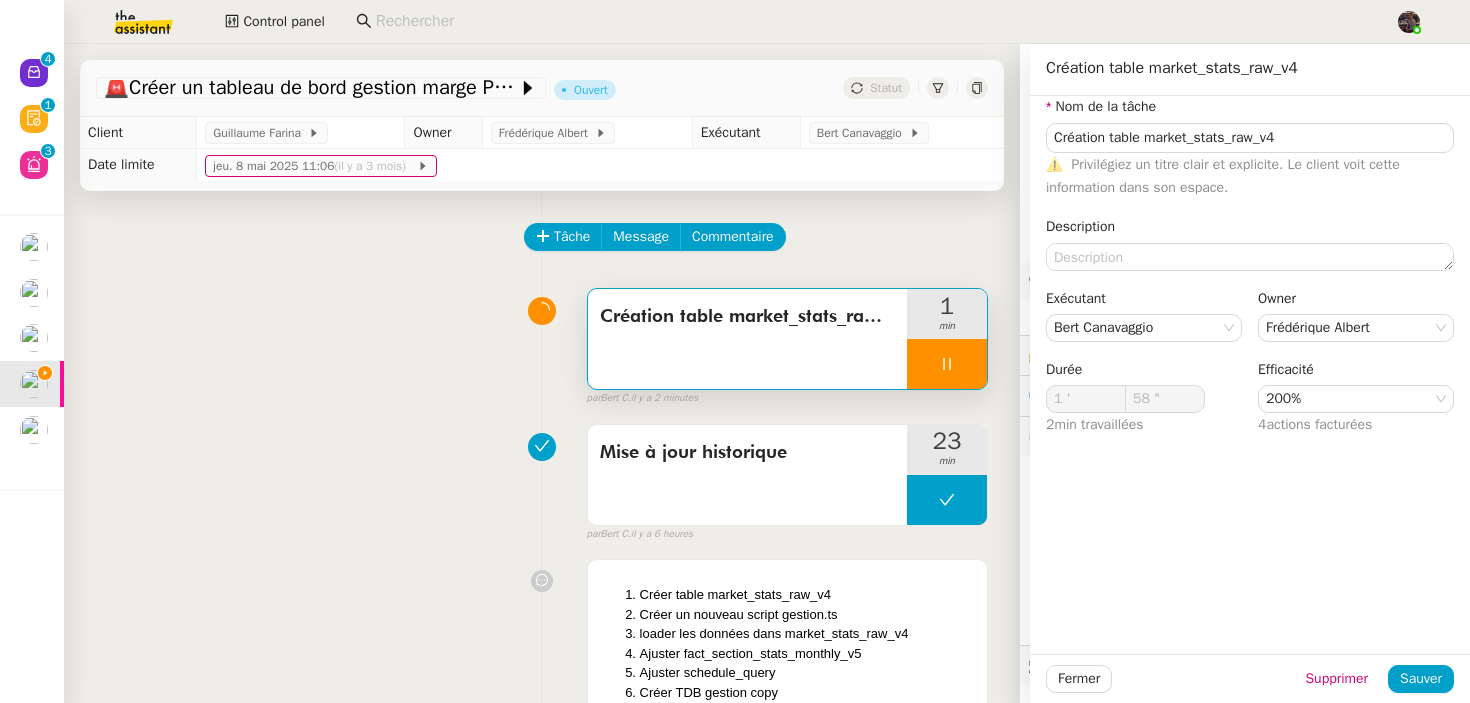 type on "59 "" 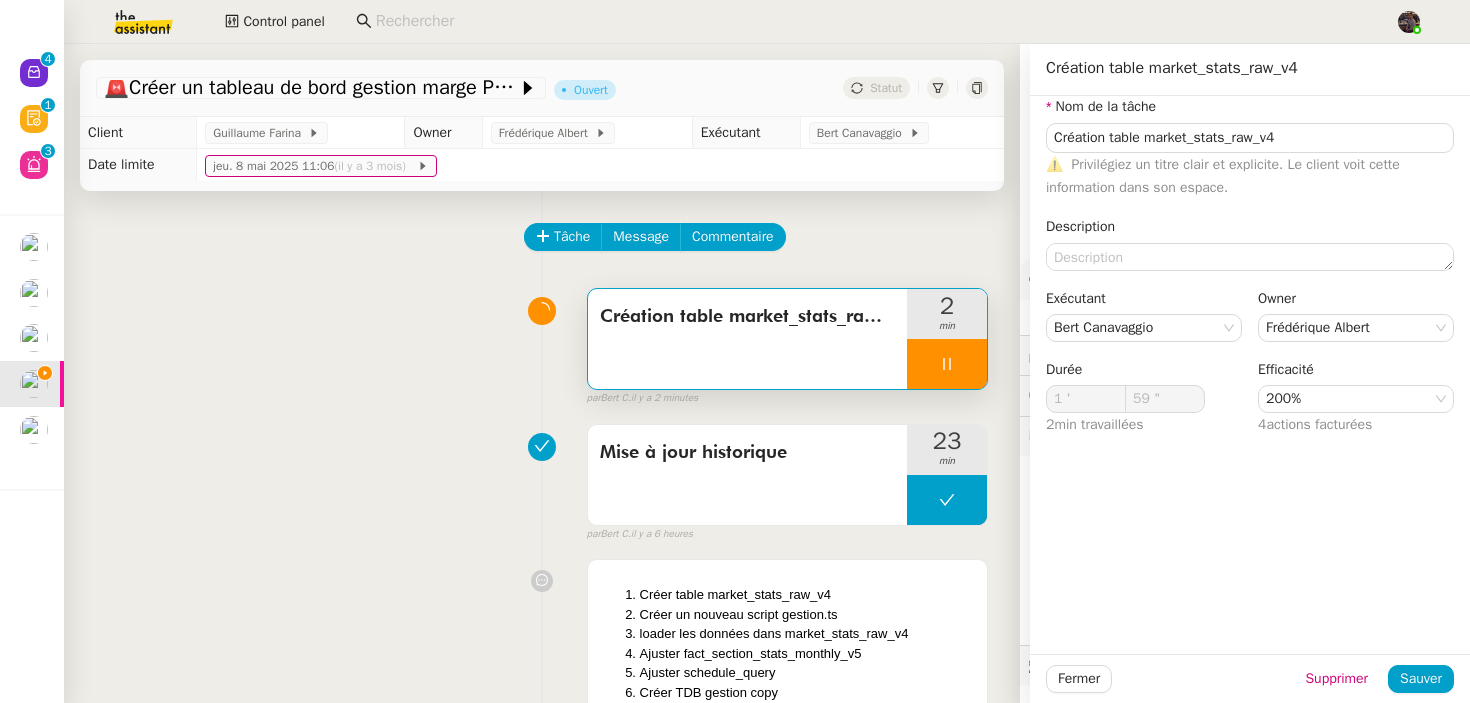 type on "2 '" 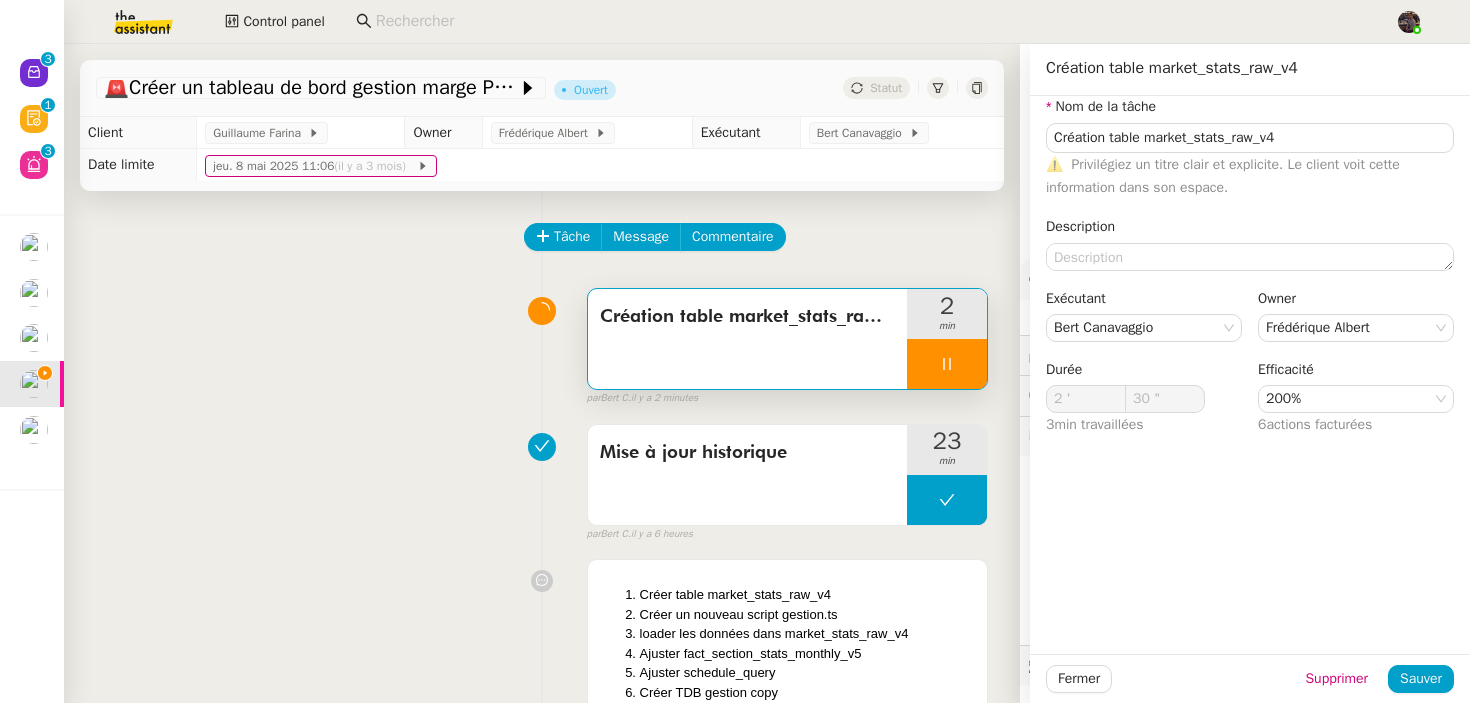 type on "32 "" 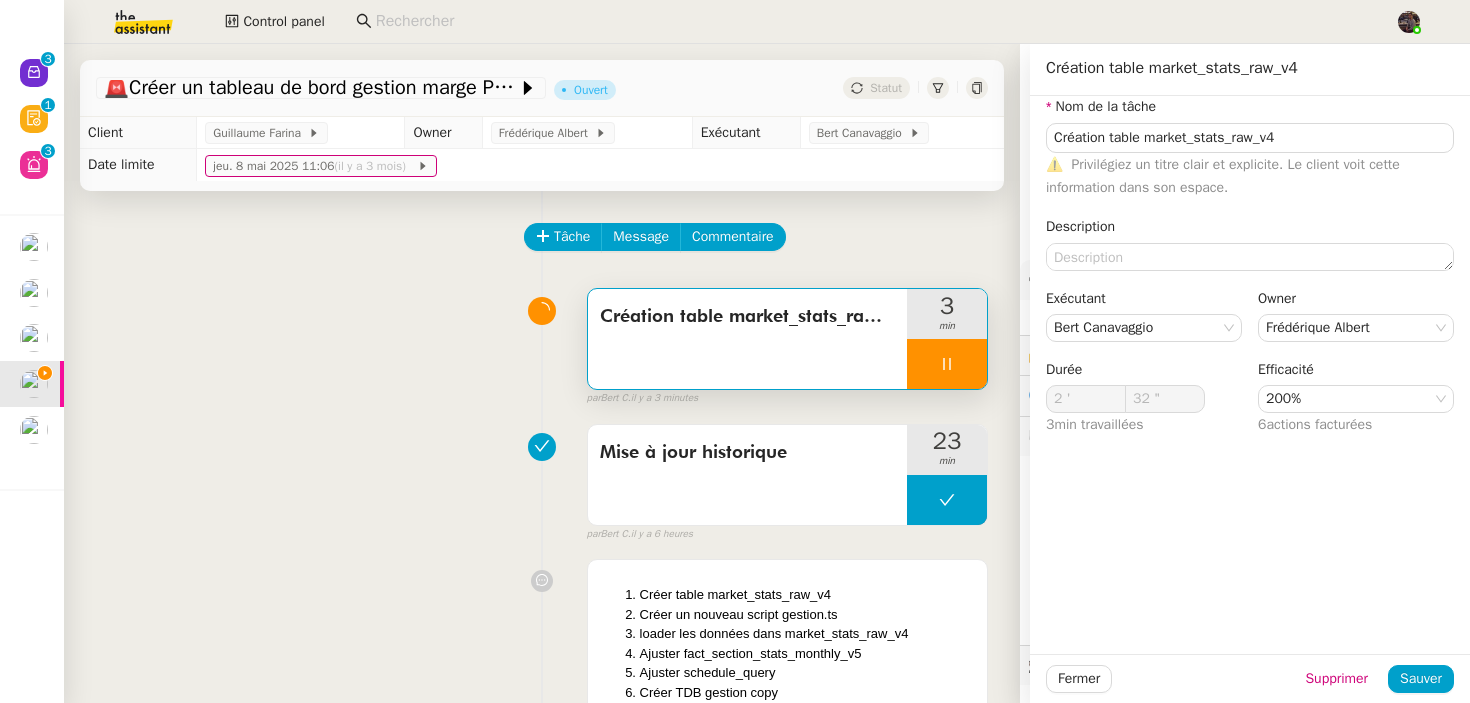 type on "3 '" 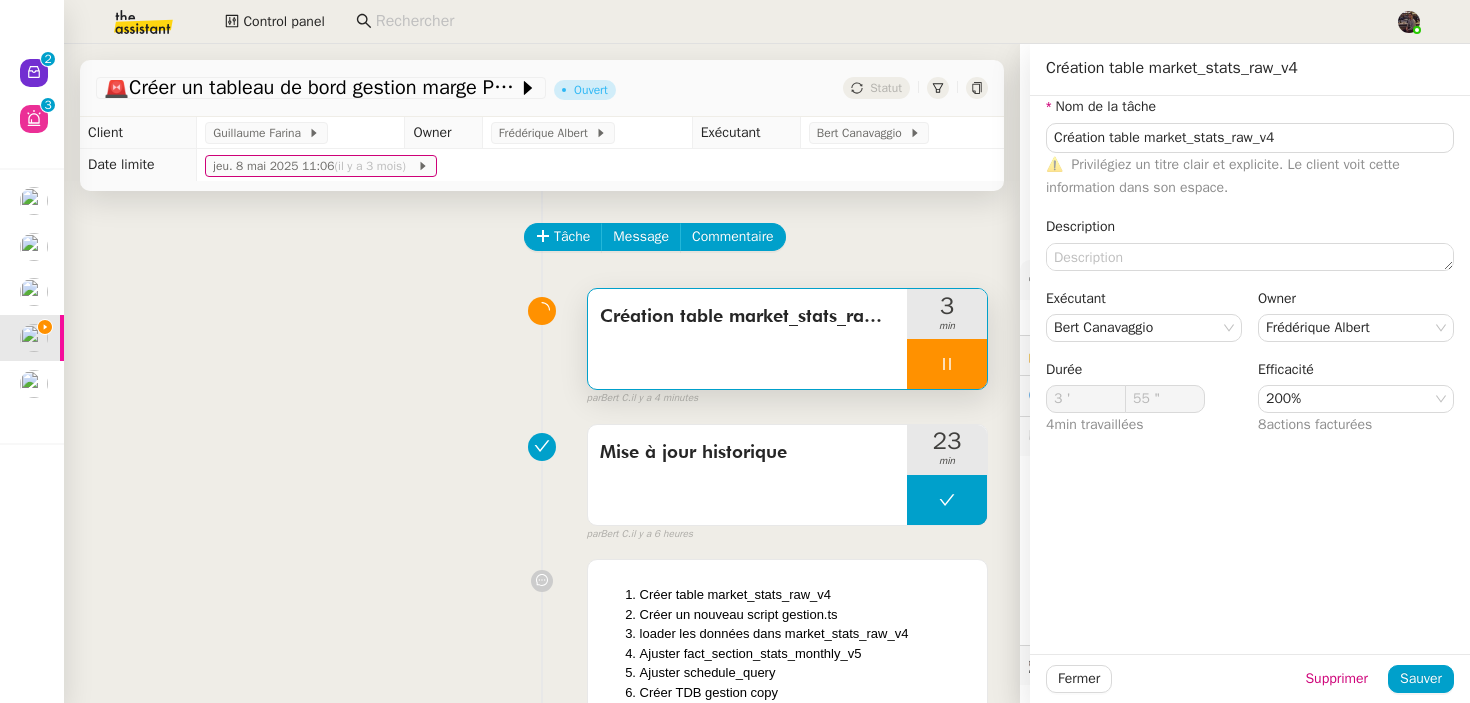 type on "57 "" 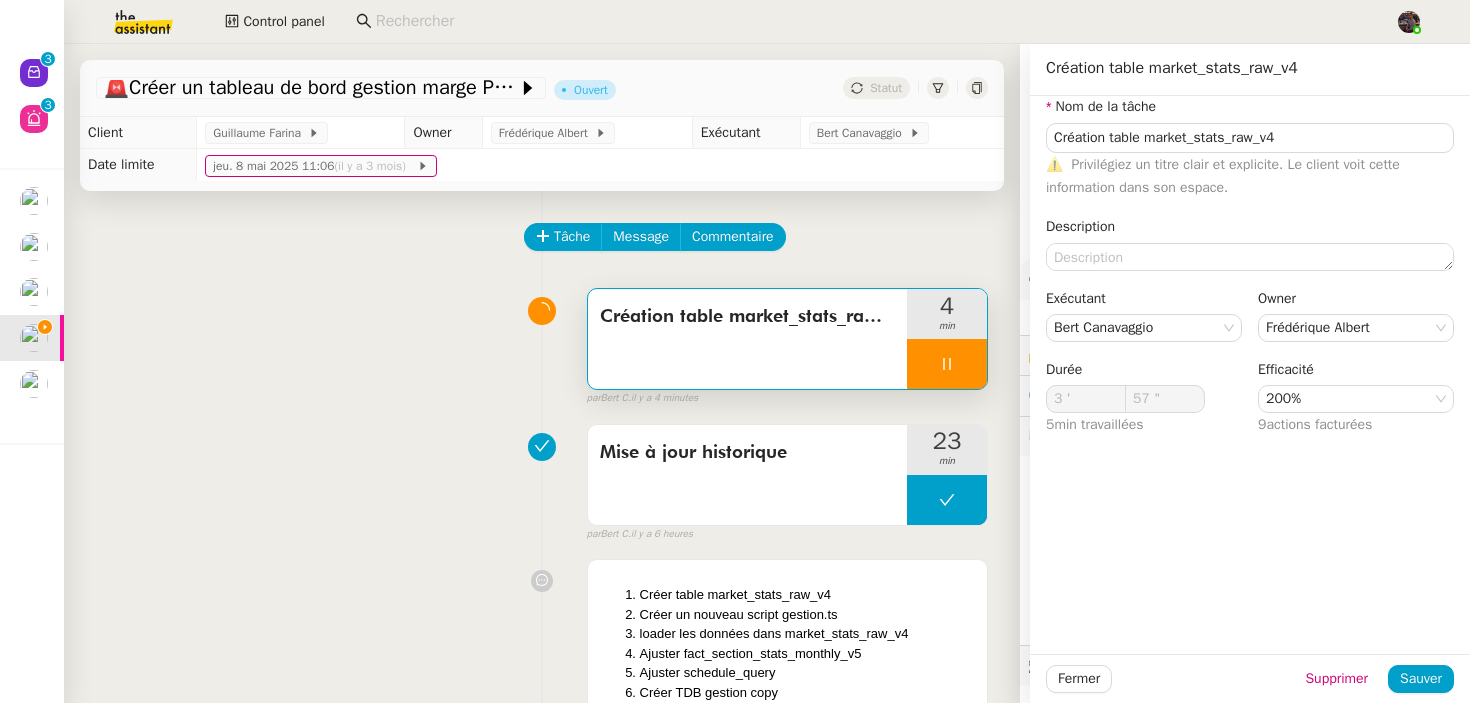 type on "4 '" 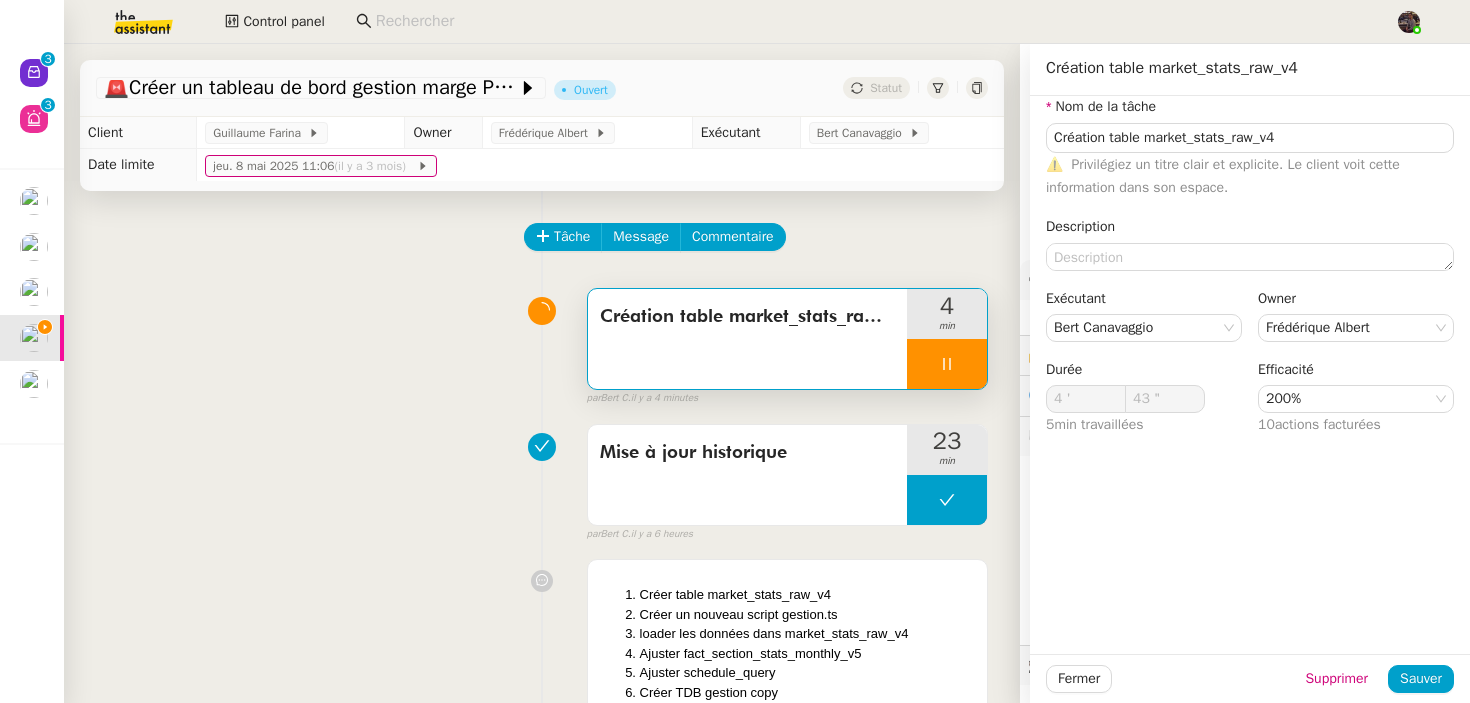type on "44 "" 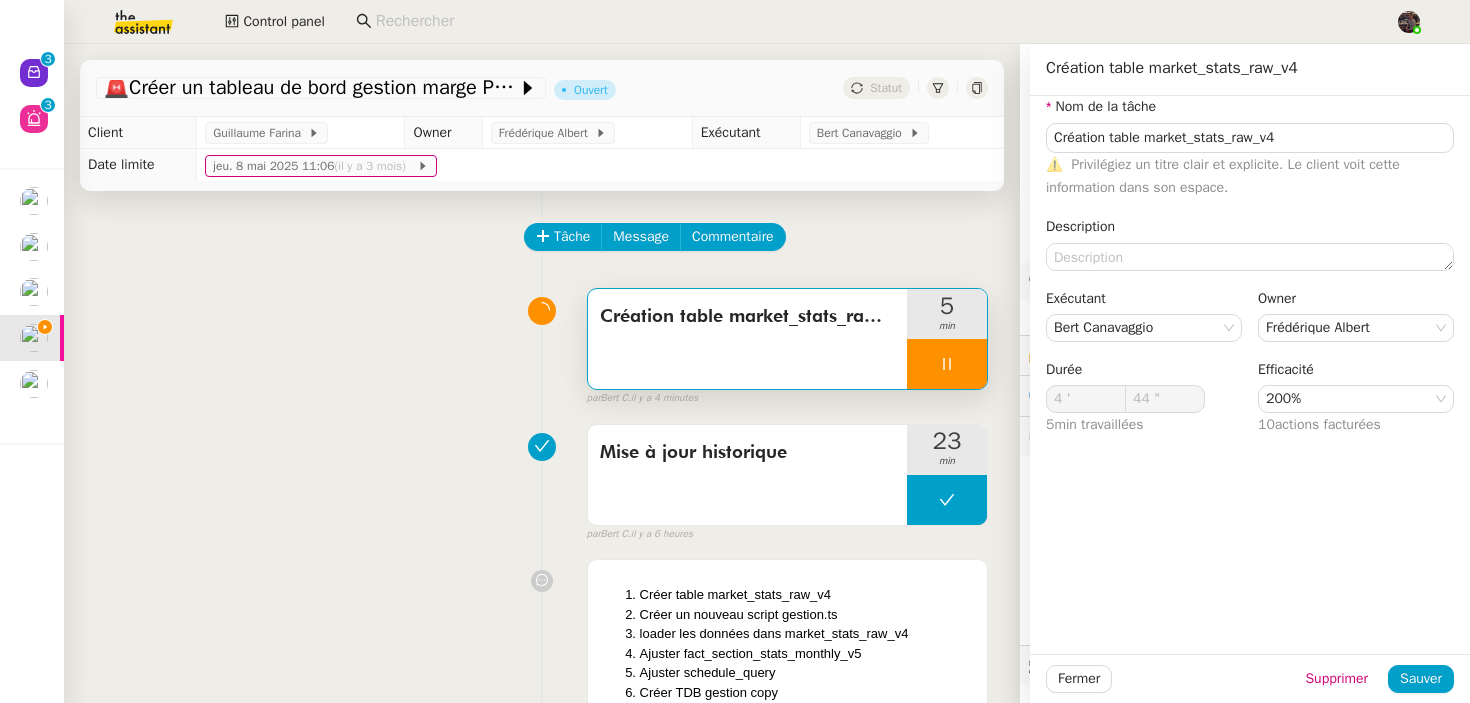 type on "5 '" 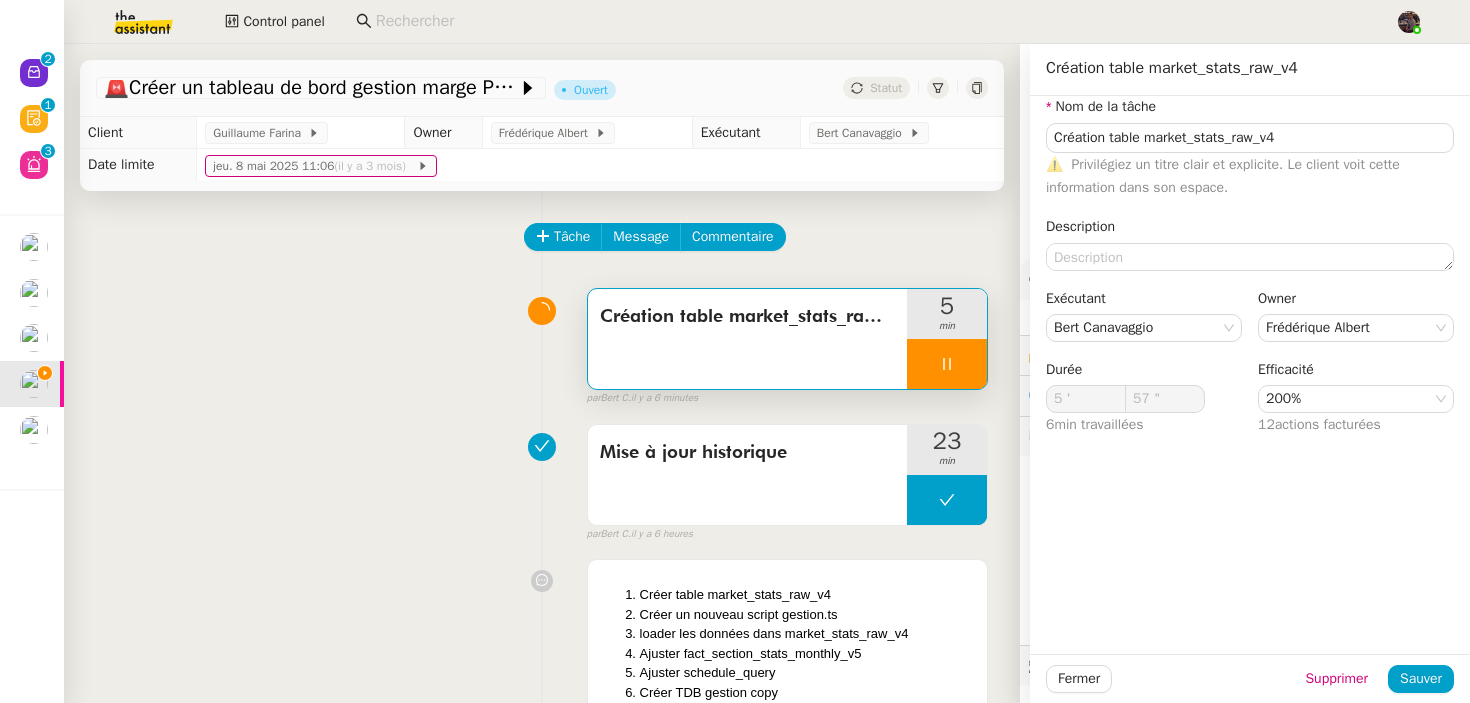 type on "59 "" 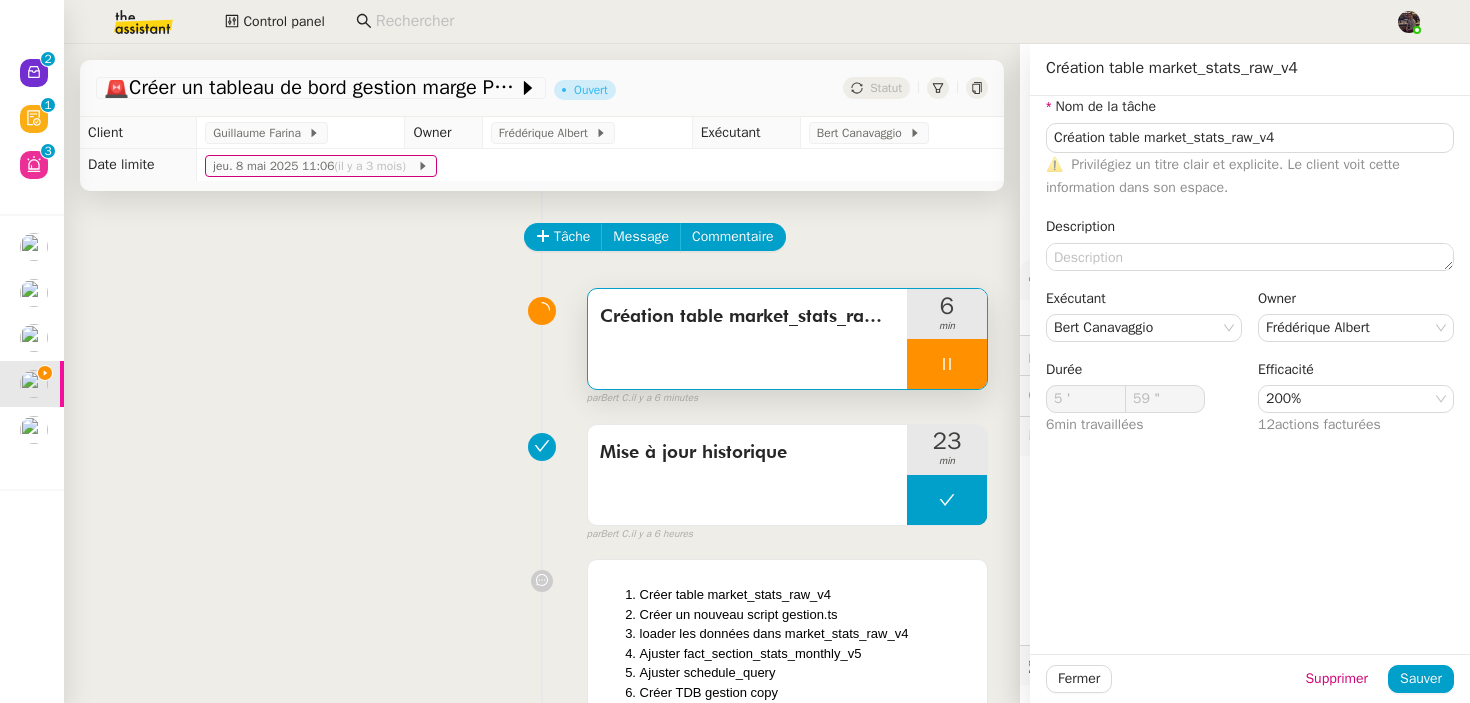 type on "6 '" 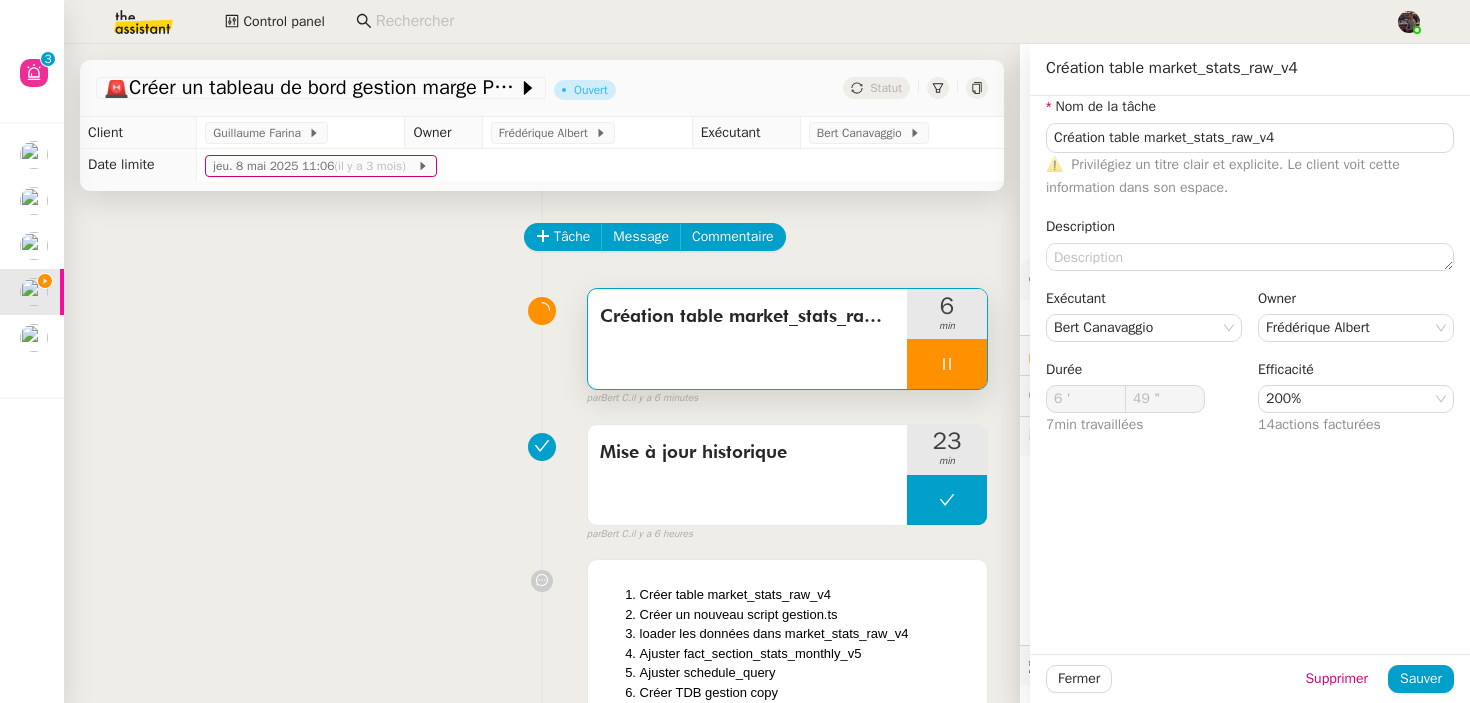 type on "50 "" 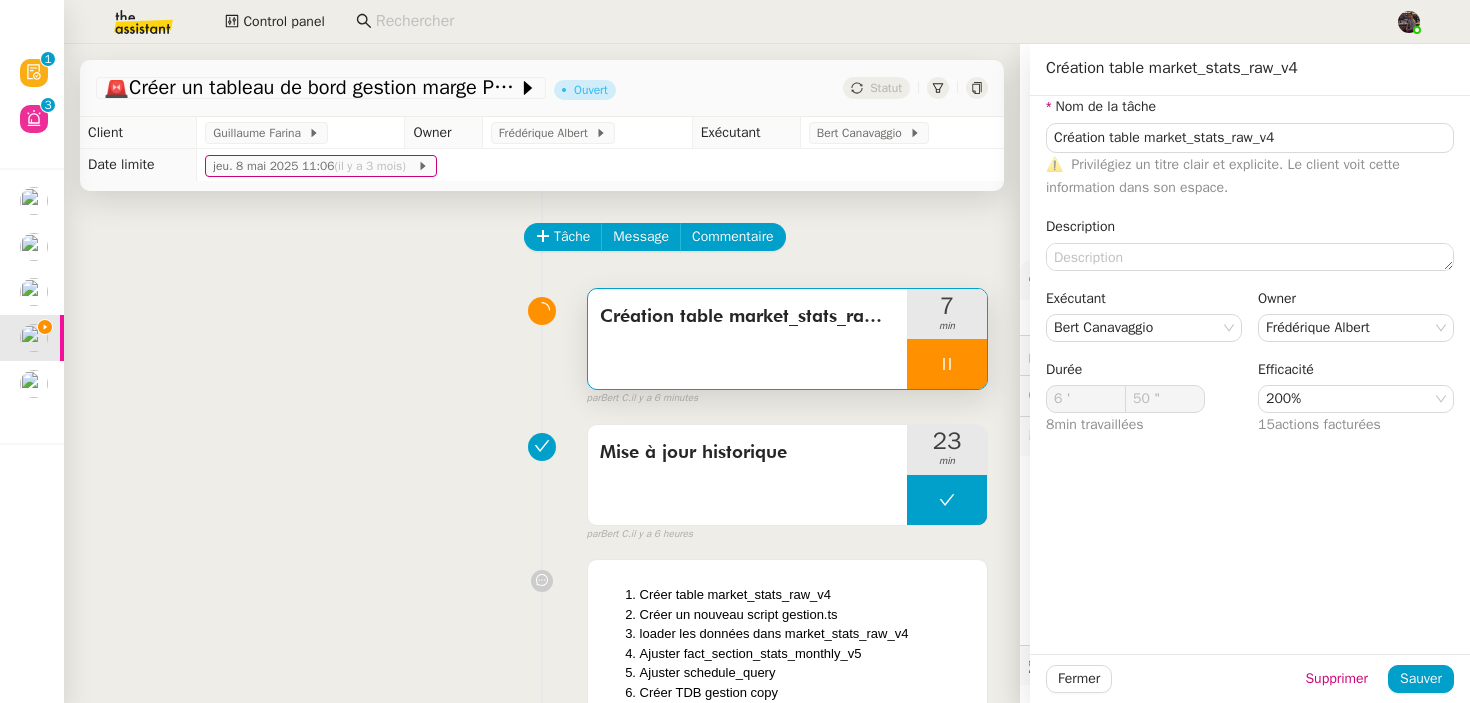 type on "7 '" 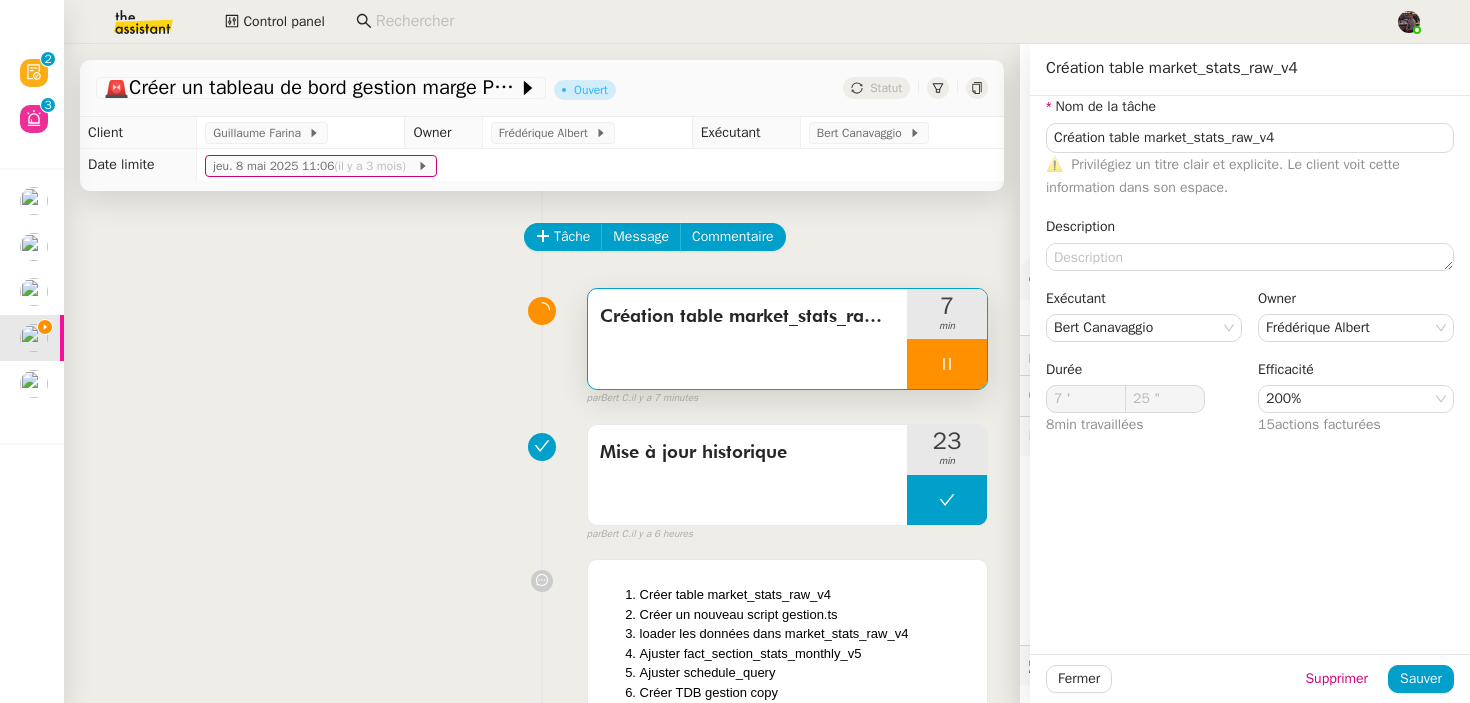 type on "26 "" 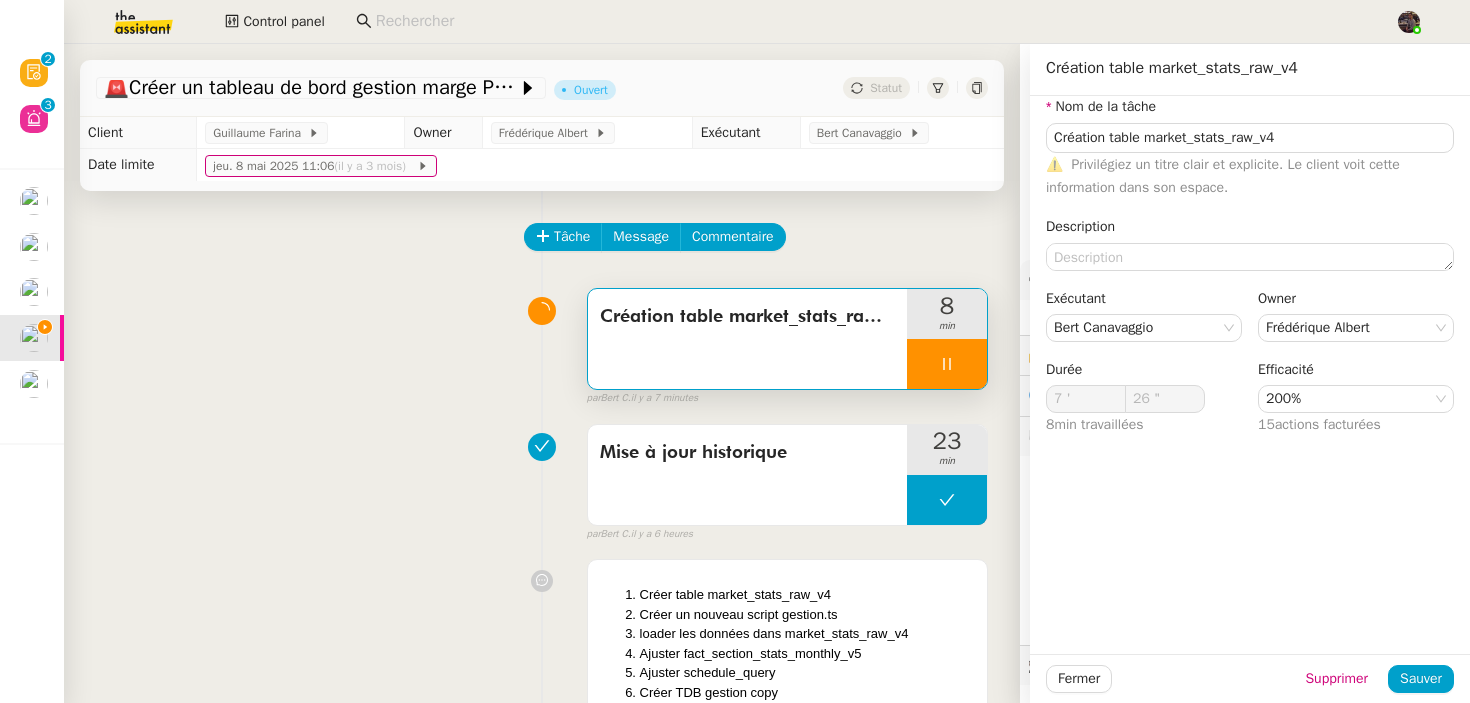 type on "8 '" 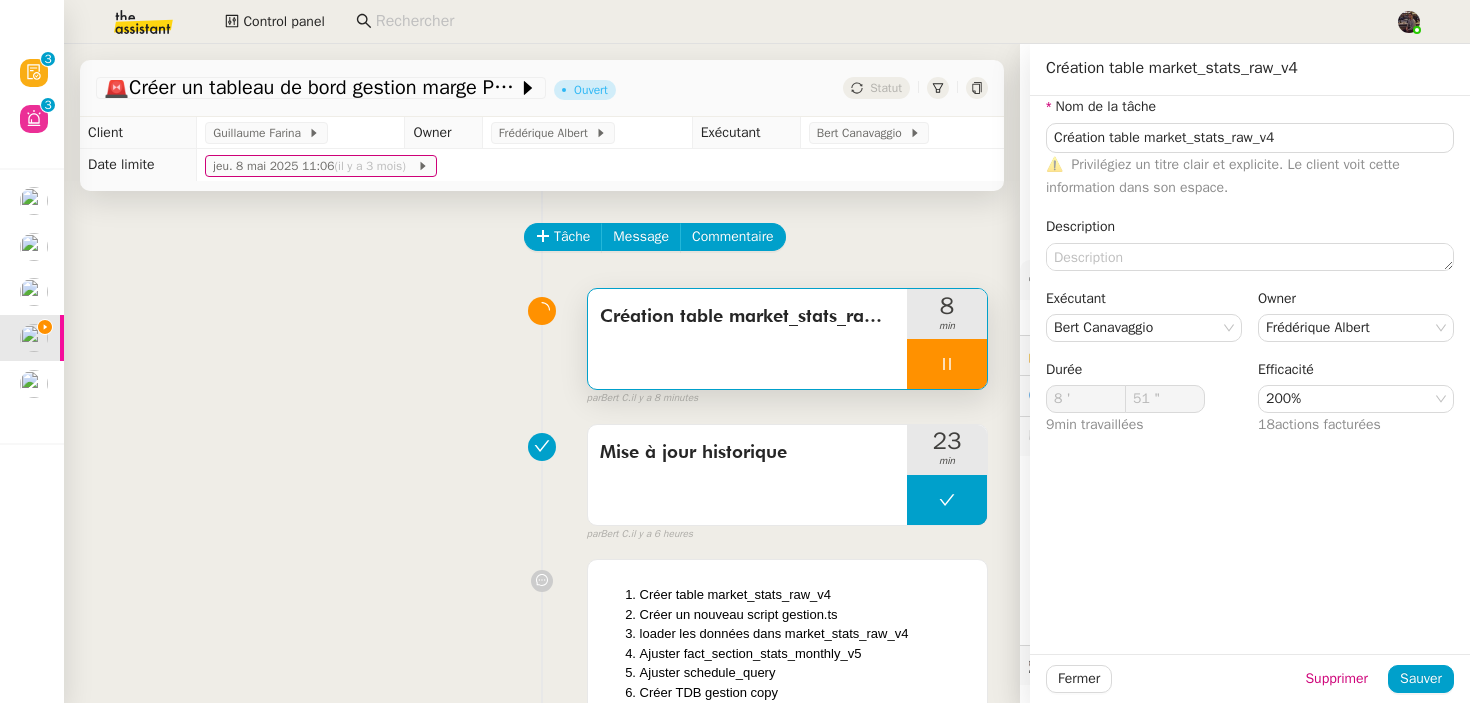 type on "52 "" 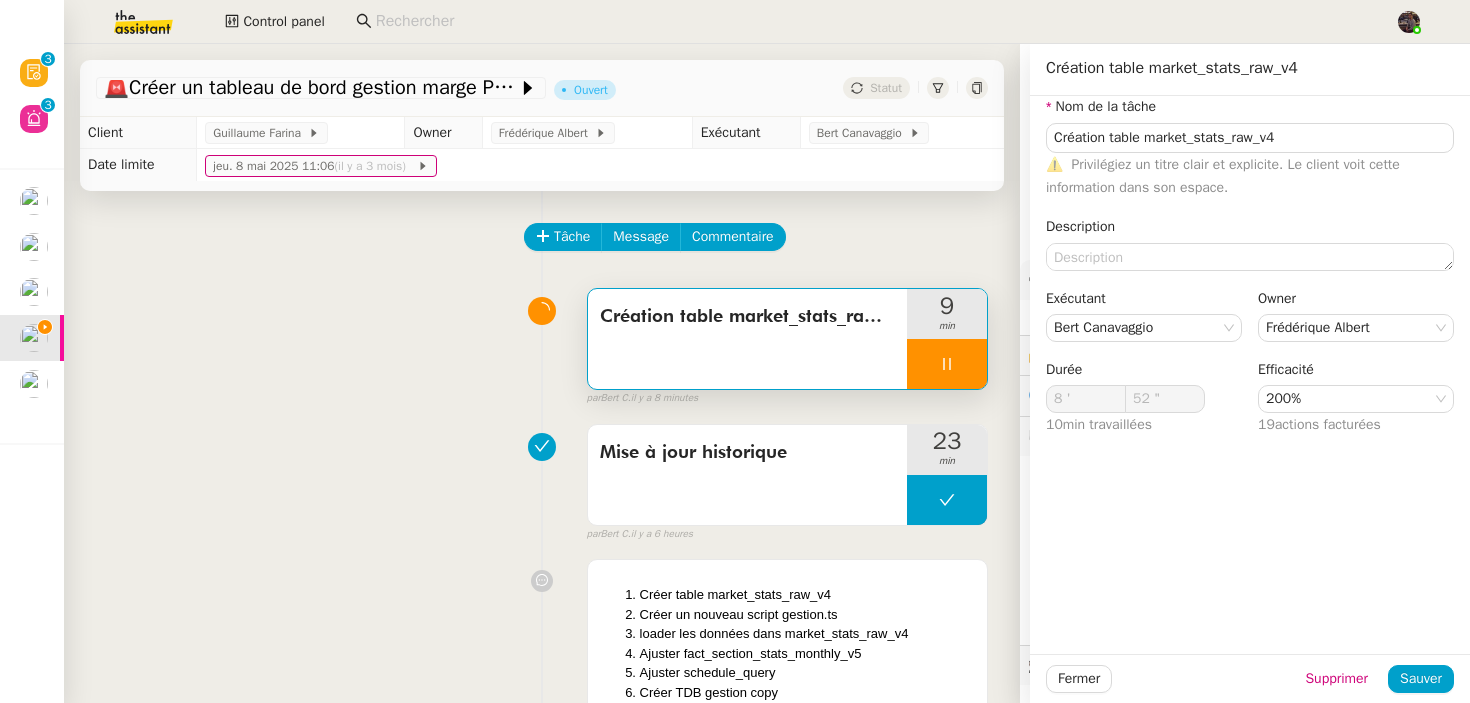 type on "9 '" 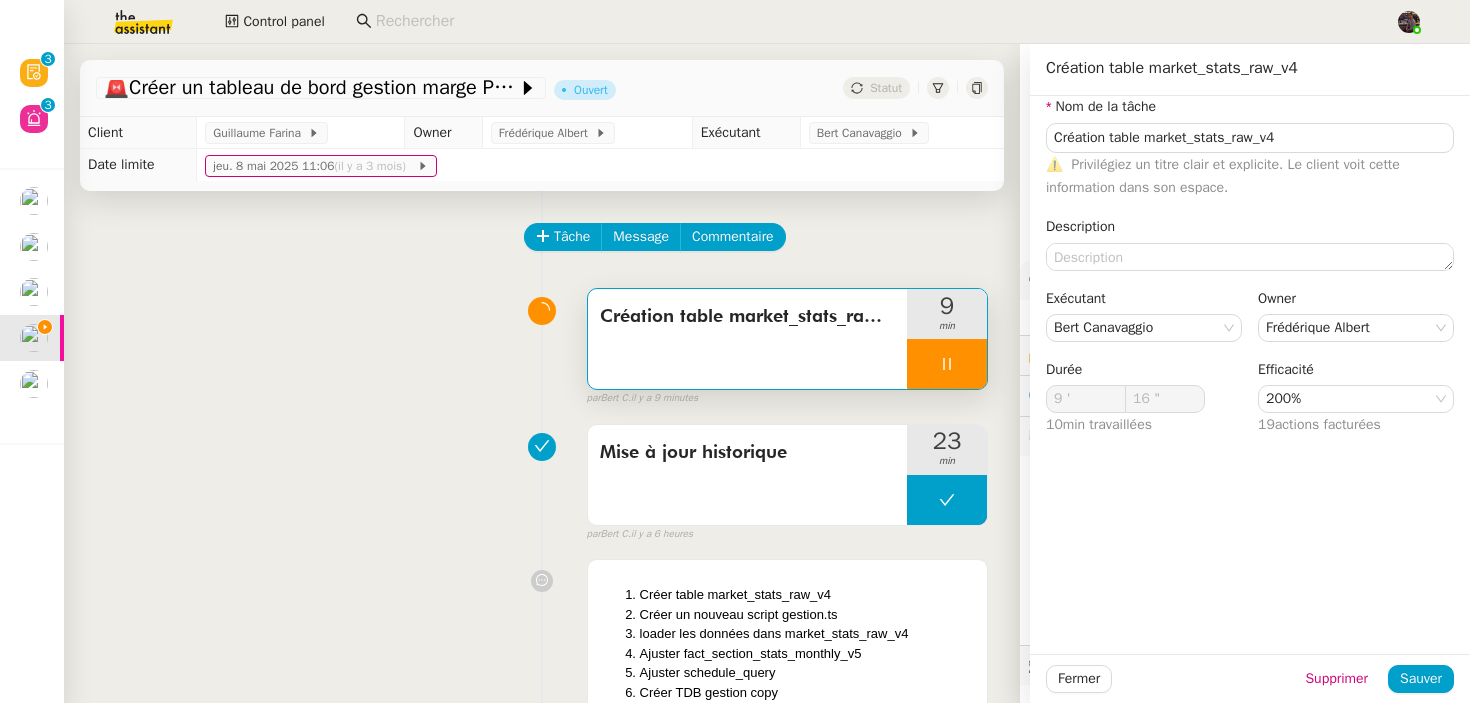 click on "actions facturées" 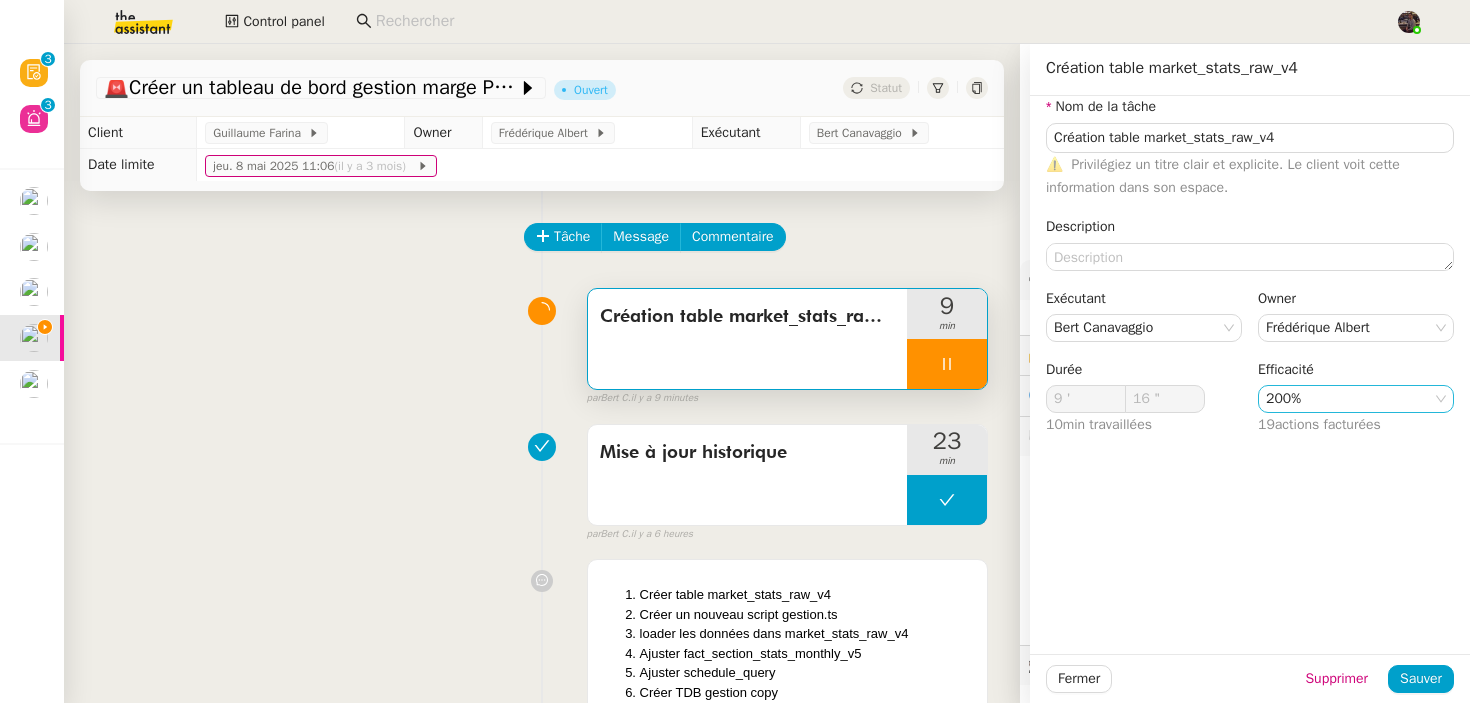 click on "200%" 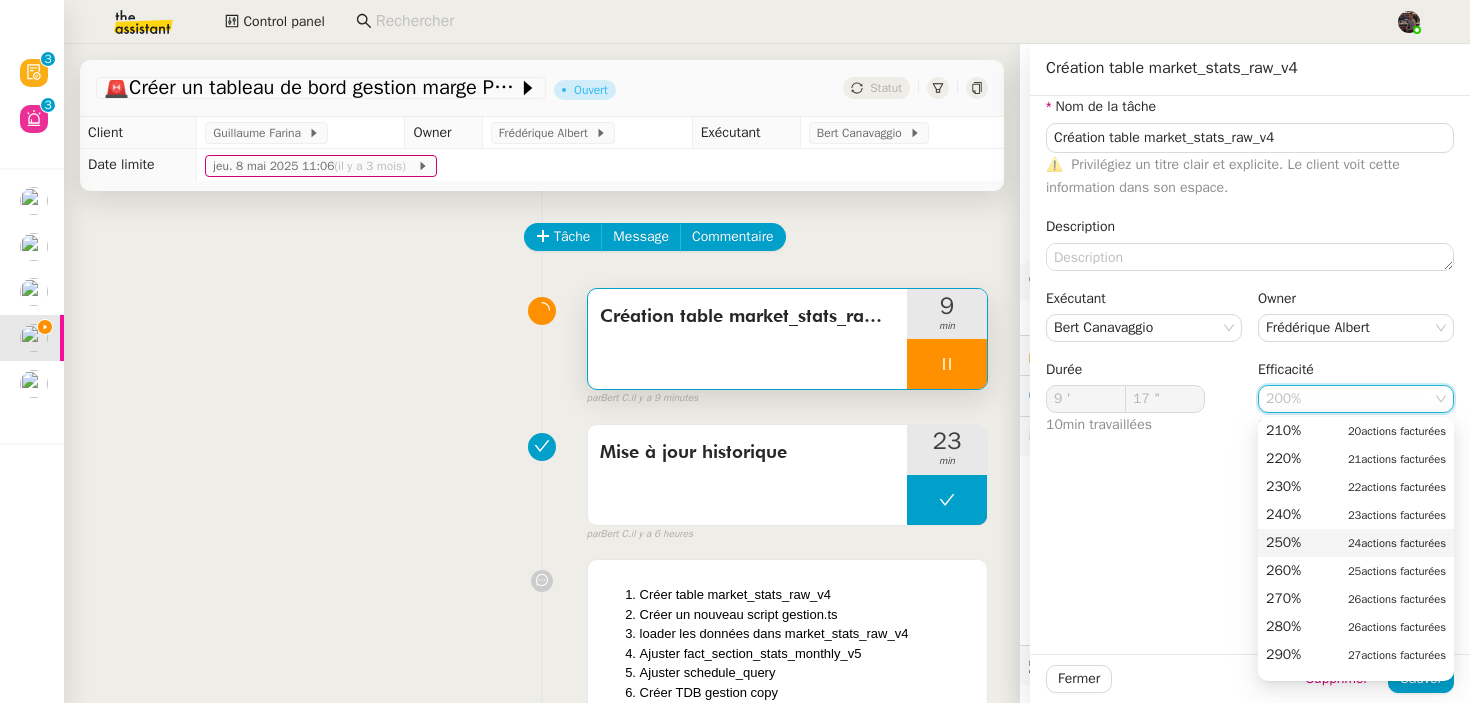 scroll, scrollTop: 736, scrollLeft: 0, axis: vertical 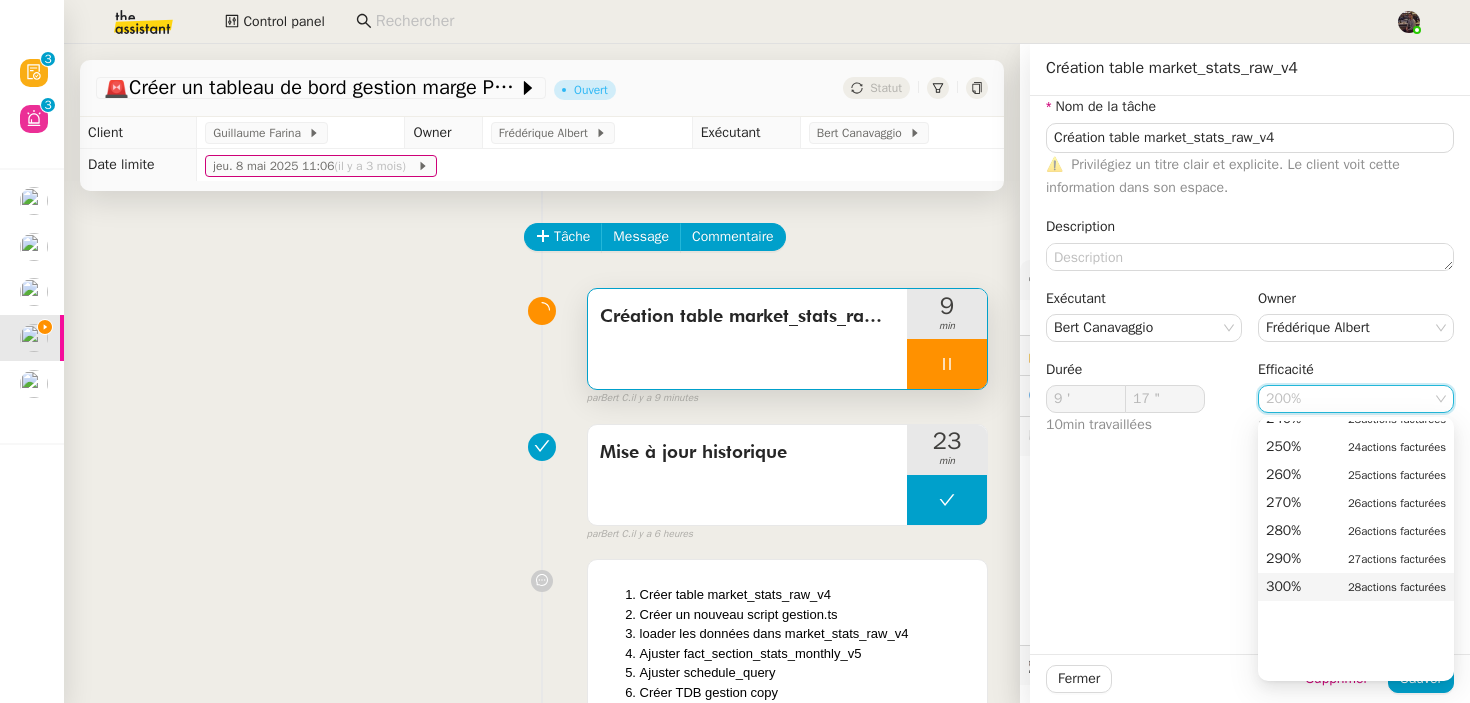 click on "300%" at bounding box center (1283, 587) 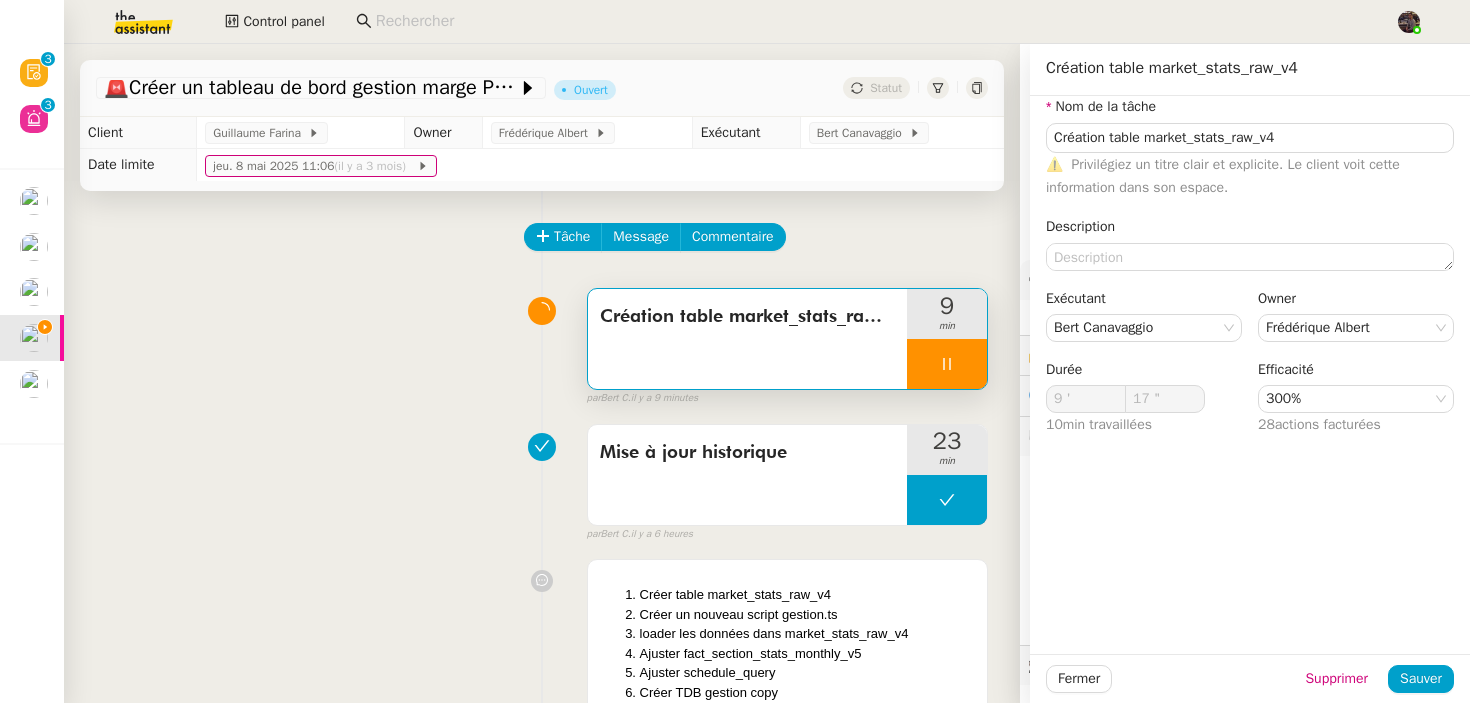 type on "18 "" 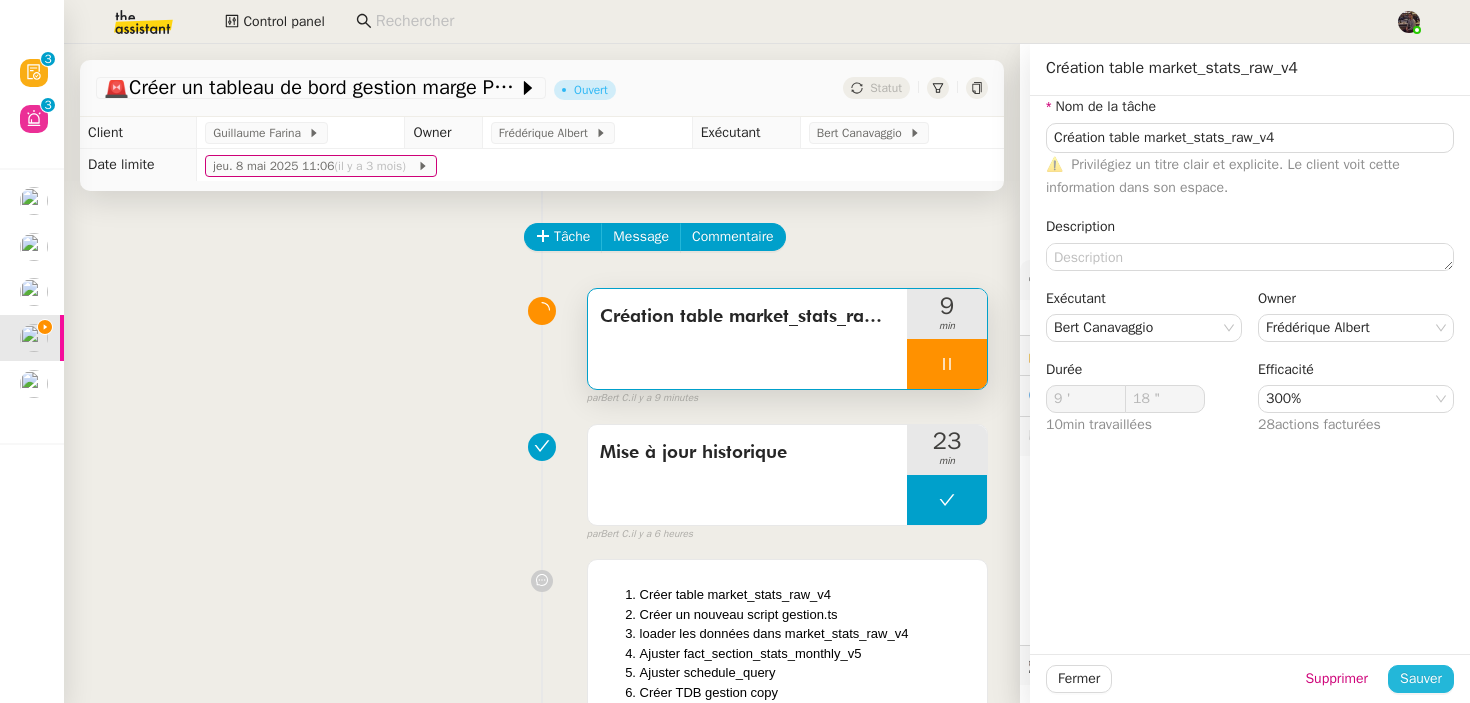 click on "Sauver" 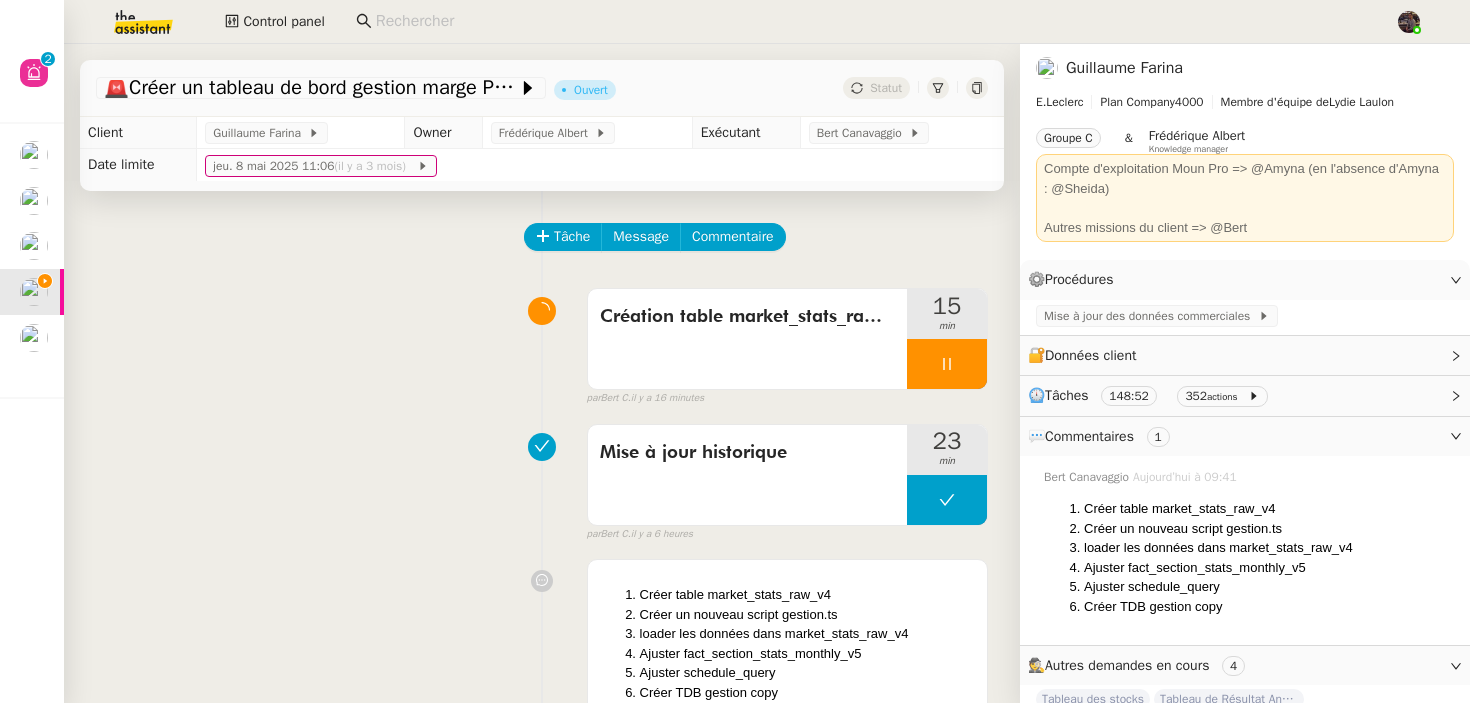 click at bounding box center [947, 364] 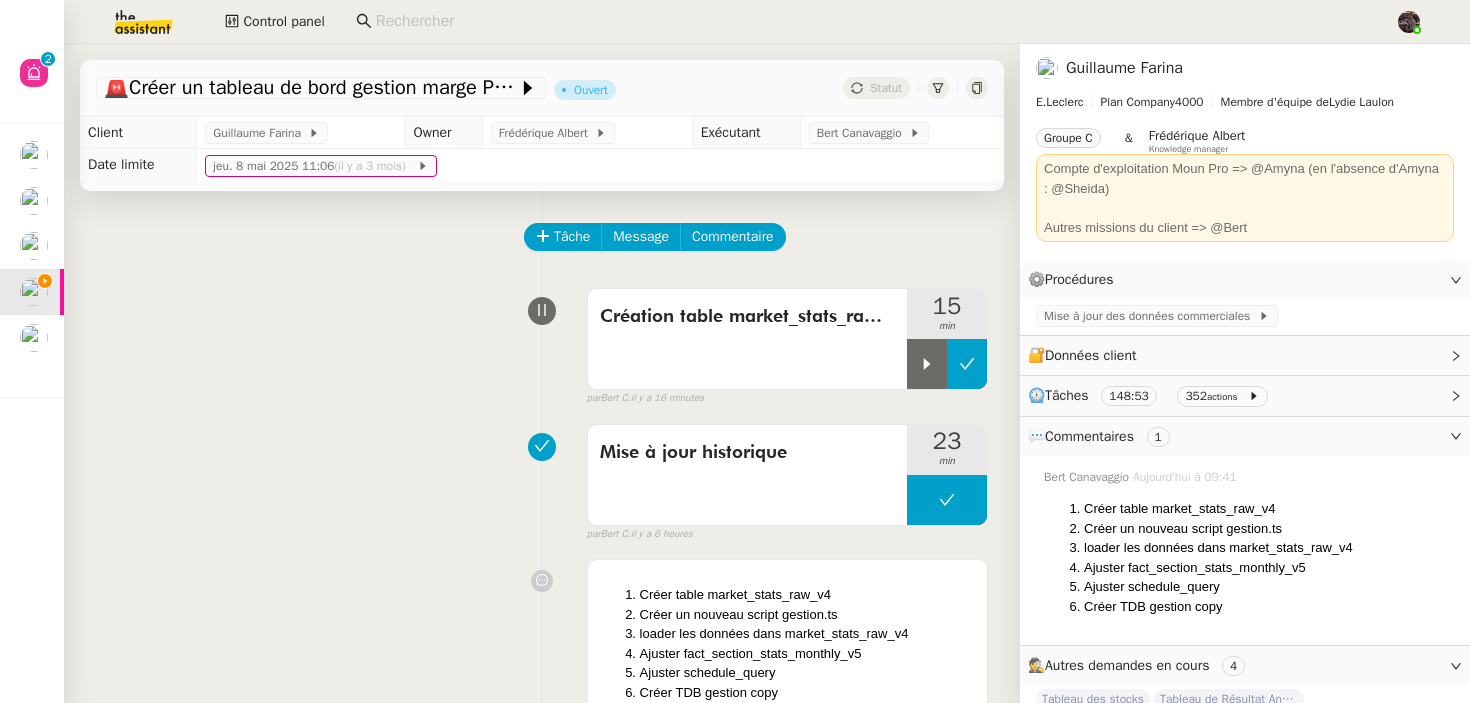 click 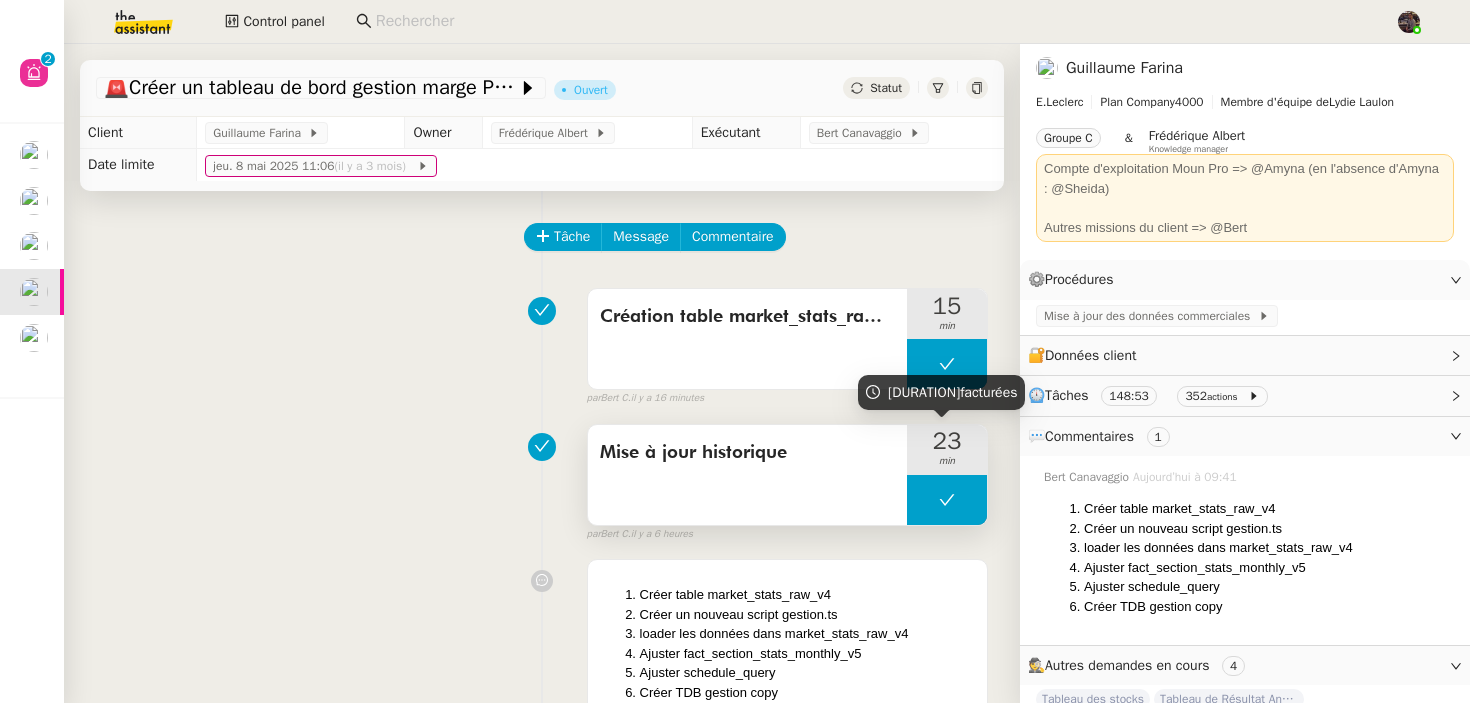 click at bounding box center (947, 500) 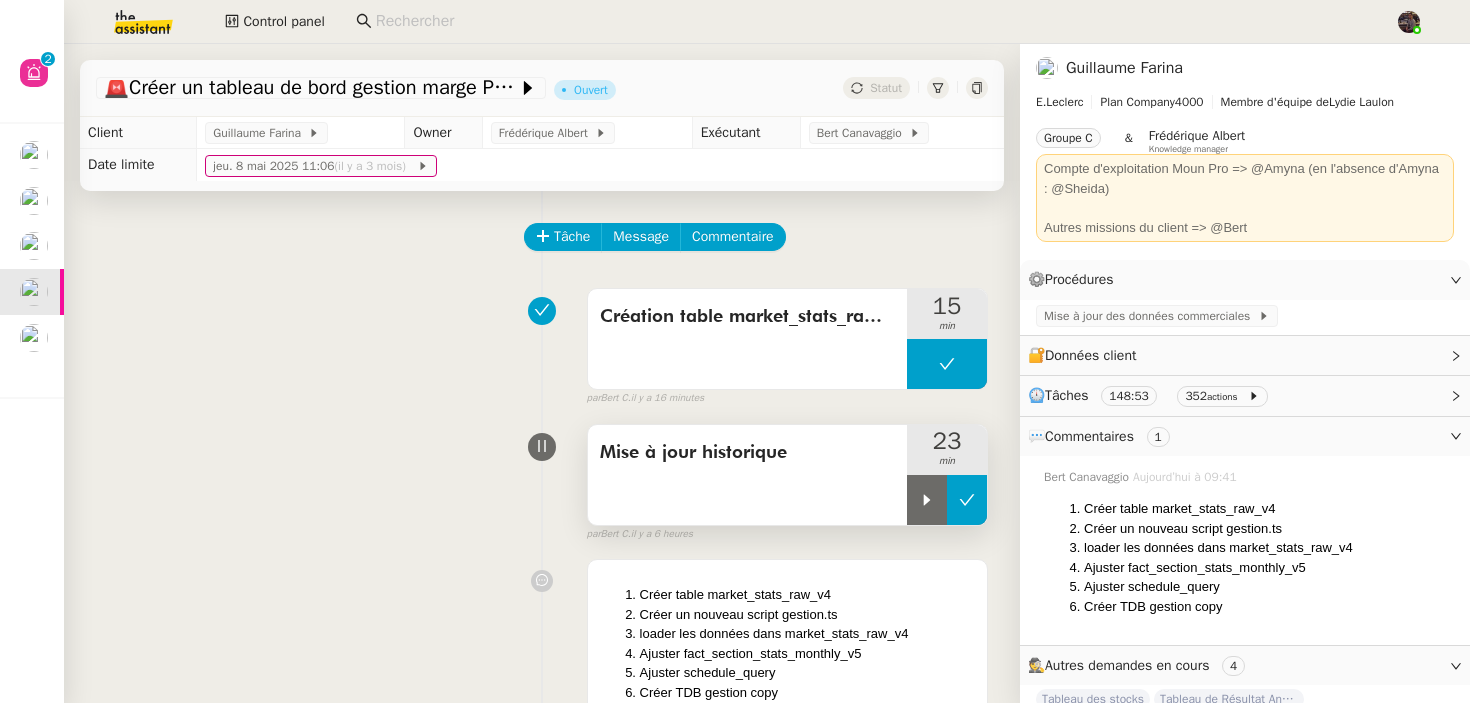 click at bounding box center [927, 500] 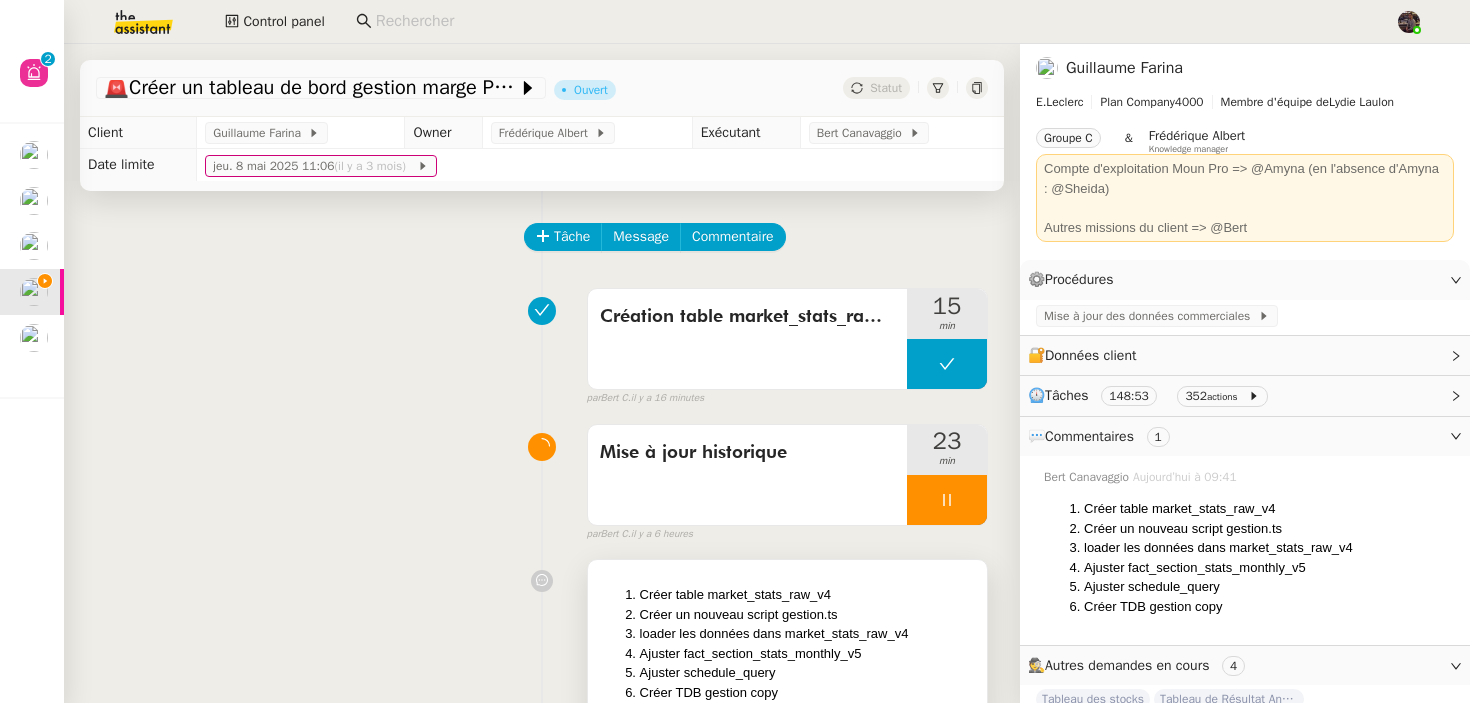 scroll, scrollTop: 48, scrollLeft: 0, axis: vertical 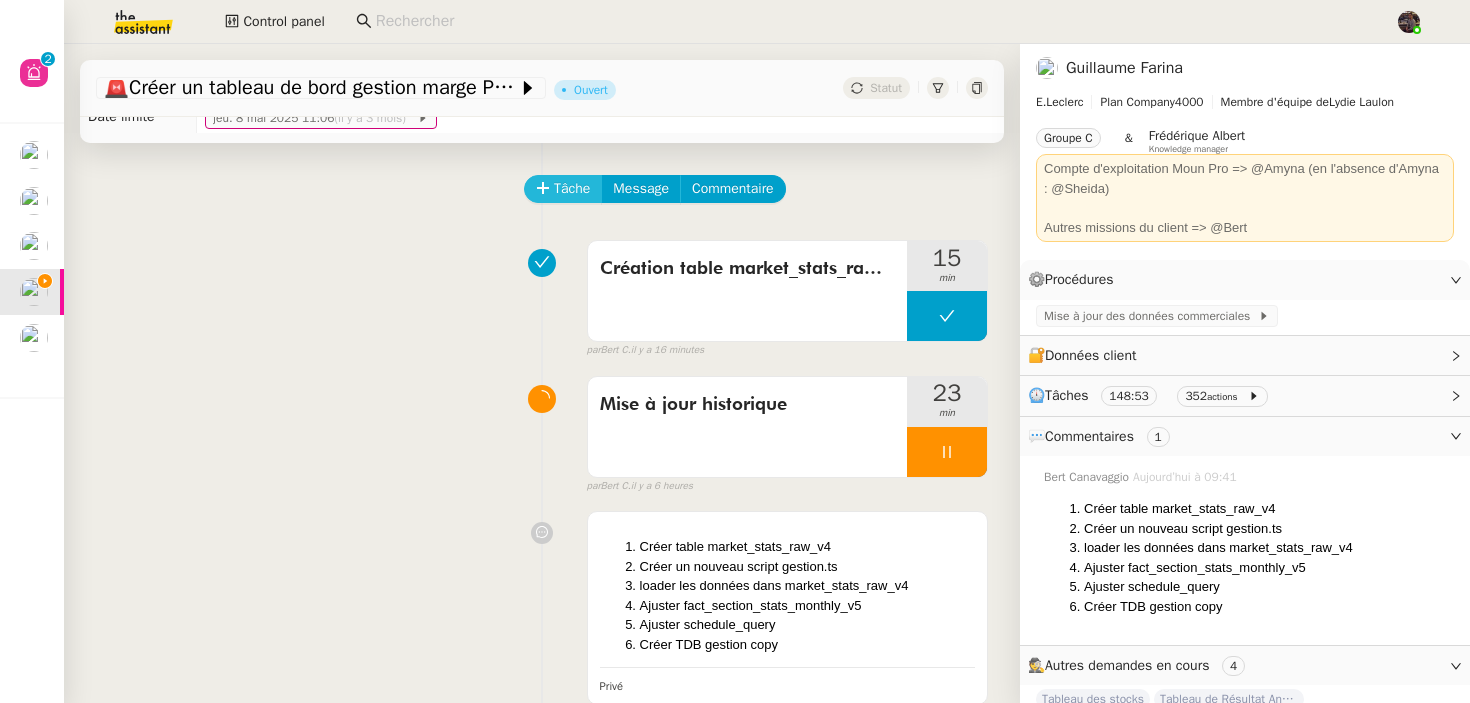 click on "Tâche" 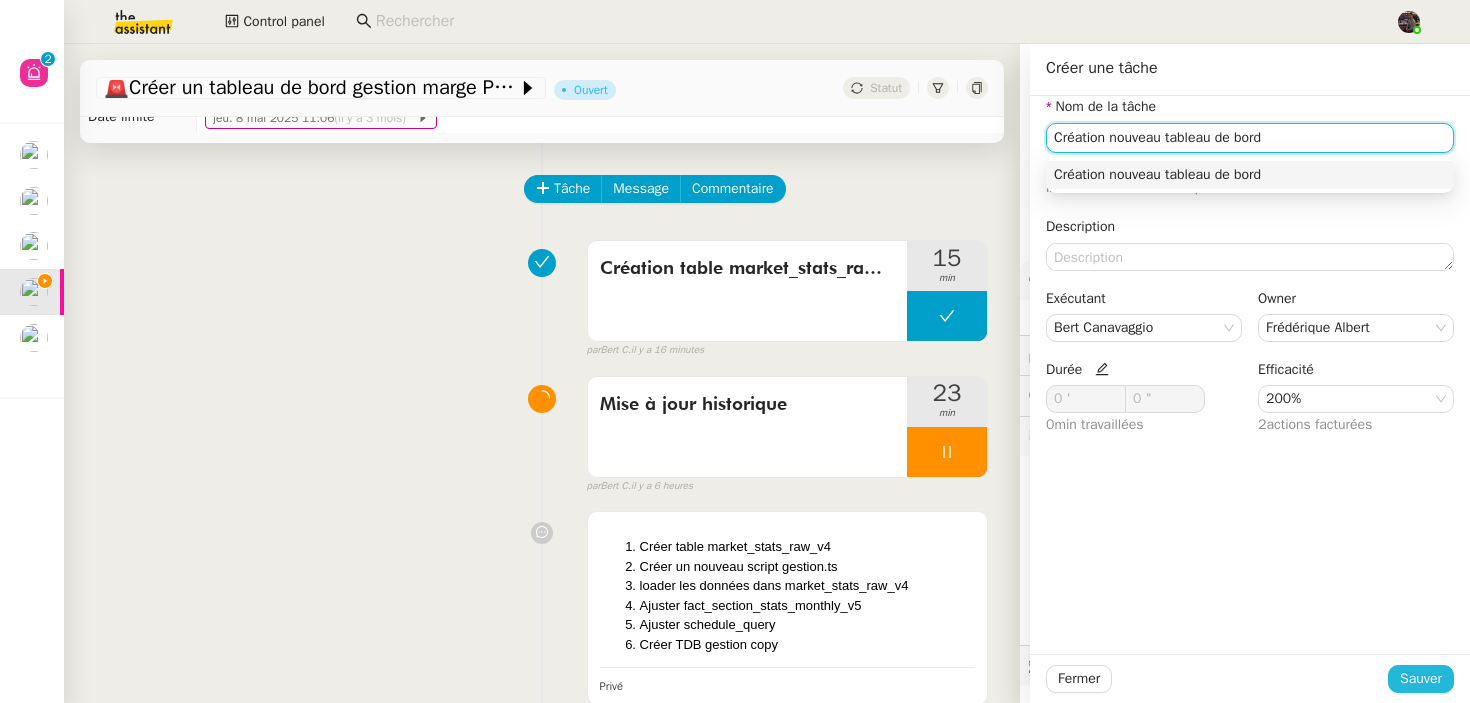 type on "Création nouveau tableau de bord" 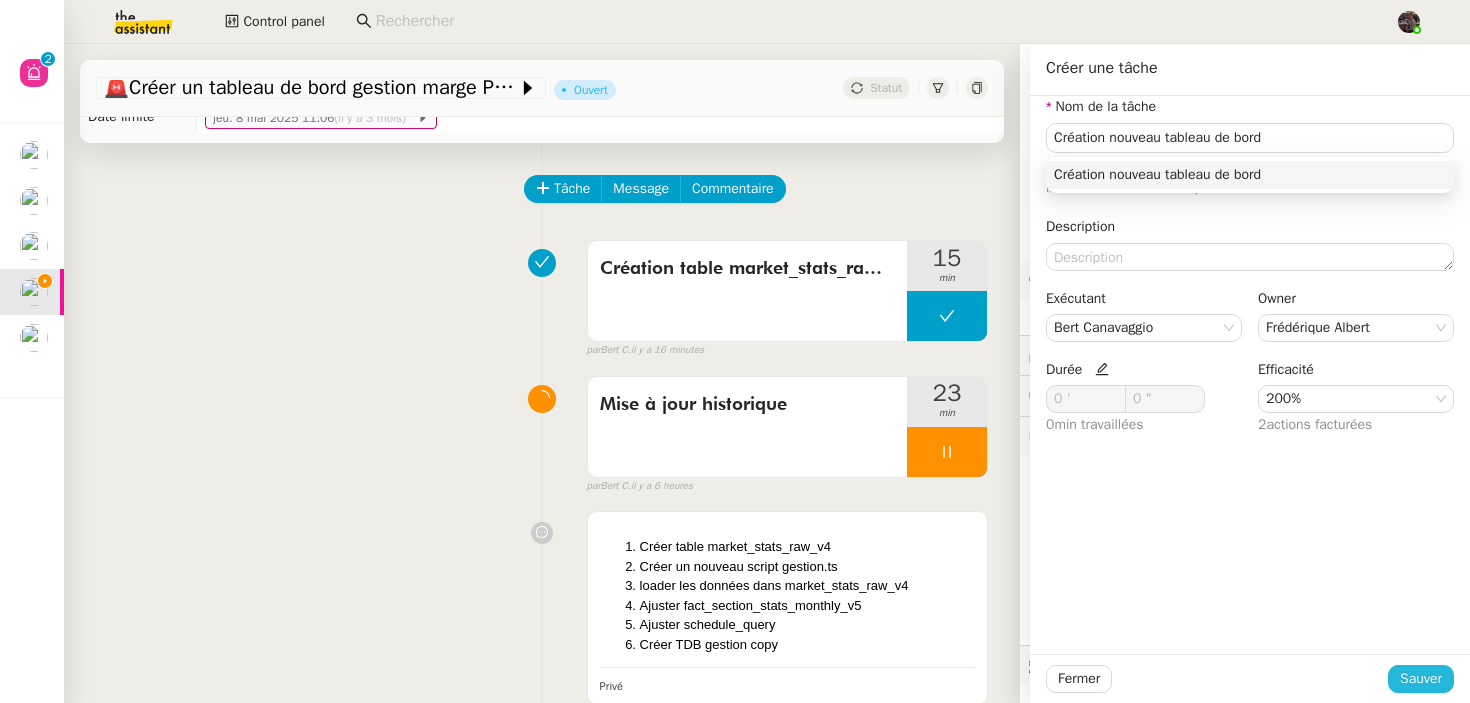 click on "Sauver" 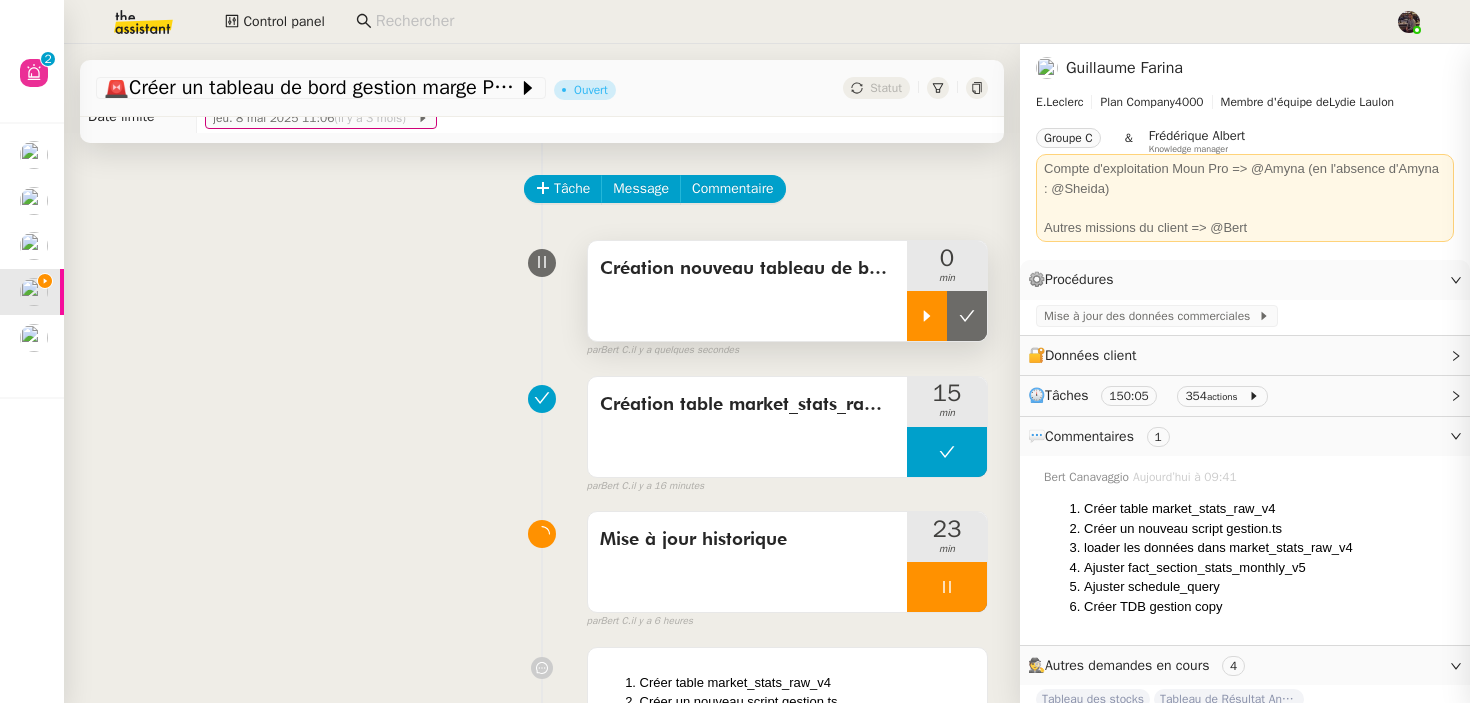 click at bounding box center (927, 316) 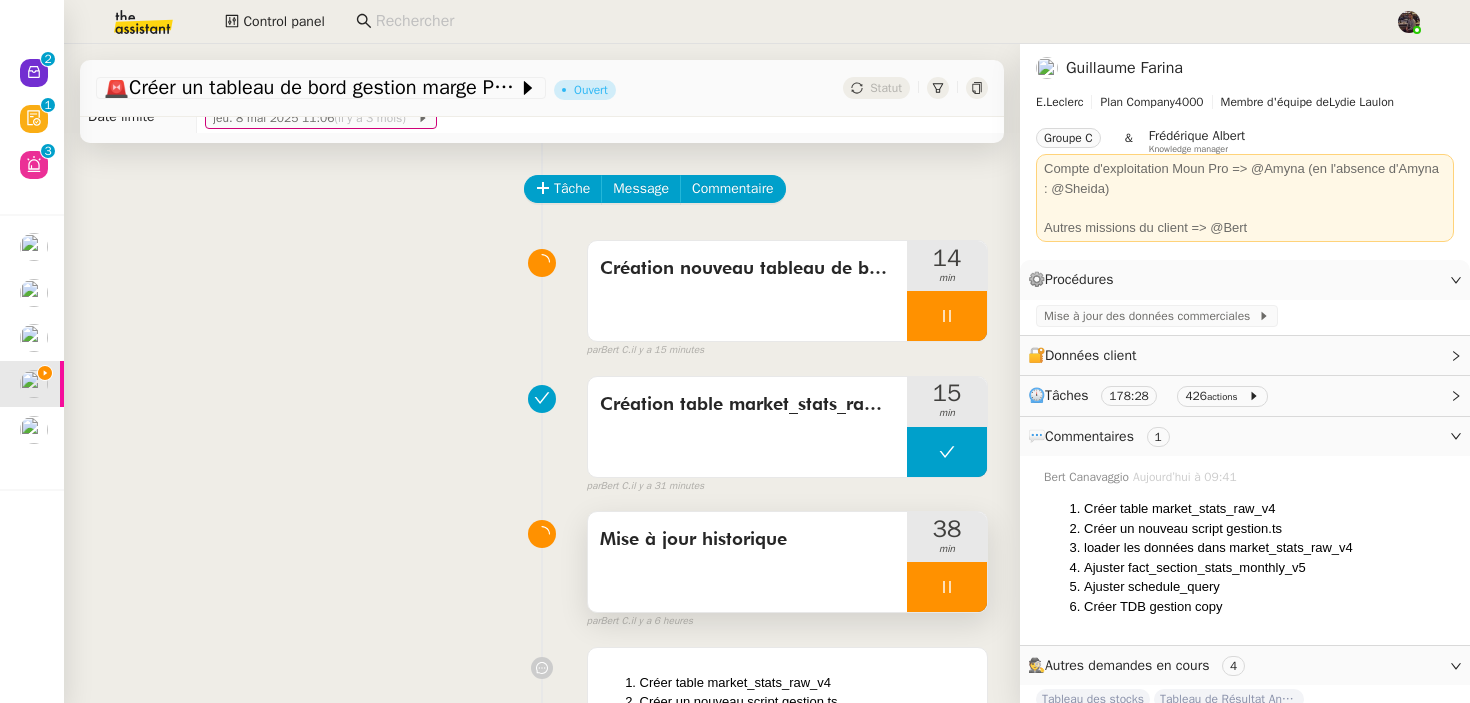 click at bounding box center [947, 587] 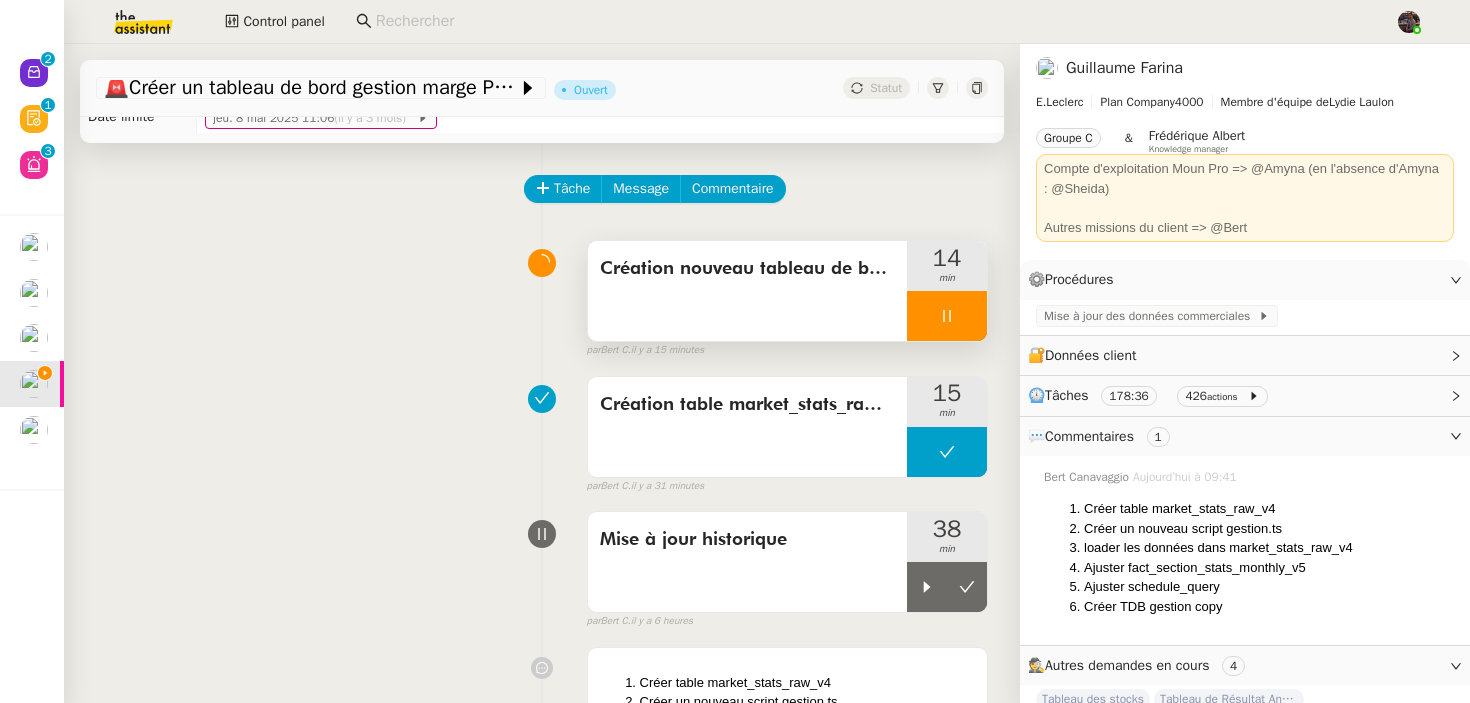click at bounding box center (947, 316) 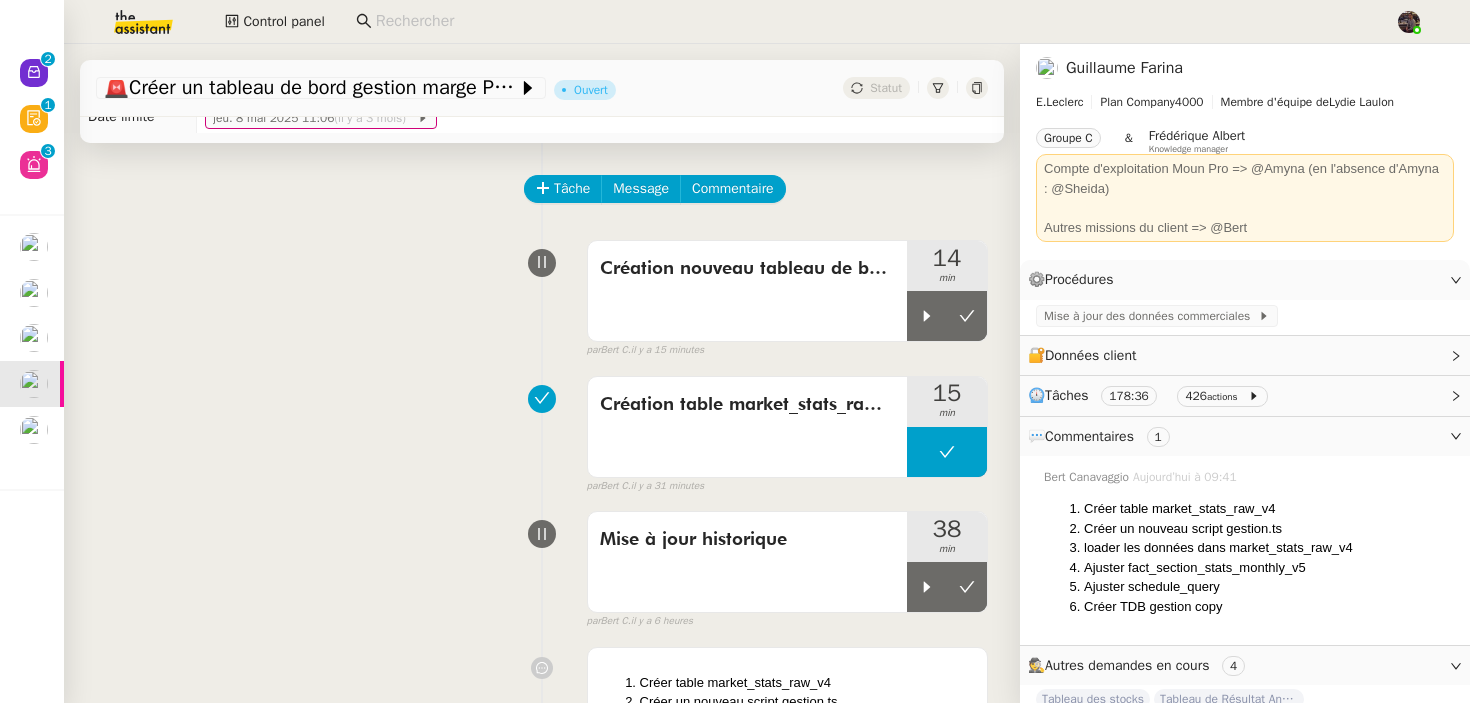 drag, startPoint x: 355, startPoint y: 321, endPoint x: 339, endPoint y: 328, distance: 17.464249 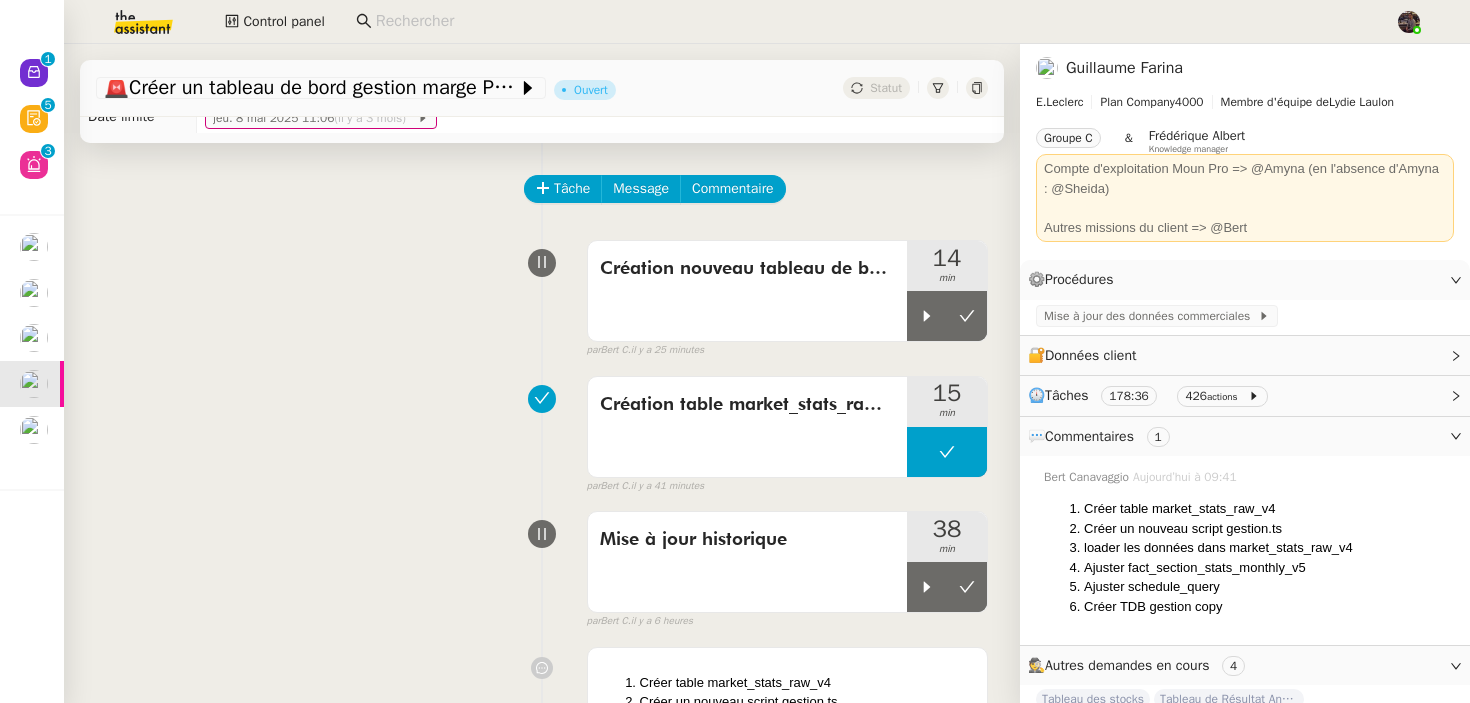 click on "Création nouveau tableau de bord     14 min false par   Bert C.   il y a 25 minutes" at bounding box center (542, 295) 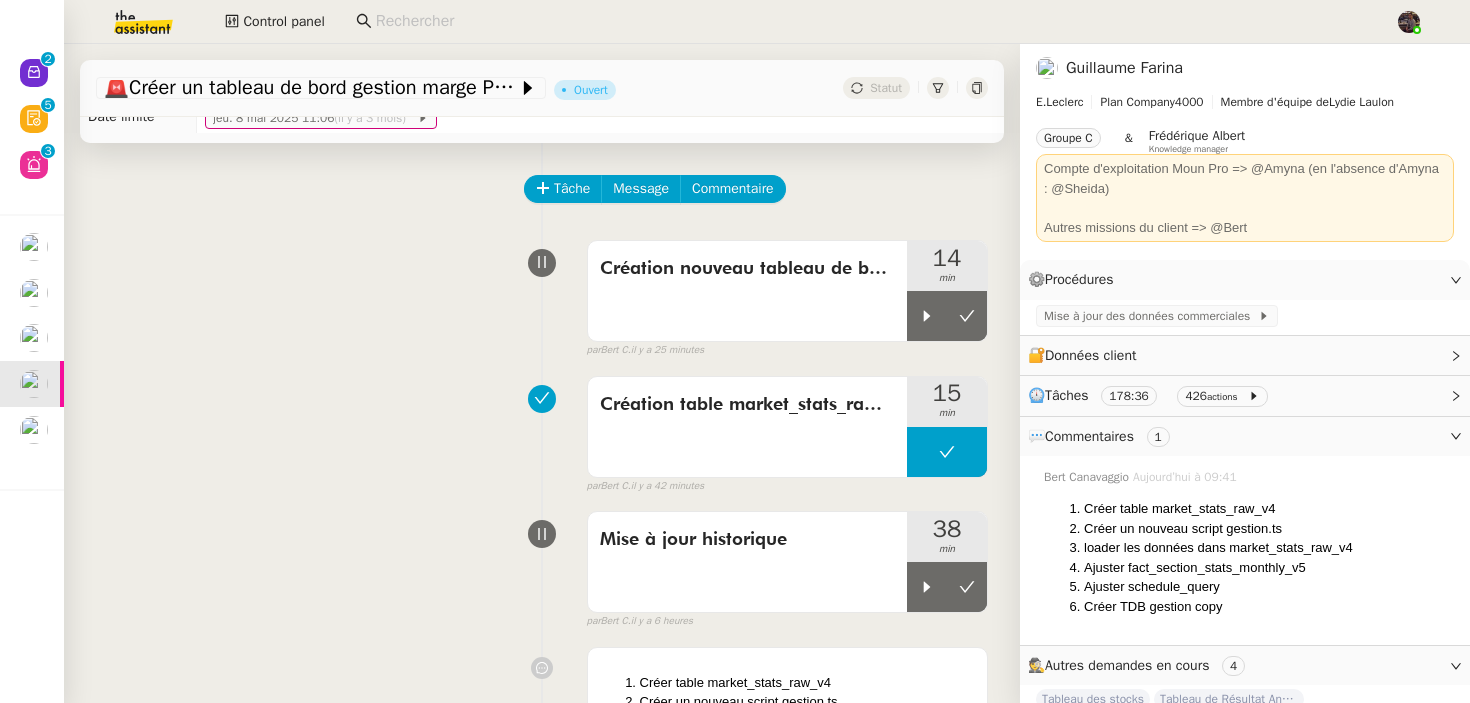 click on "Création nouveau tableau de bord     14 min false par   Bert C.   il y a 25 minutes" at bounding box center [542, 295] 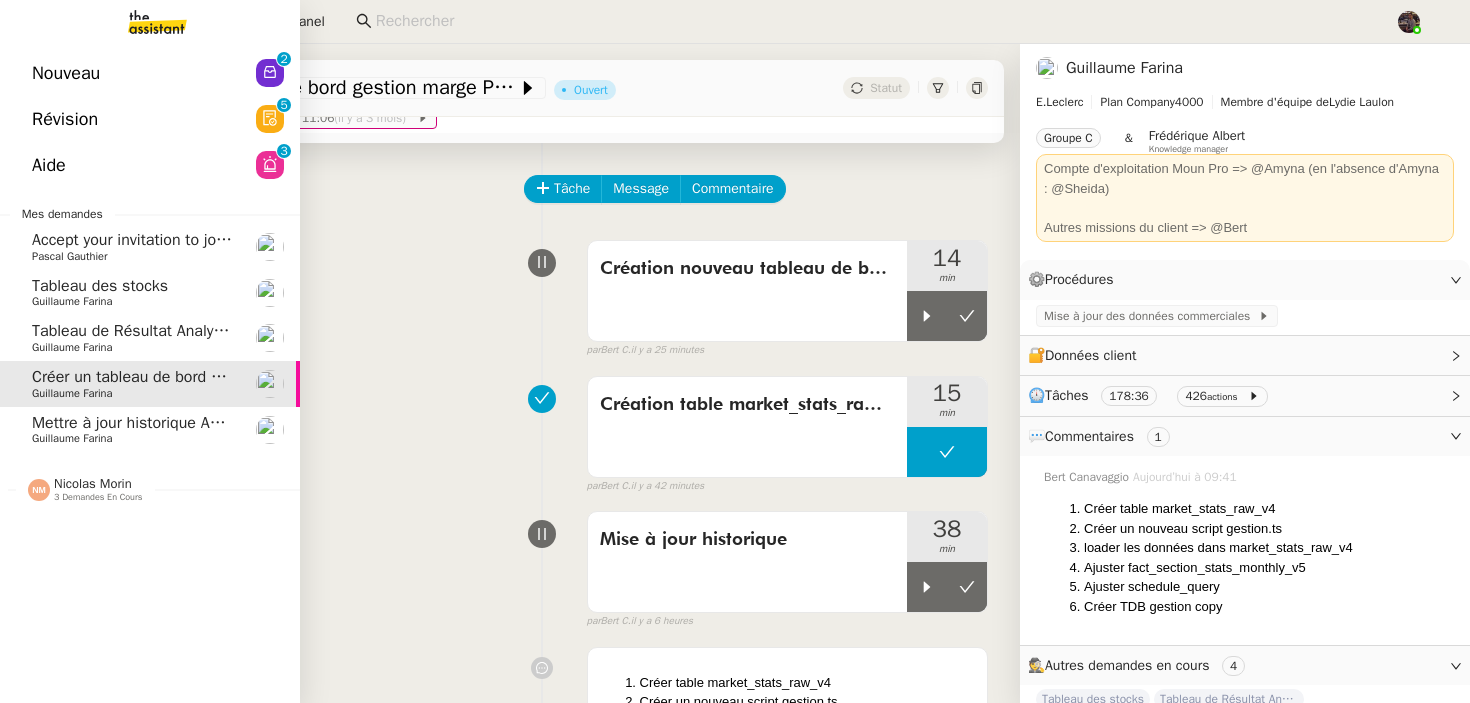 click on "Nouveau" 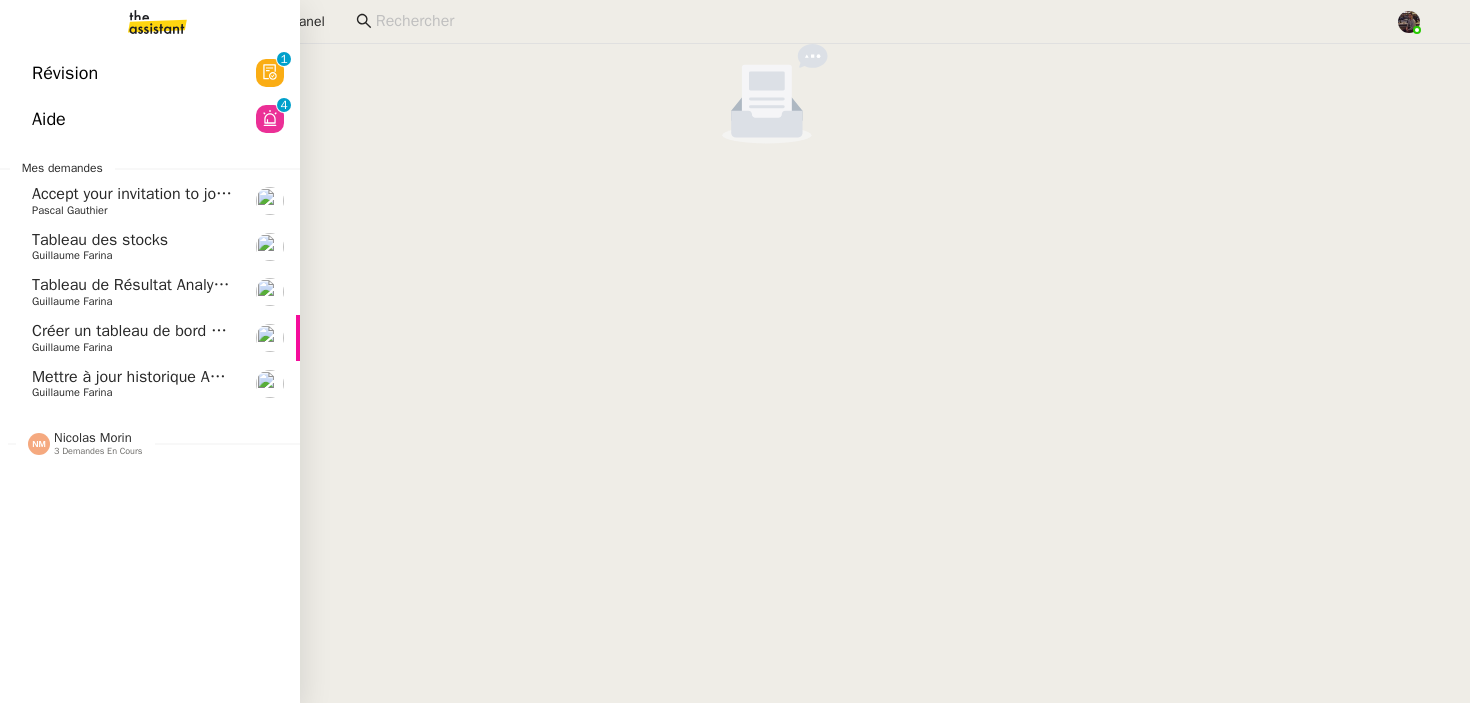 click on "Créer un tableau de bord gestion marge PAF    [FIRST] [LAST]" 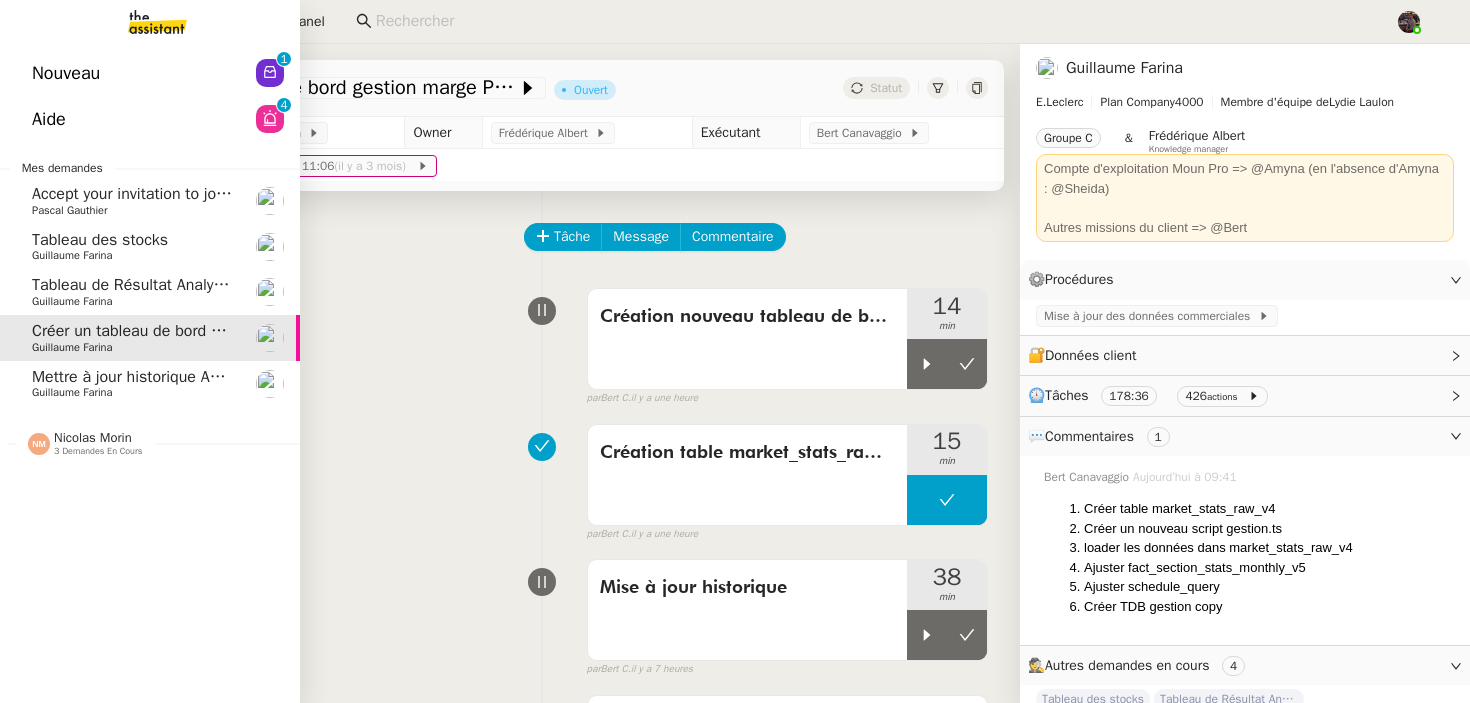 click on "Nouveau  0   1   2   3   4   5   6   7   8   9" 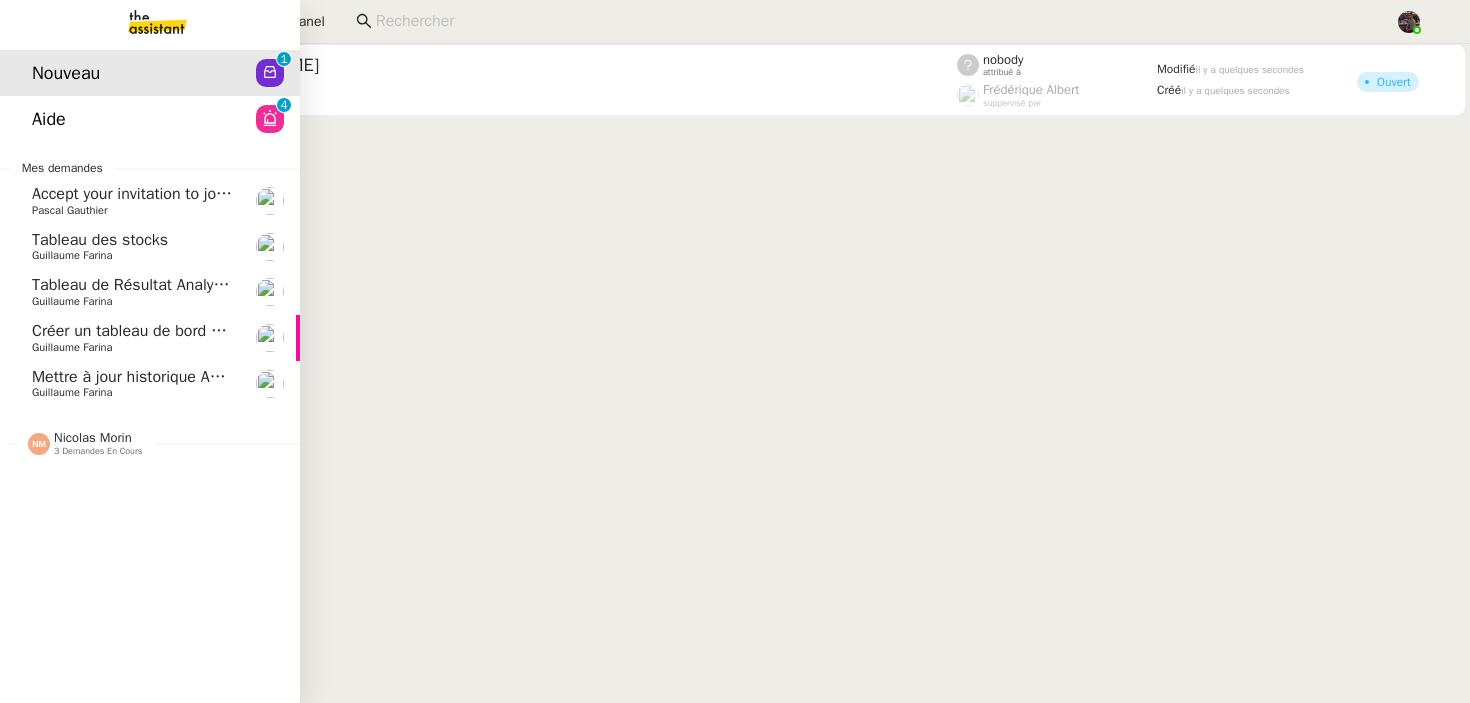 click on "Guillaume Farina" 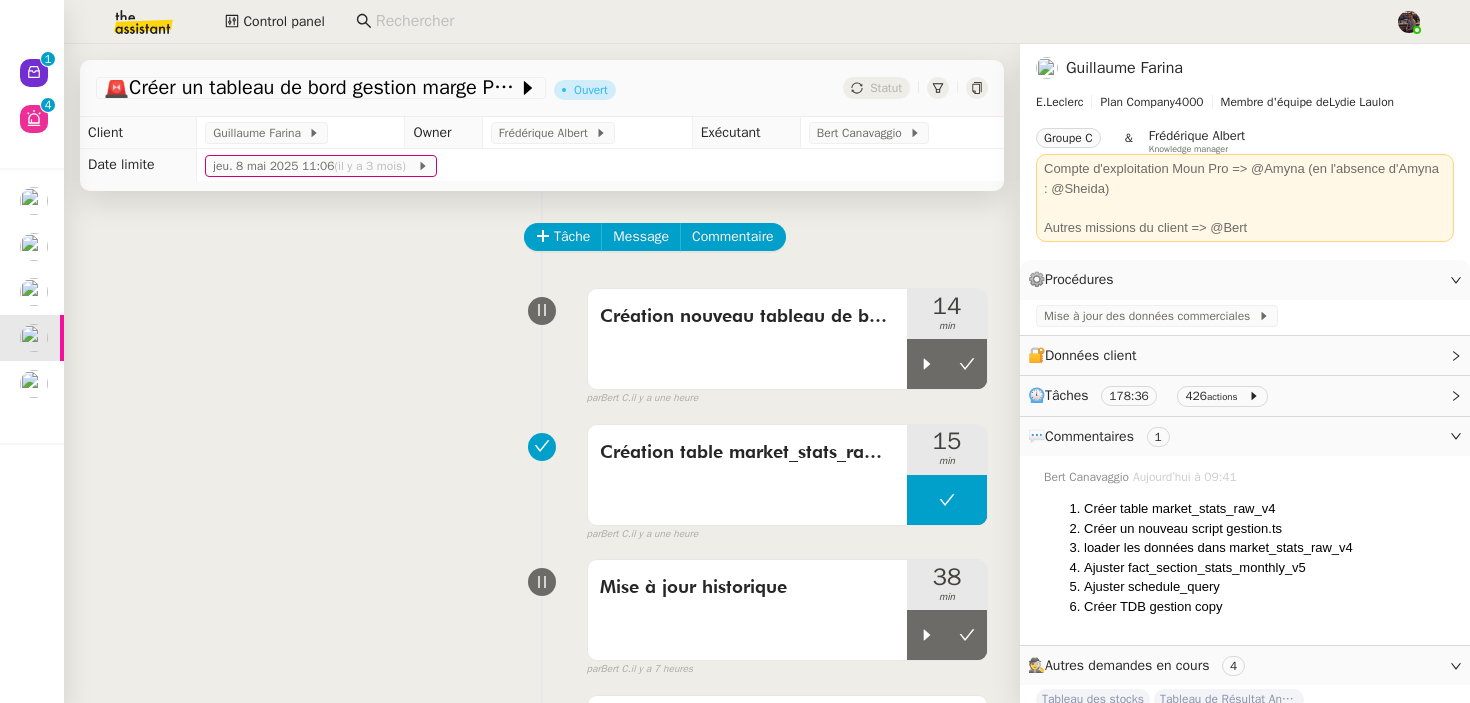 click on "Tâche Message Commentaire" 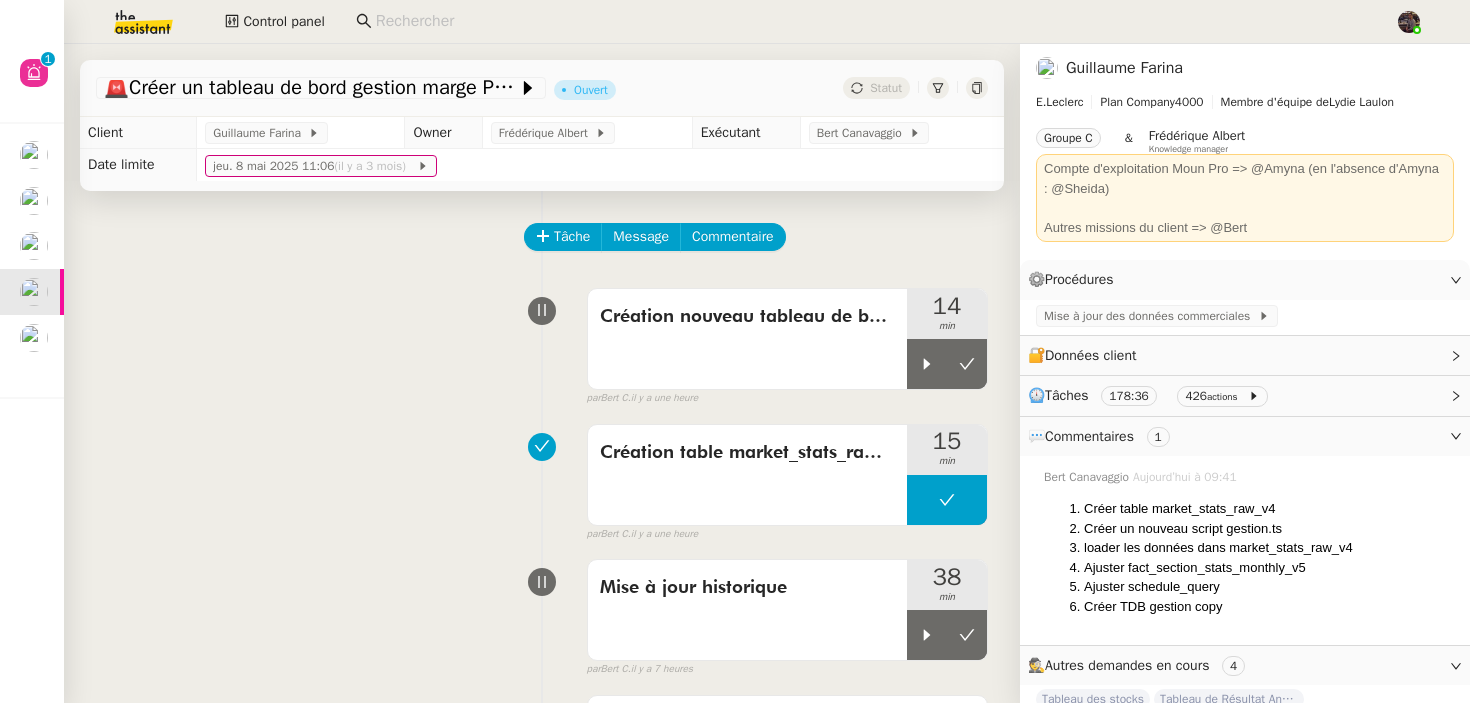 click on "Création table market_stats_raw_v4     15 min false par   Bert C.   il y a une heure" at bounding box center [542, 479] 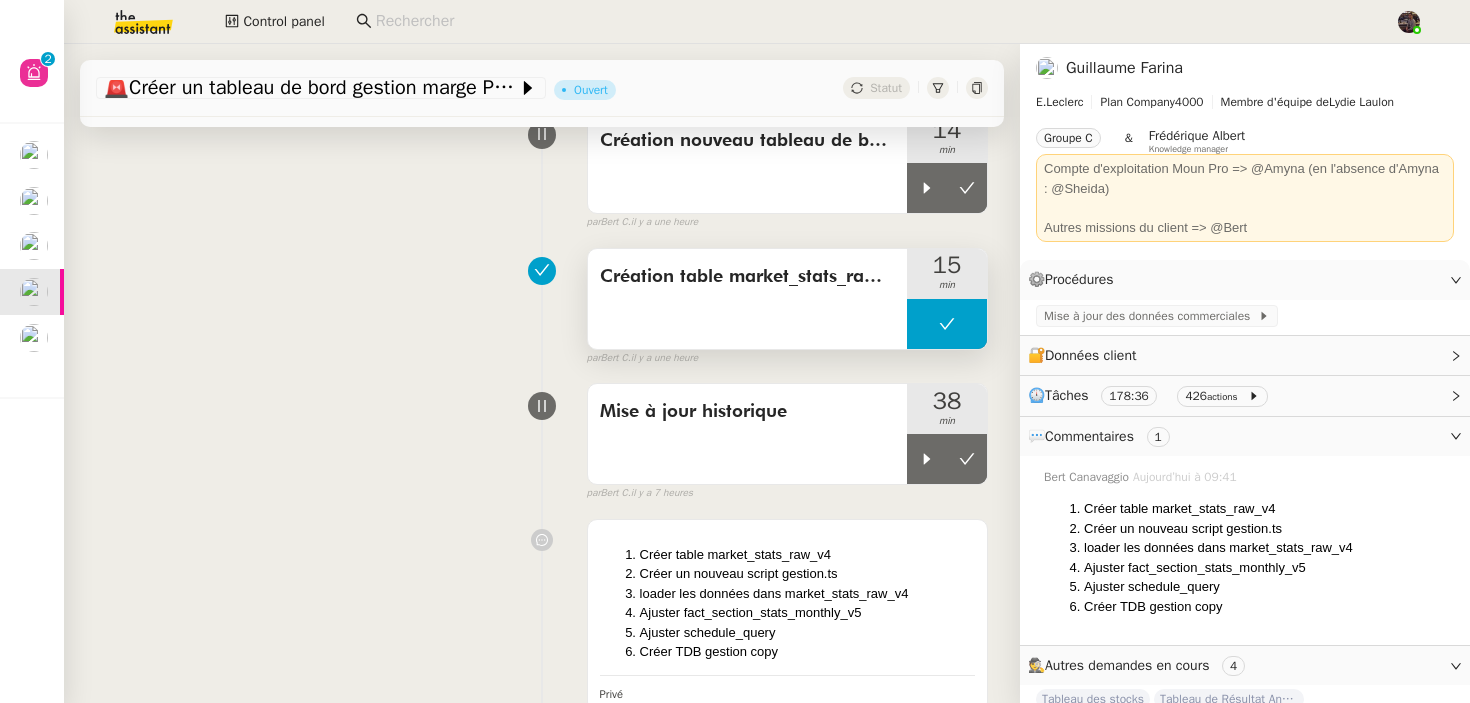 scroll, scrollTop: 0, scrollLeft: 0, axis: both 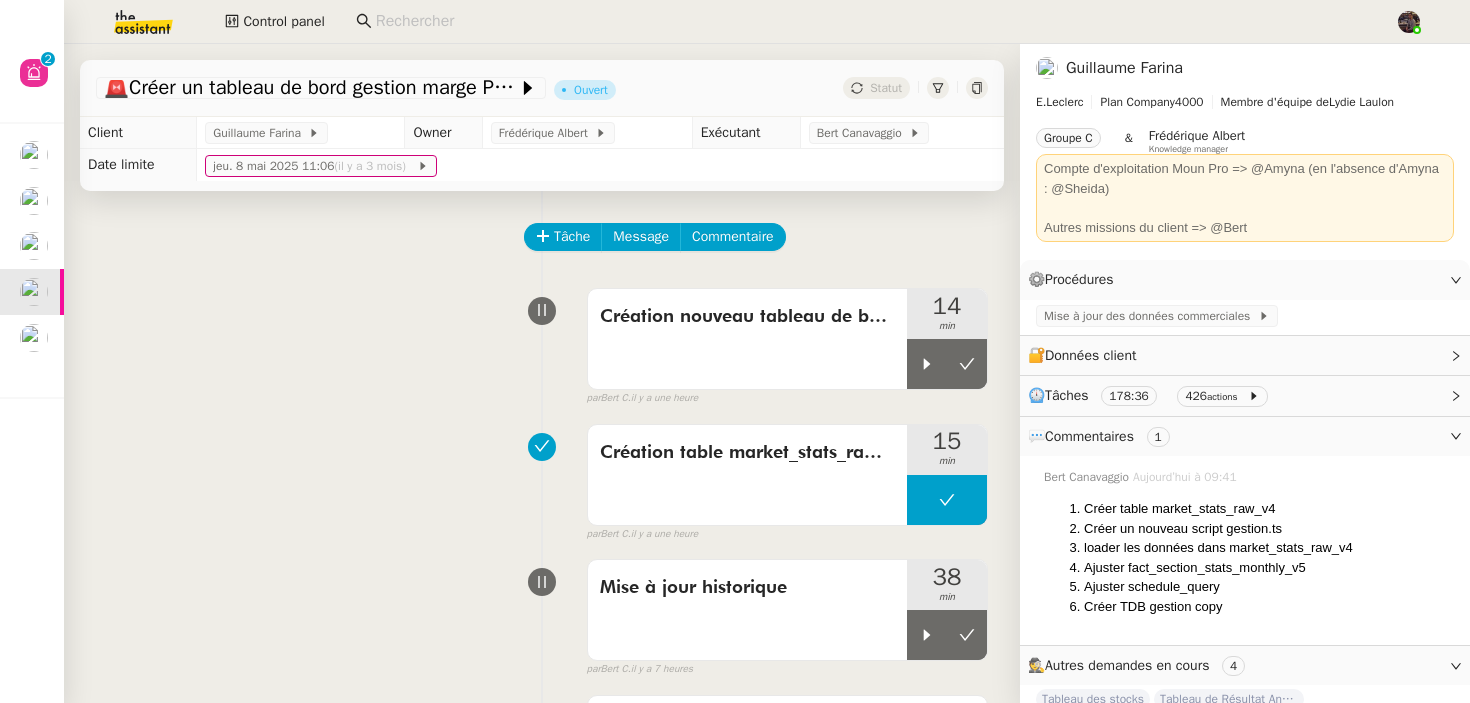 click 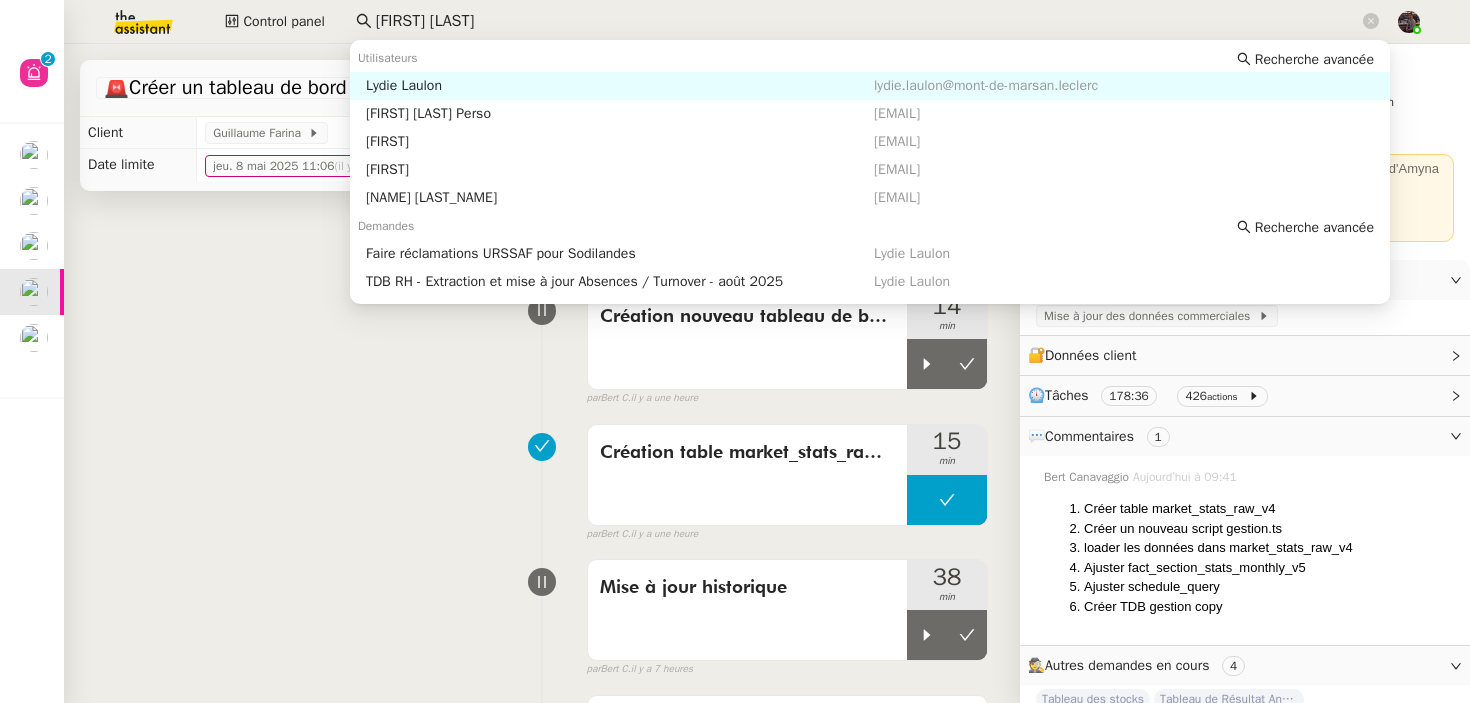click on "Lydie Laulon" at bounding box center [620, 86] 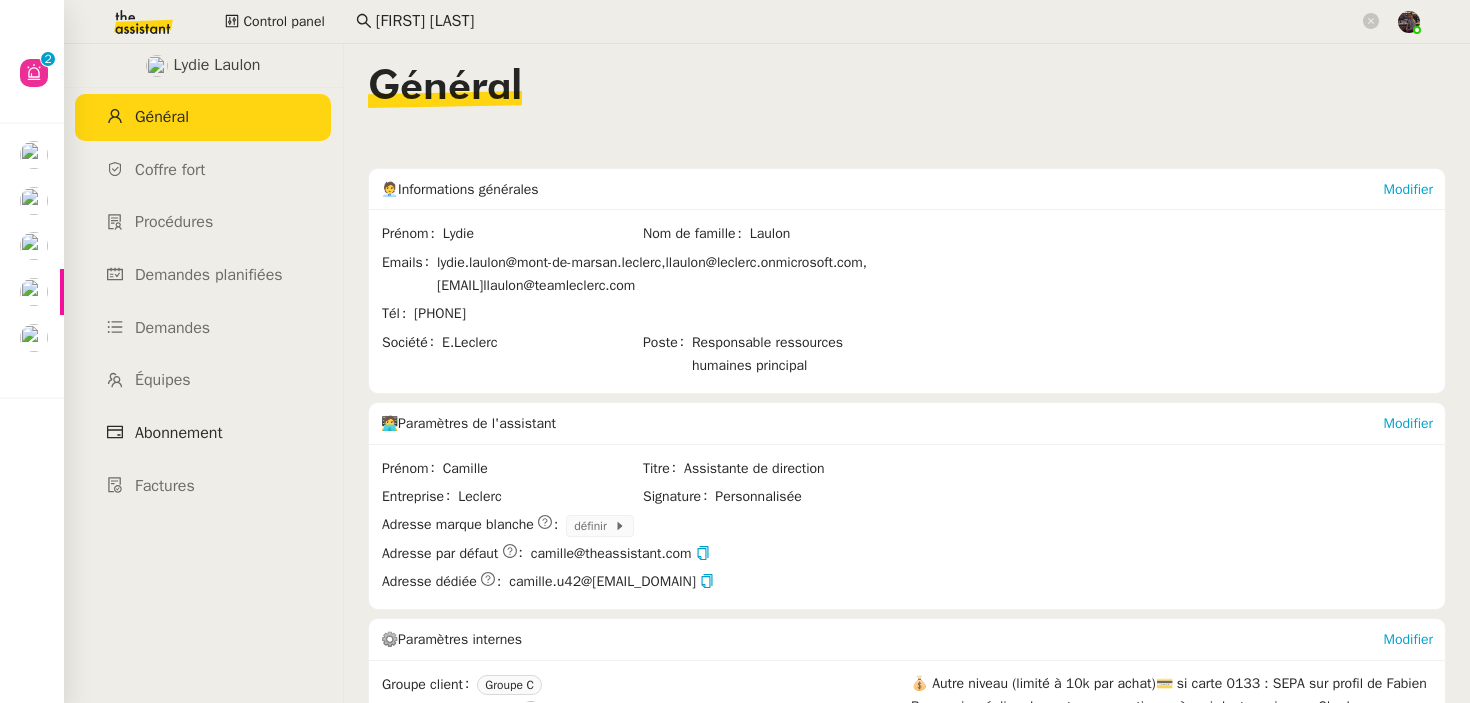 click on "Abonnement" 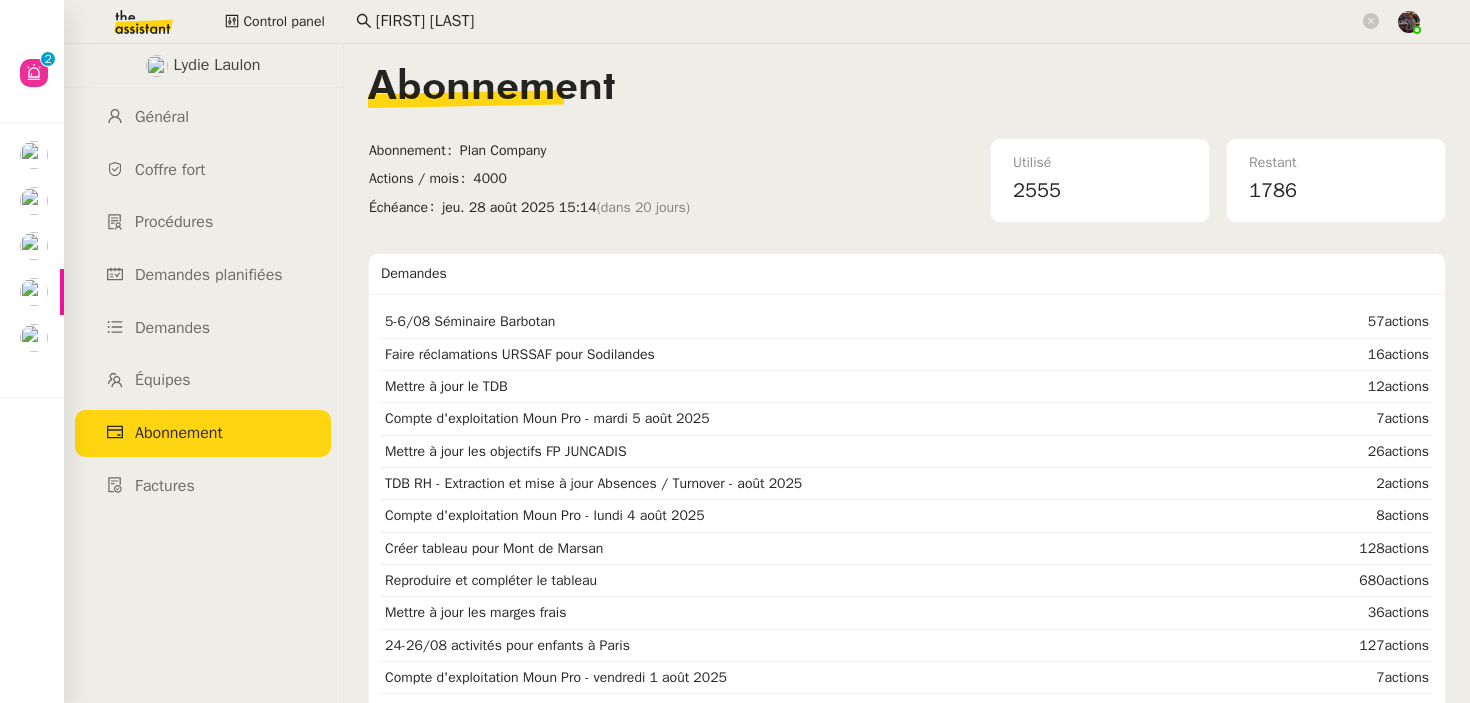 click on "Abonnement" 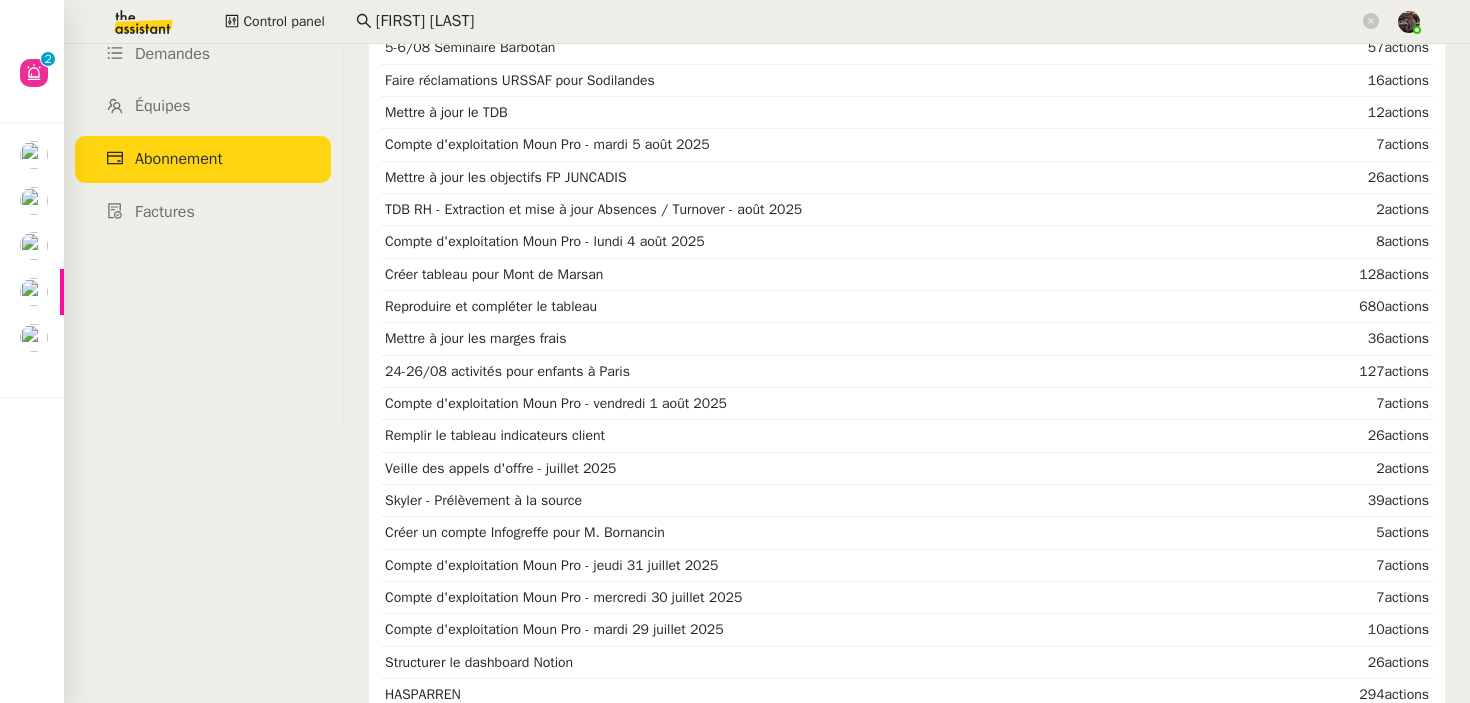 scroll, scrollTop: 0, scrollLeft: 0, axis: both 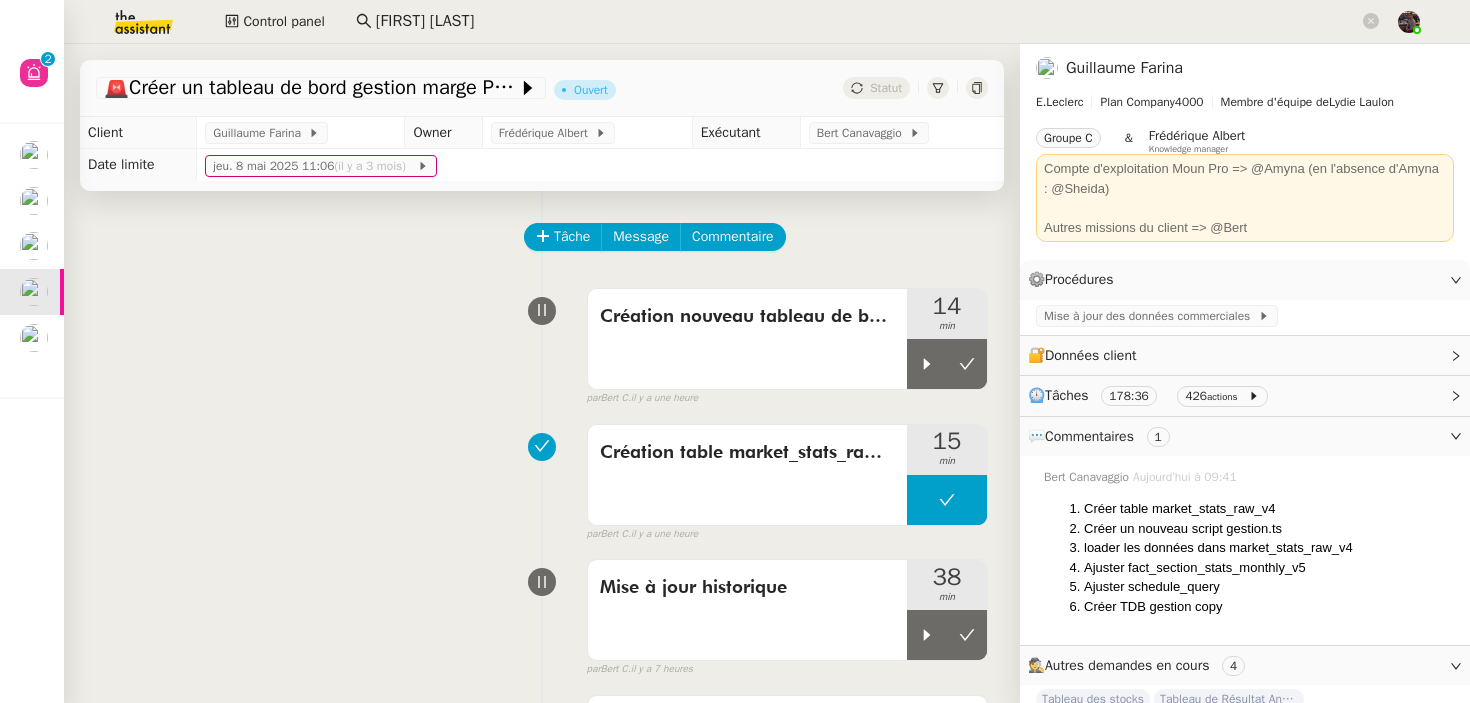 click on "Création nouveau tableau de bord     14 min false par   Bert C.   il y a une heure" at bounding box center [542, 343] 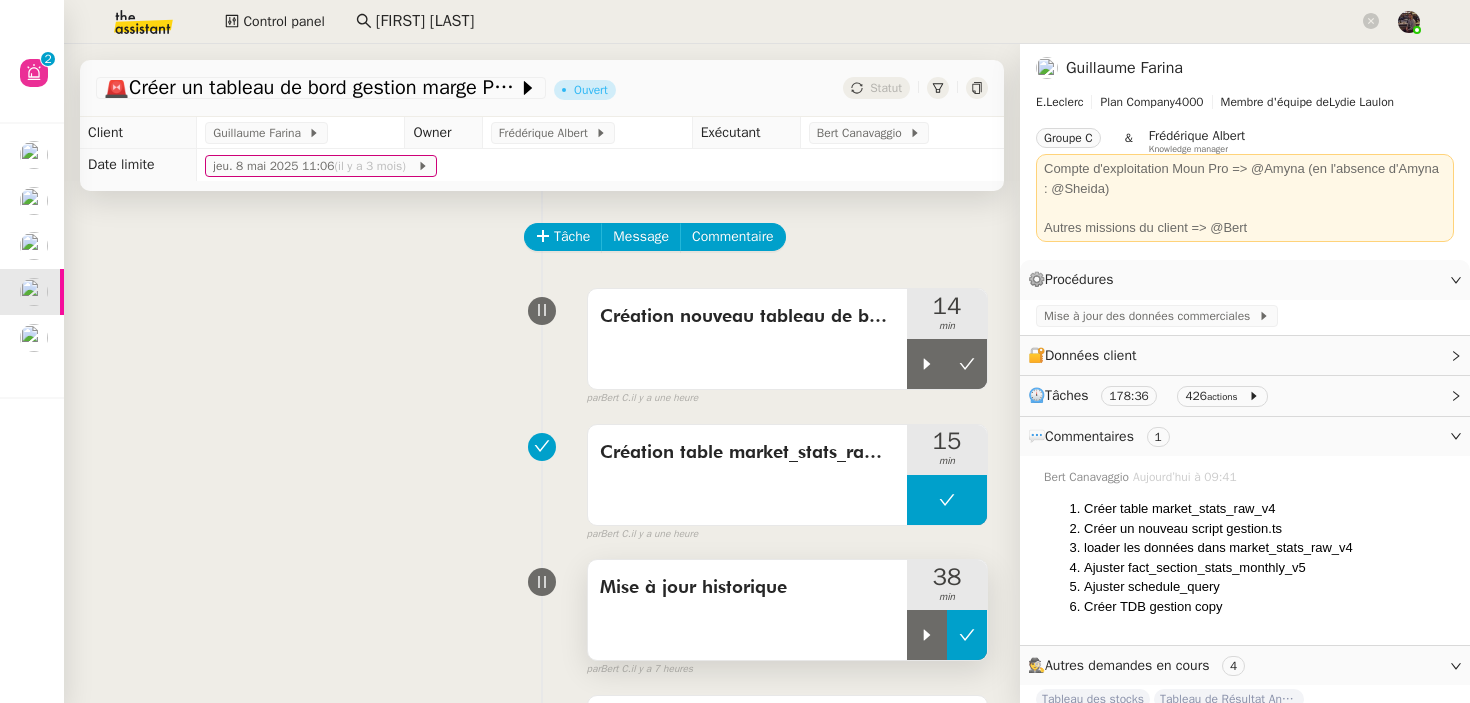 click 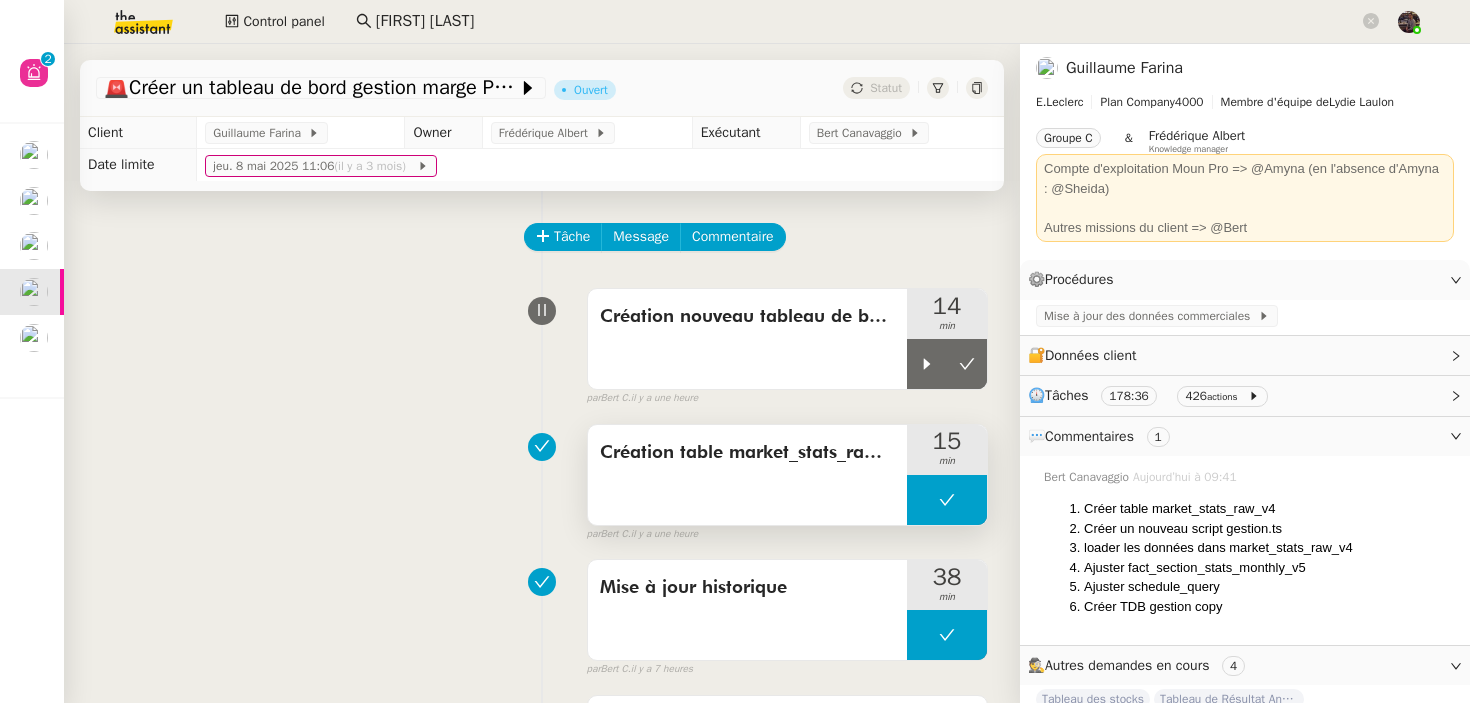 click at bounding box center [947, 500] 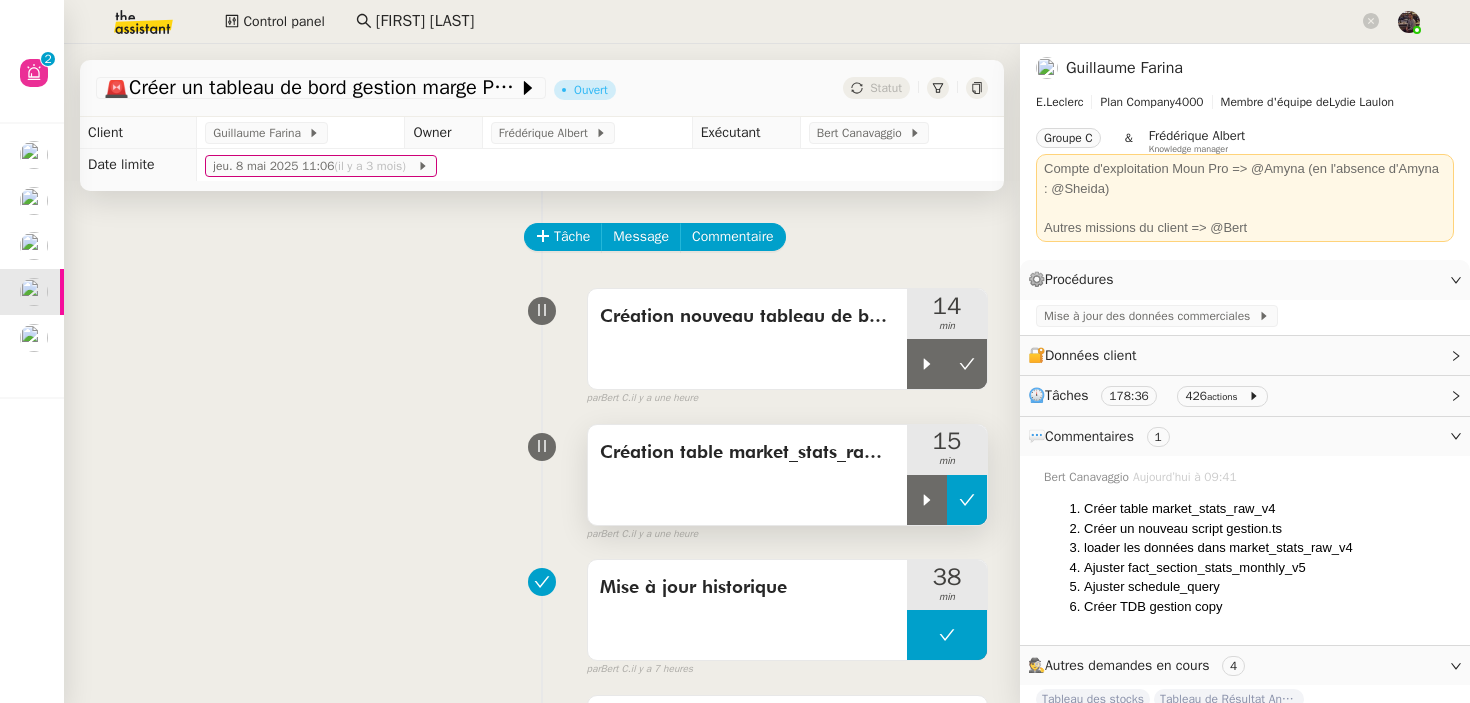 click at bounding box center [927, 500] 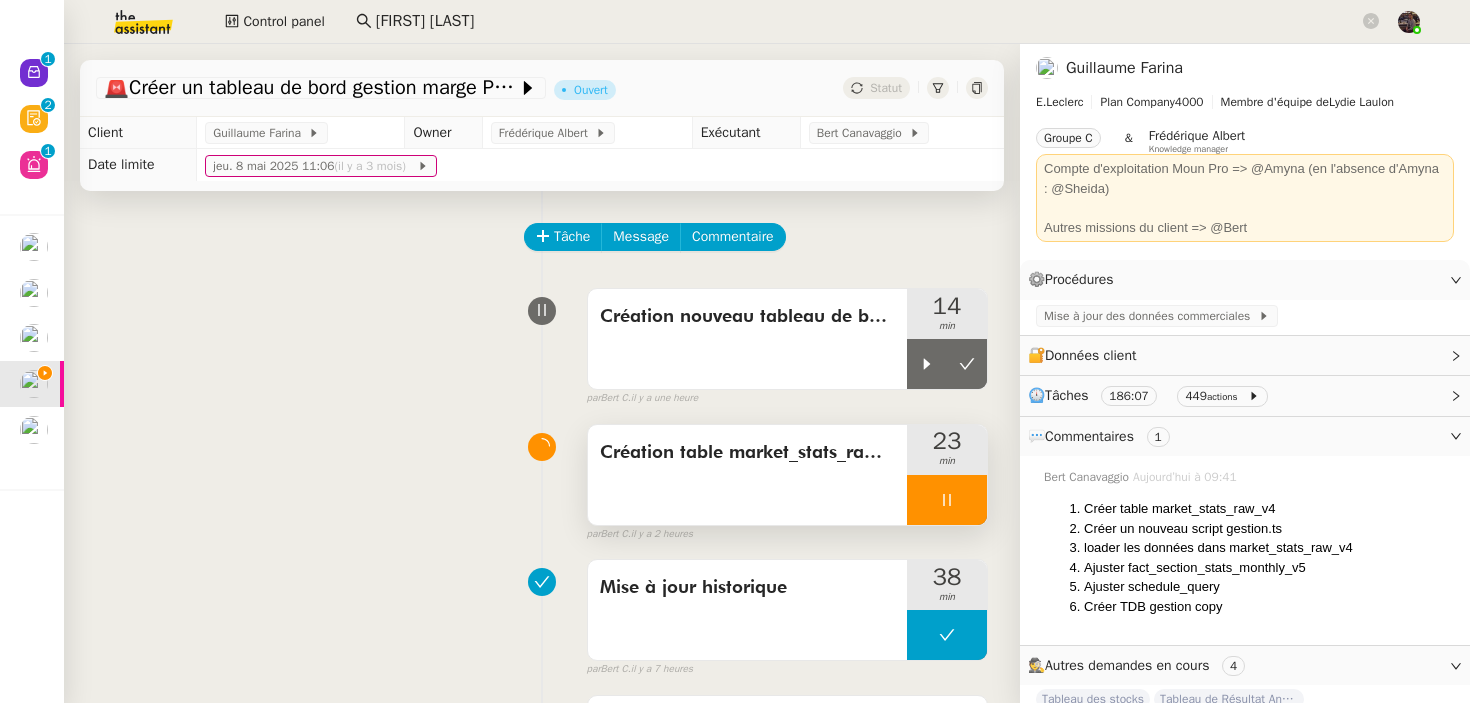 click at bounding box center [947, 500] 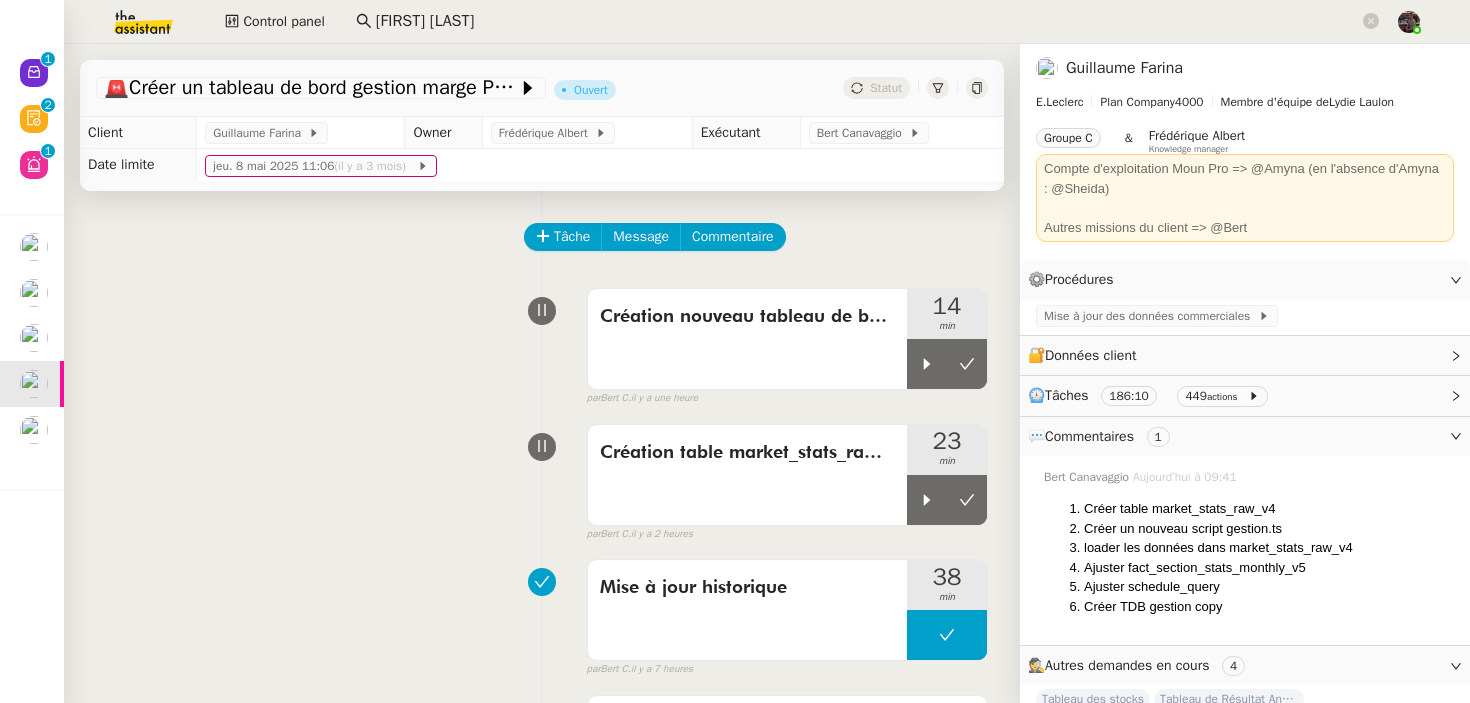click on "Mise à jour historique     38 min false par   Bert C.   il y a 7 heures" at bounding box center [542, 614] 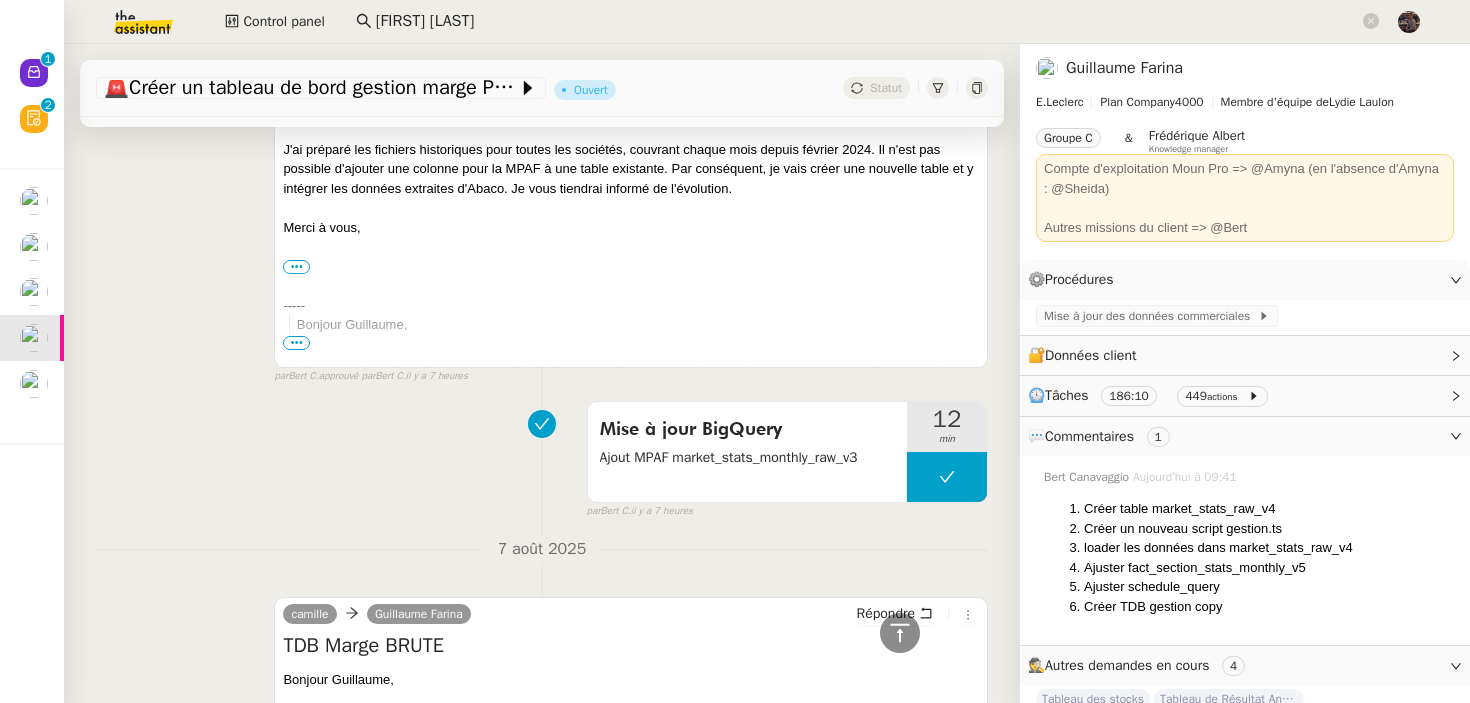 scroll, scrollTop: 0, scrollLeft: 0, axis: both 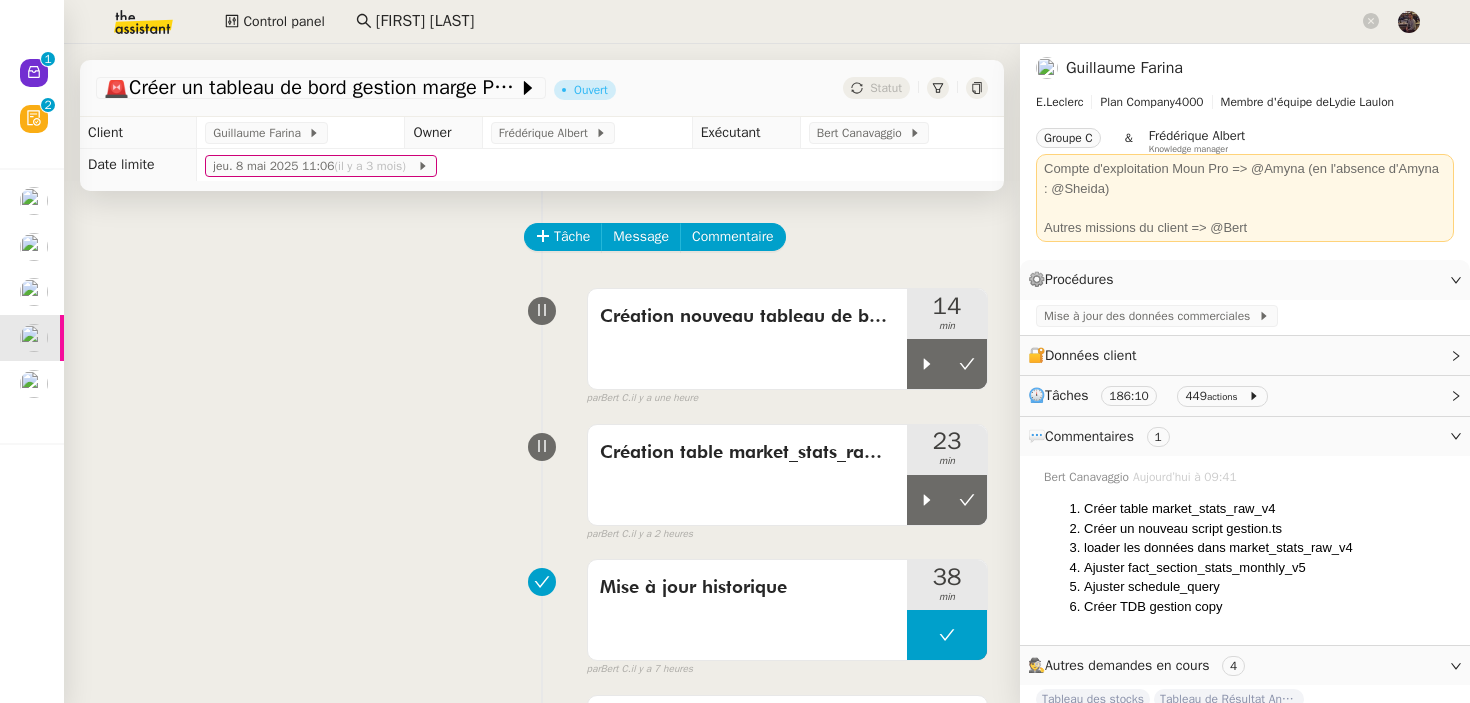 click on "Création nouveau tableau de bord     14 min false par   Bert C.   il y a une heure" at bounding box center [542, 343] 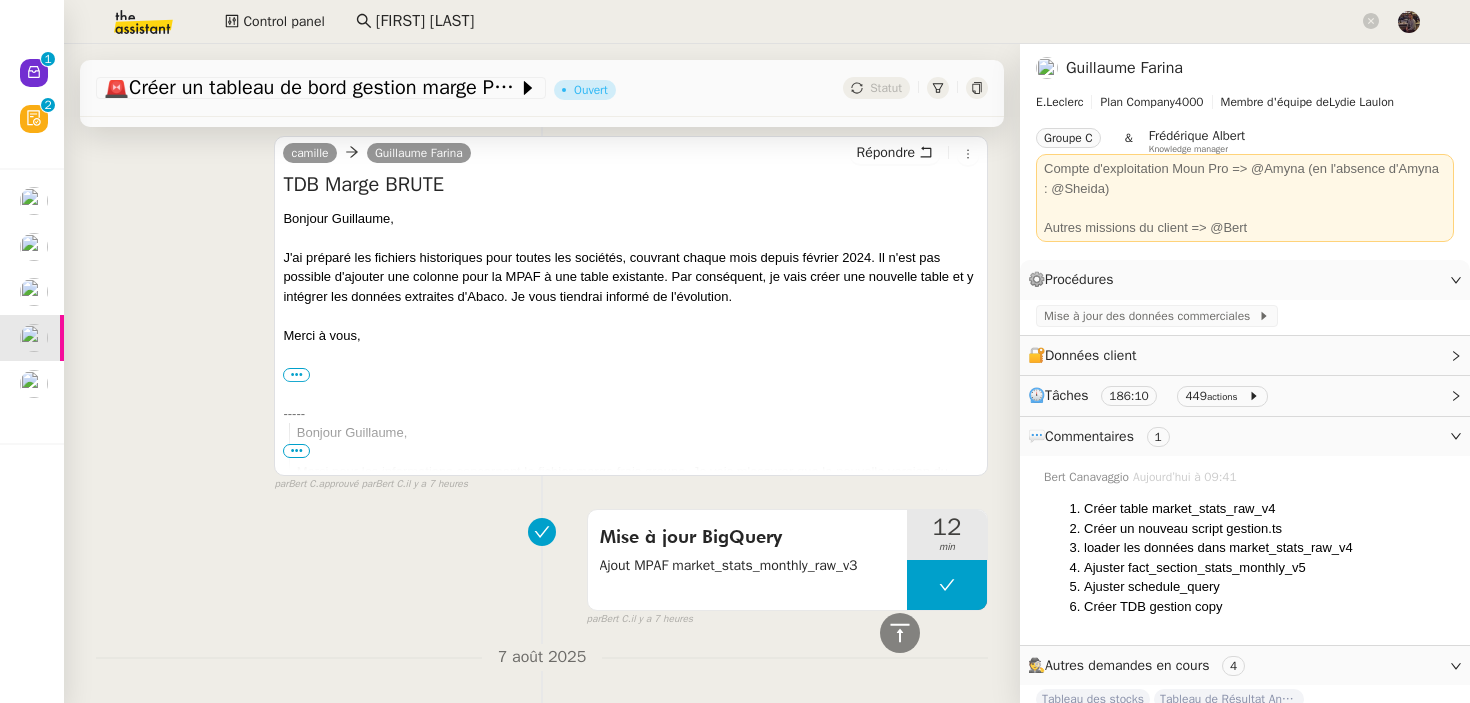 scroll, scrollTop: 0, scrollLeft: 0, axis: both 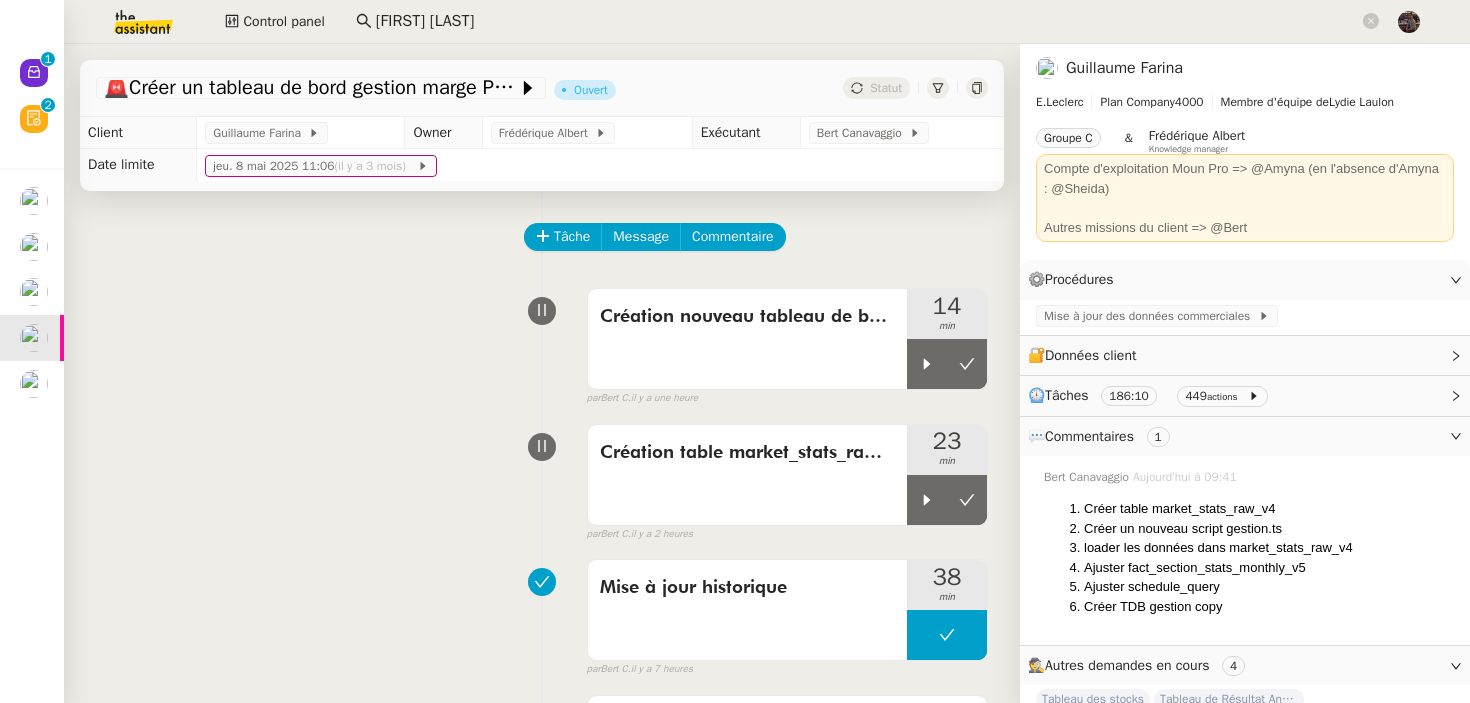 click on "Création table market_stats_raw_v4     23 min false par   Bert C.   il y a 2 heures" at bounding box center [542, 479] 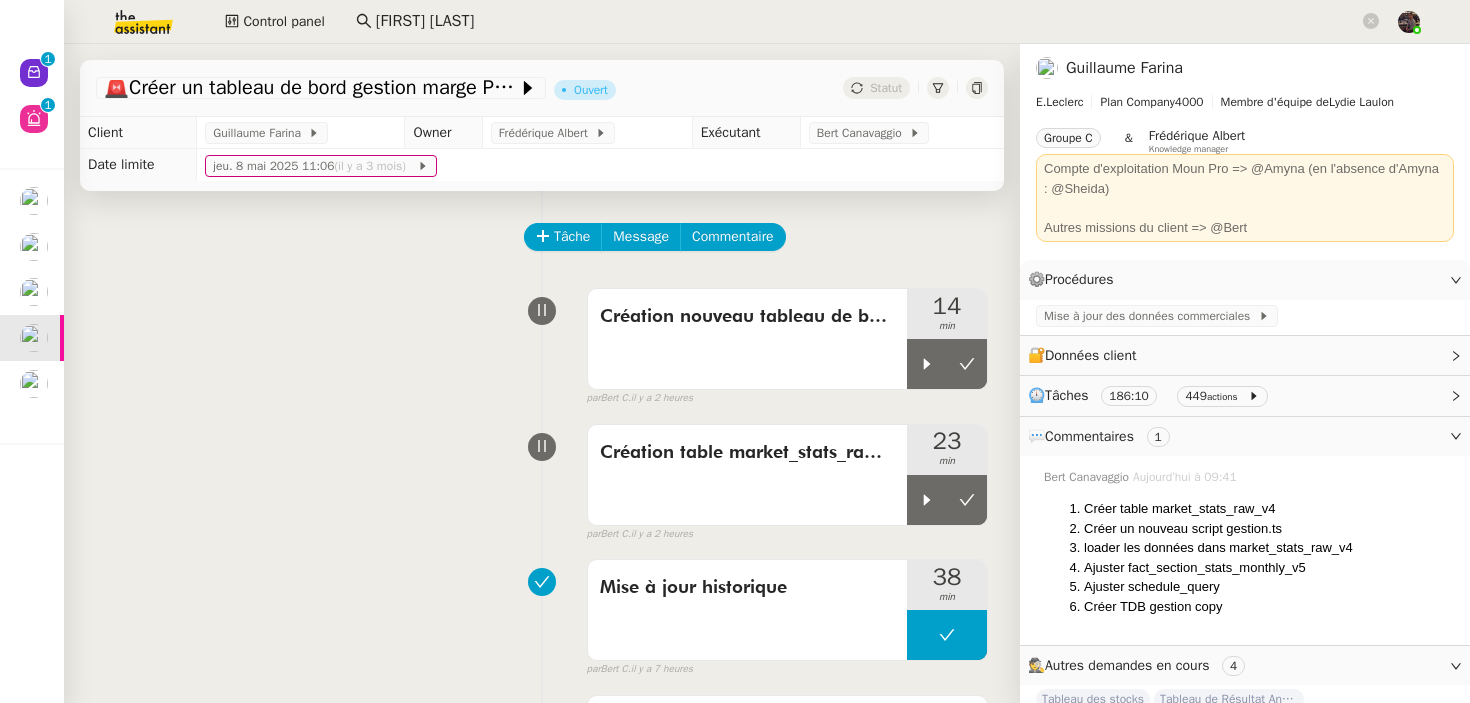 click on "Création nouveau tableau de bord     14 min false par   Bert C.   il y a 2 heures" at bounding box center [542, 343] 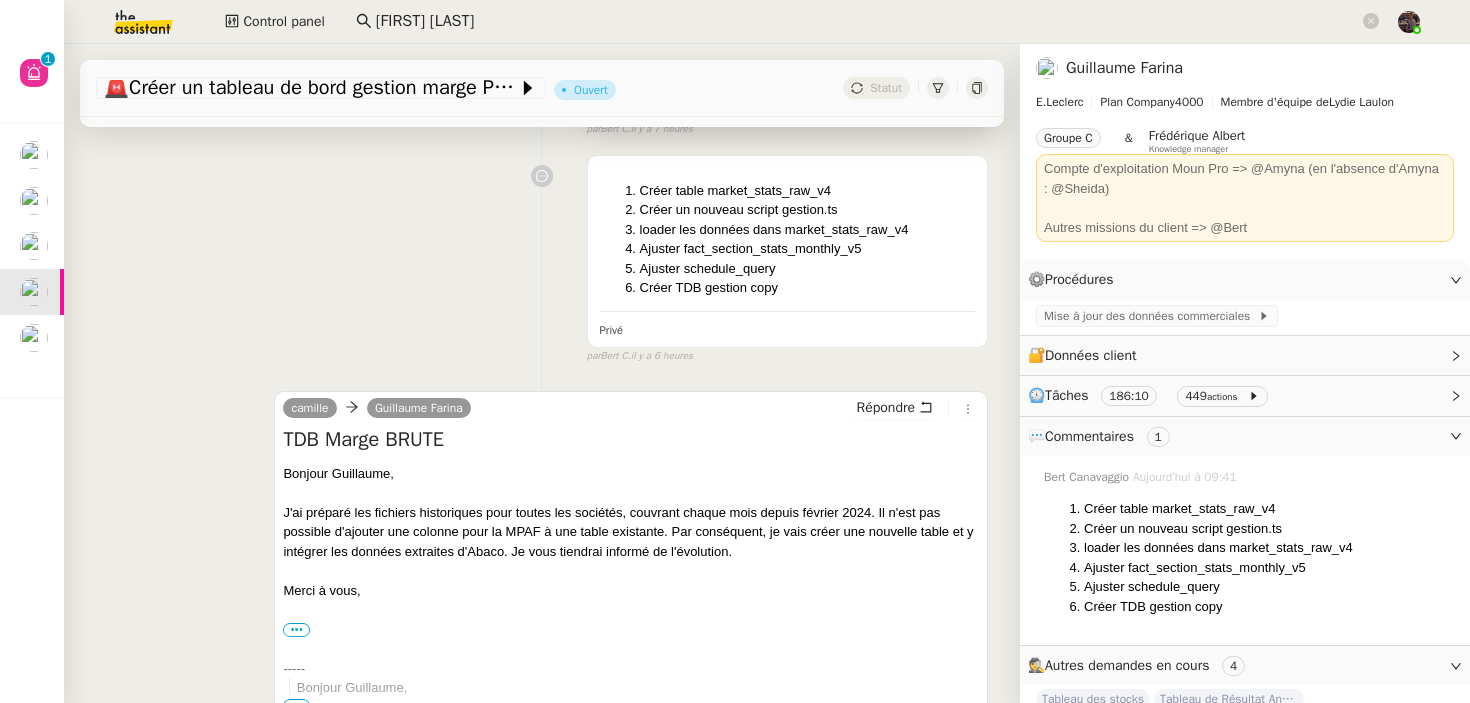 scroll, scrollTop: 0, scrollLeft: 0, axis: both 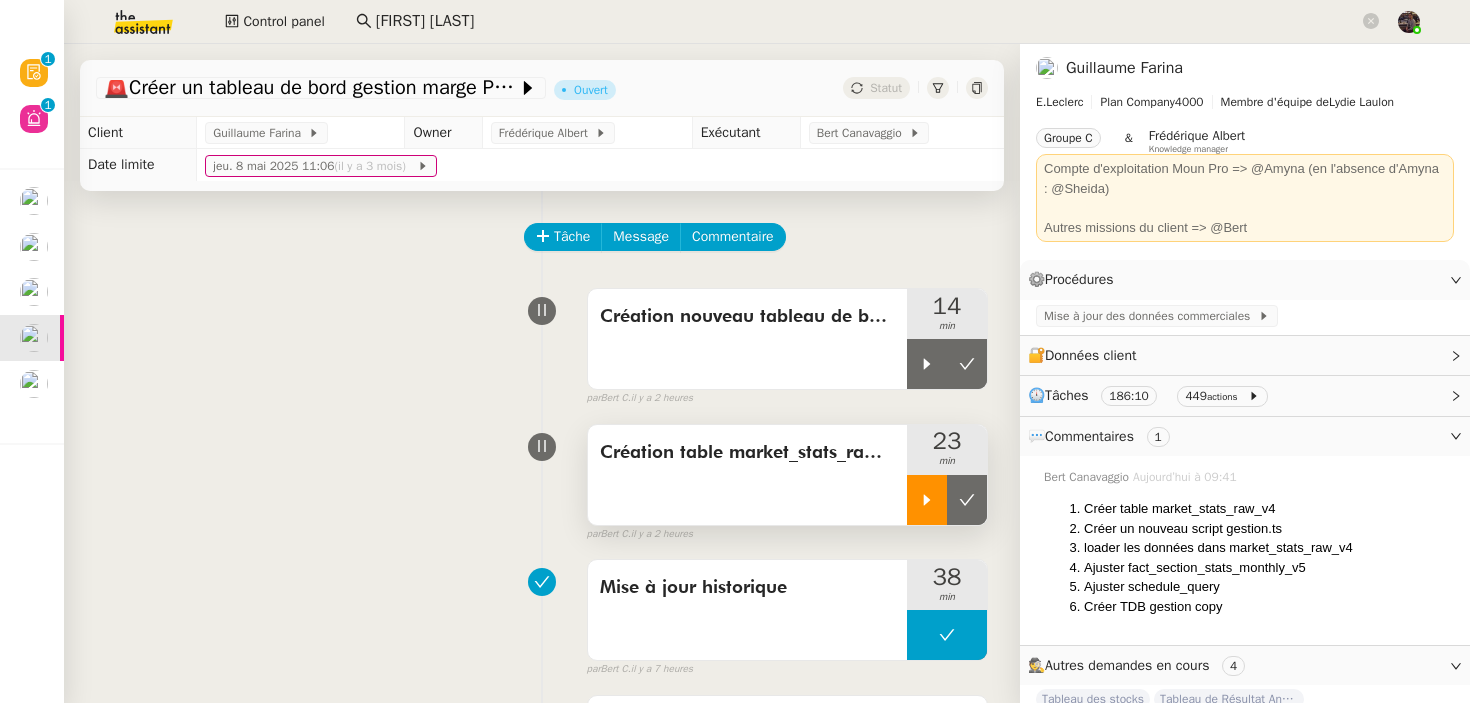 click 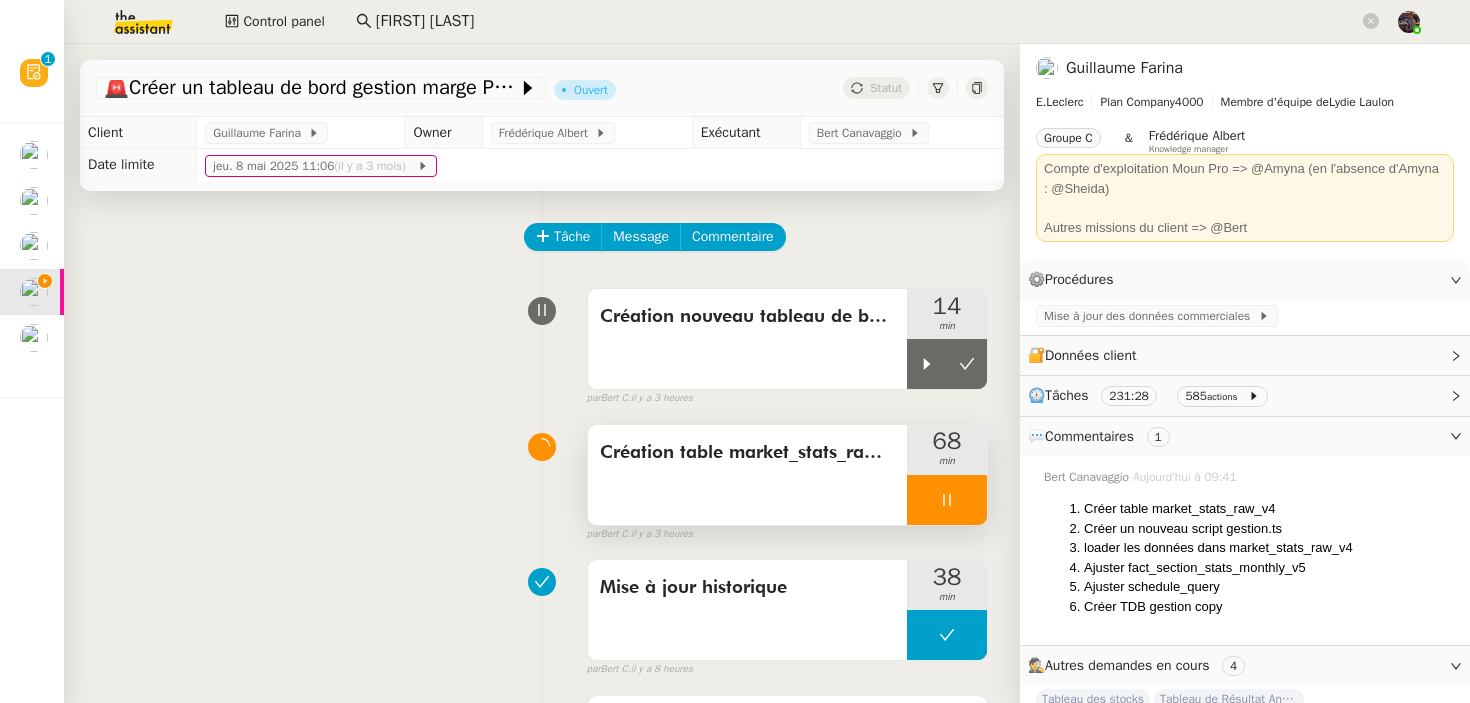 click on "lydie lau" 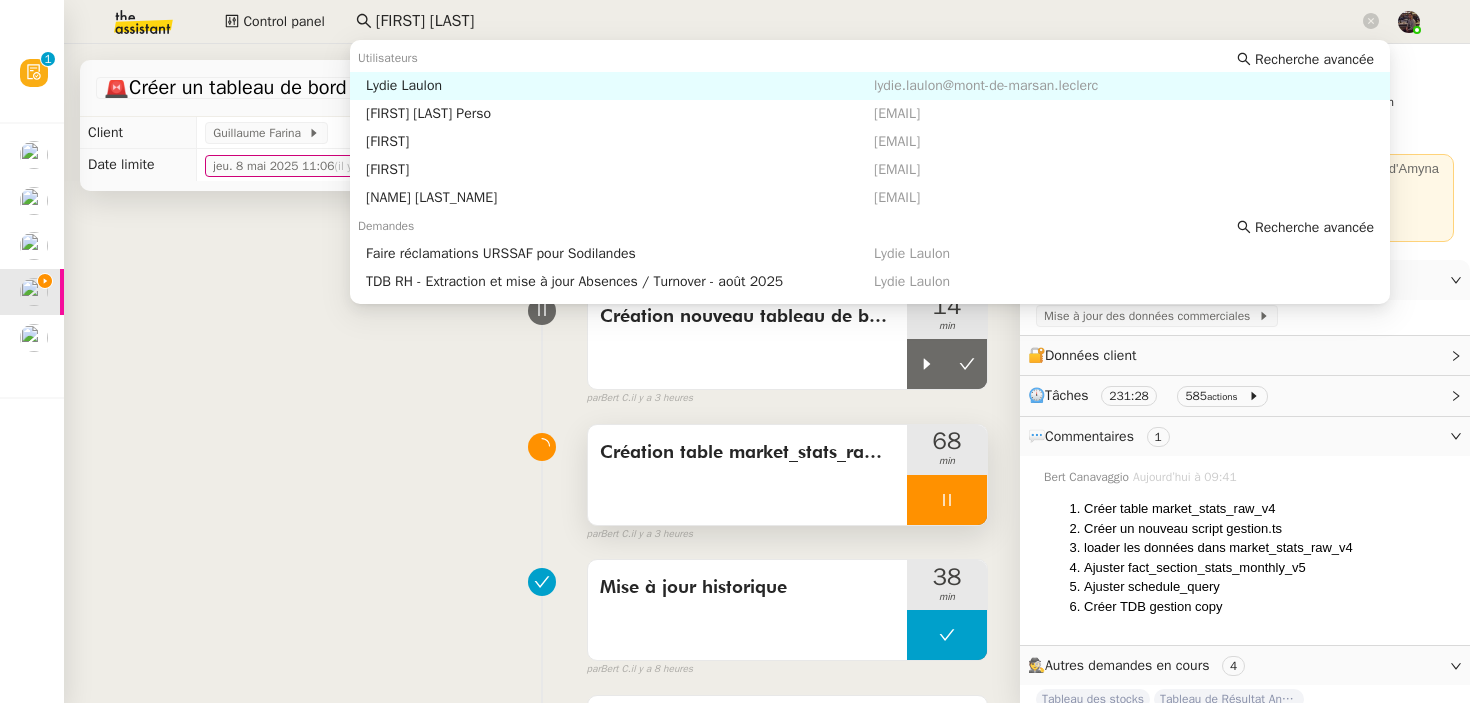 click on "lydie lau" 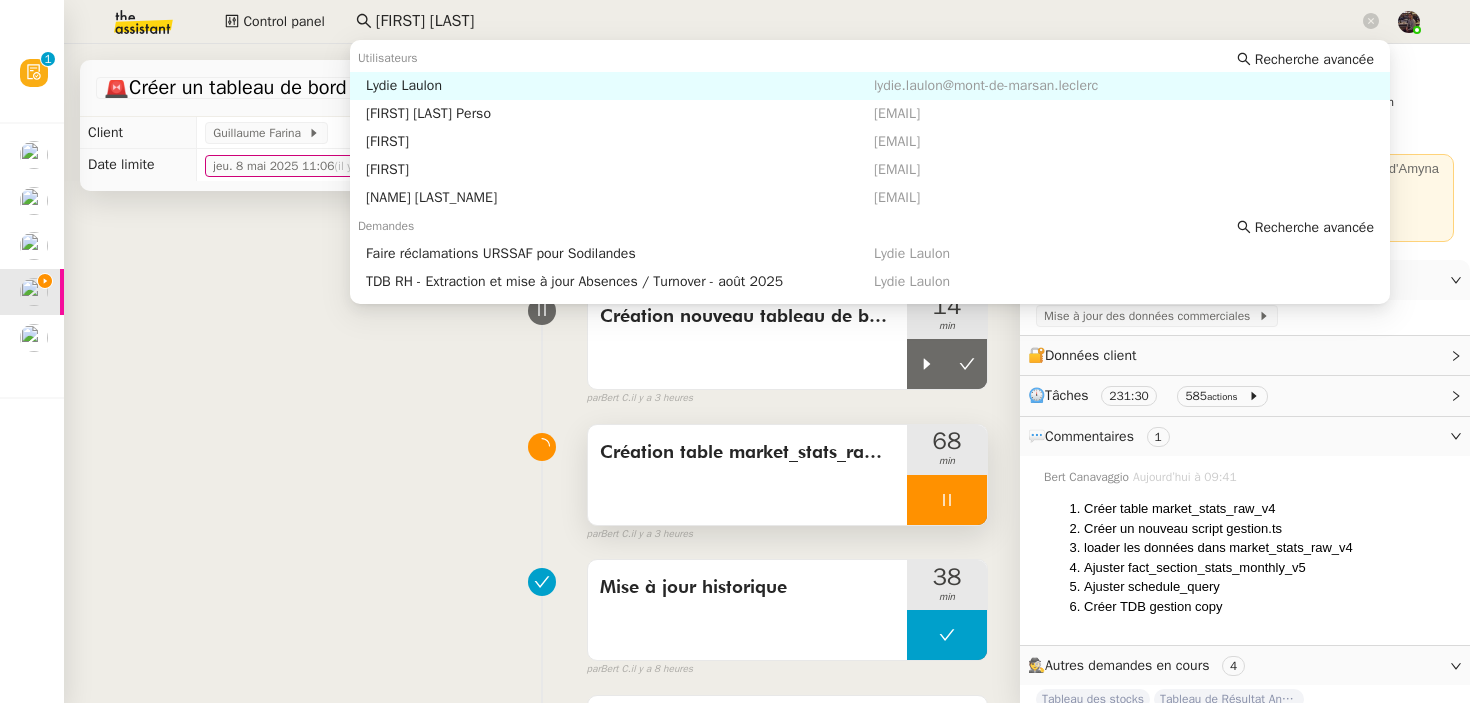 click on "lydie lau" 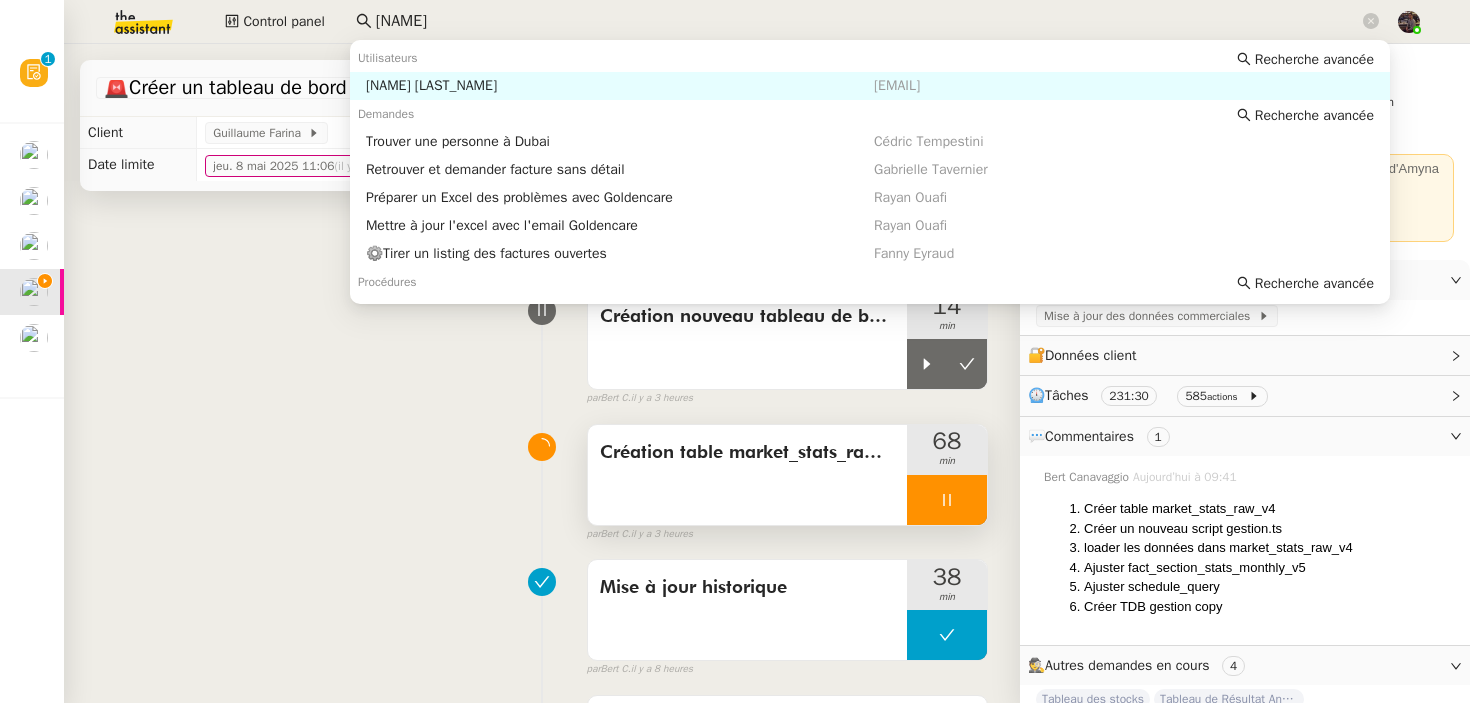 click on "Alyssa DUMEUNIER" at bounding box center (620, 86) 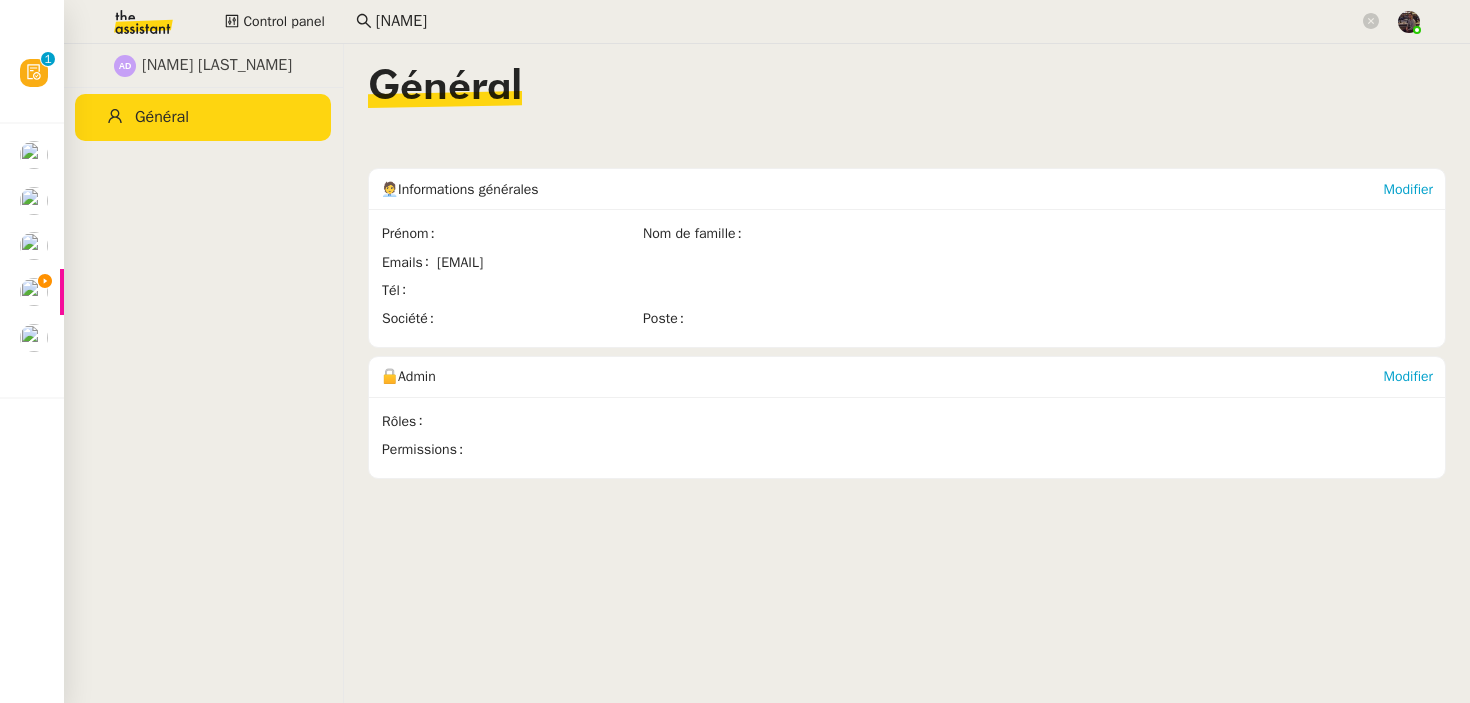 click on "alyssa.dumeunier@mont-de-marsan.leclerc" 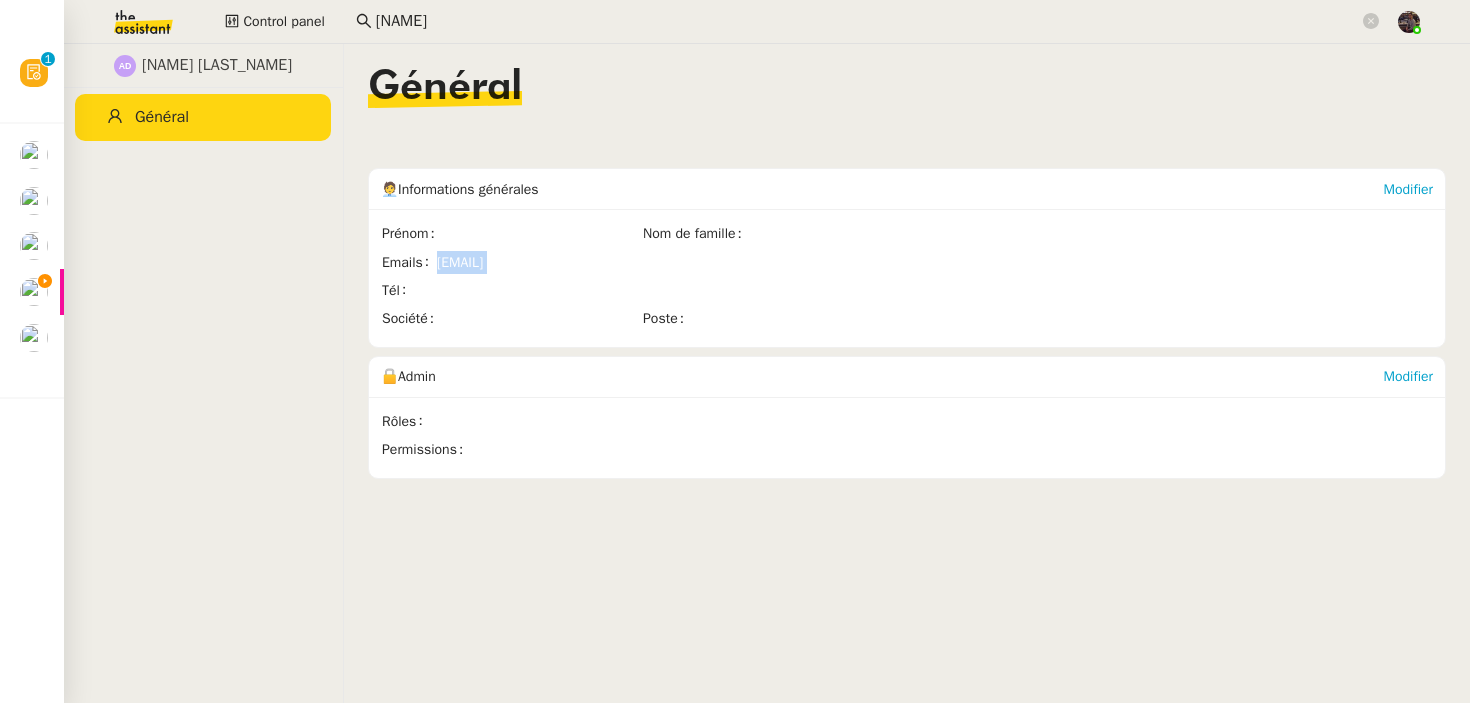 click on "alyssa.dumeunier@mont-de-marsan.leclerc" 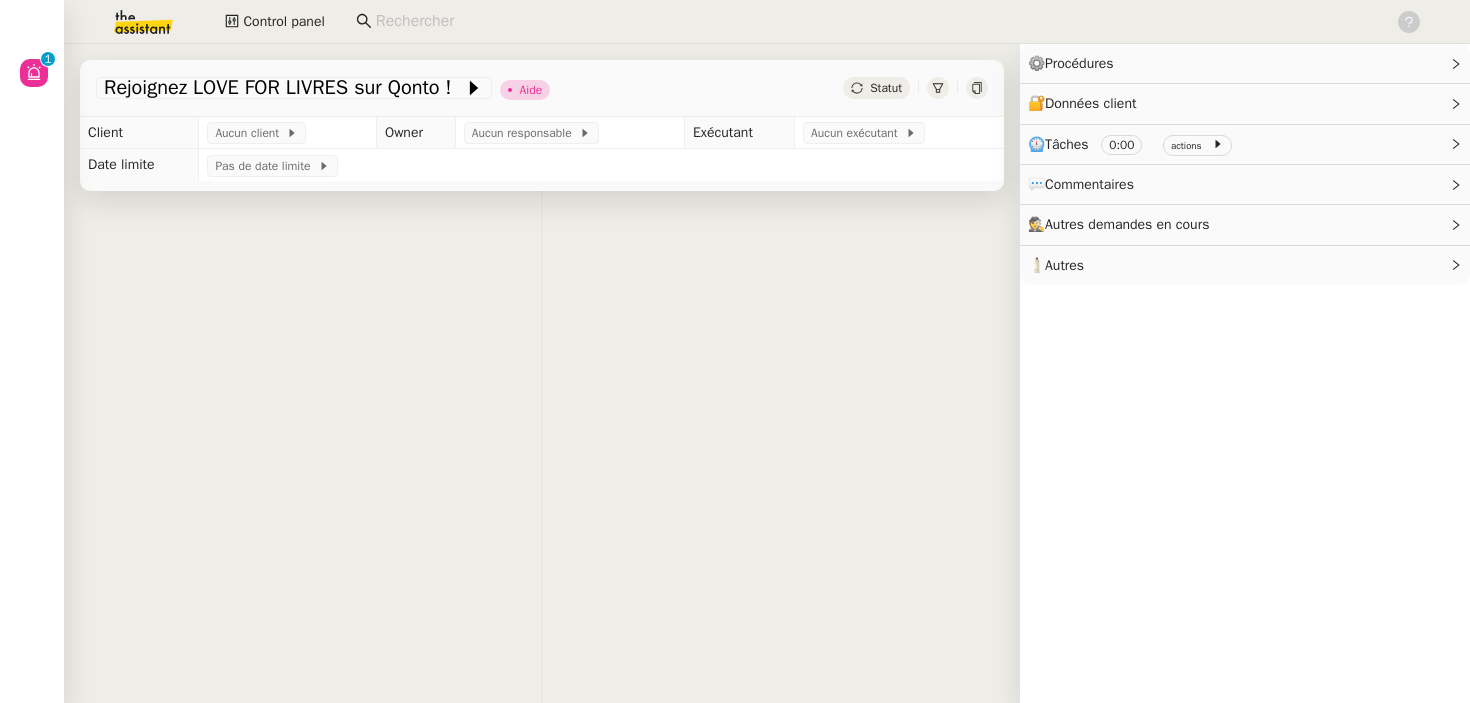 scroll, scrollTop: 0, scrollLeft: 0, axis: both 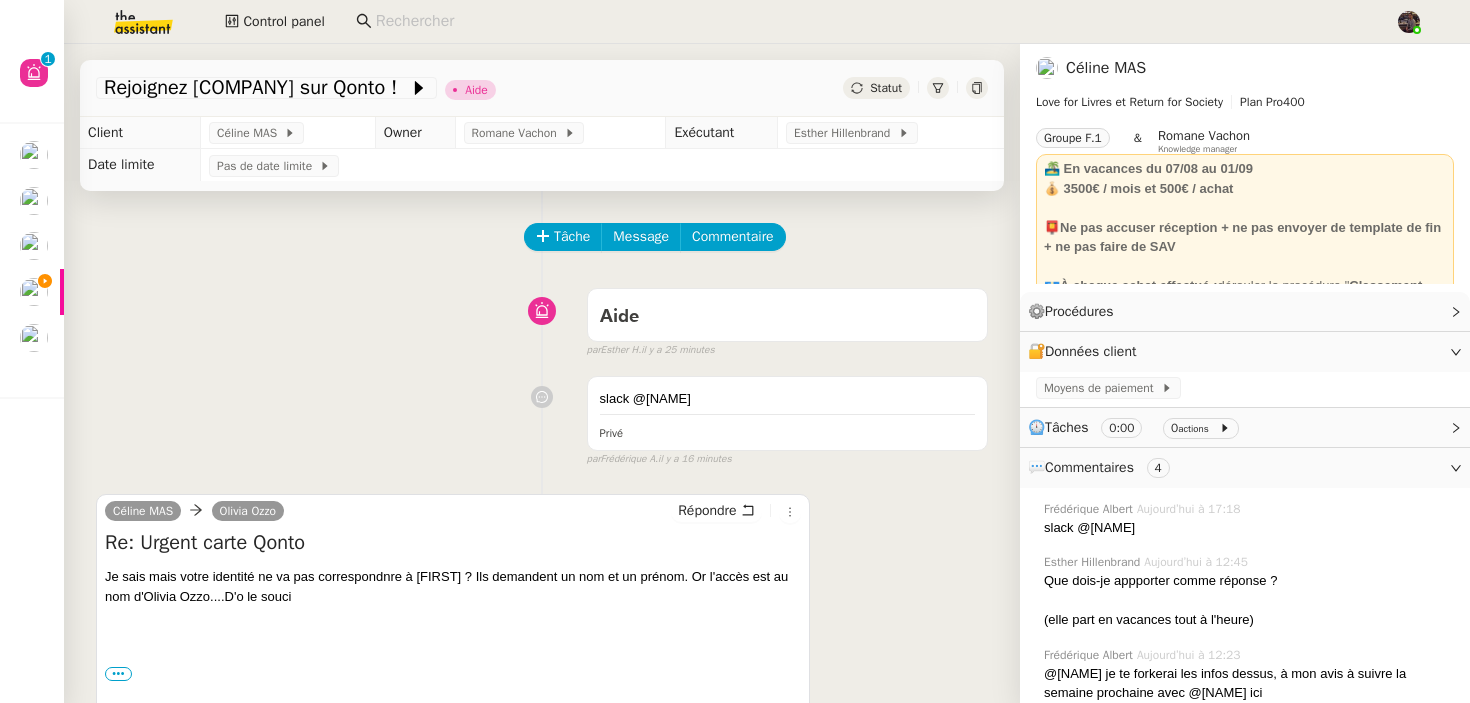 click on "Céline MAS" 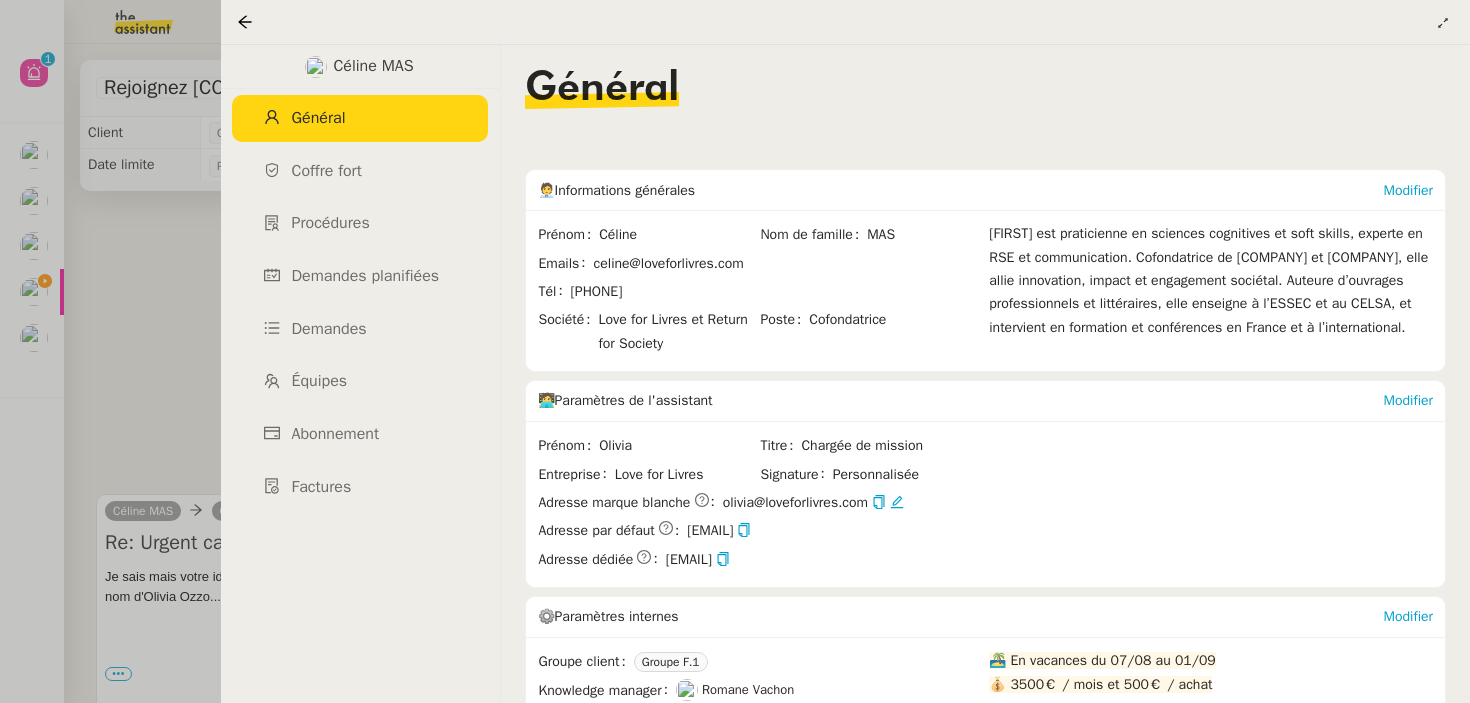 click on "celine@loveforlivres.com" 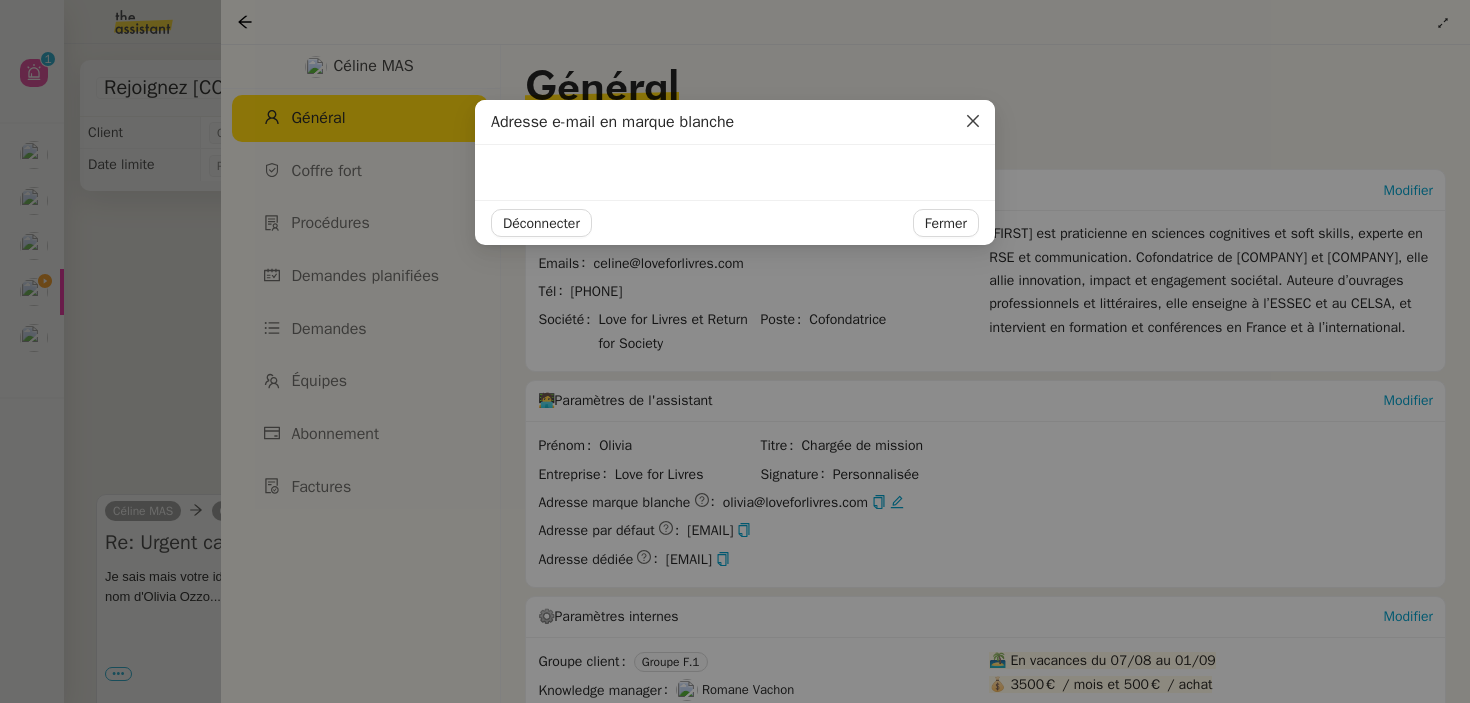 click on "Adresse e-mail en marque blanche        Déconnecter Fermer" at bounding box center (735, 351) 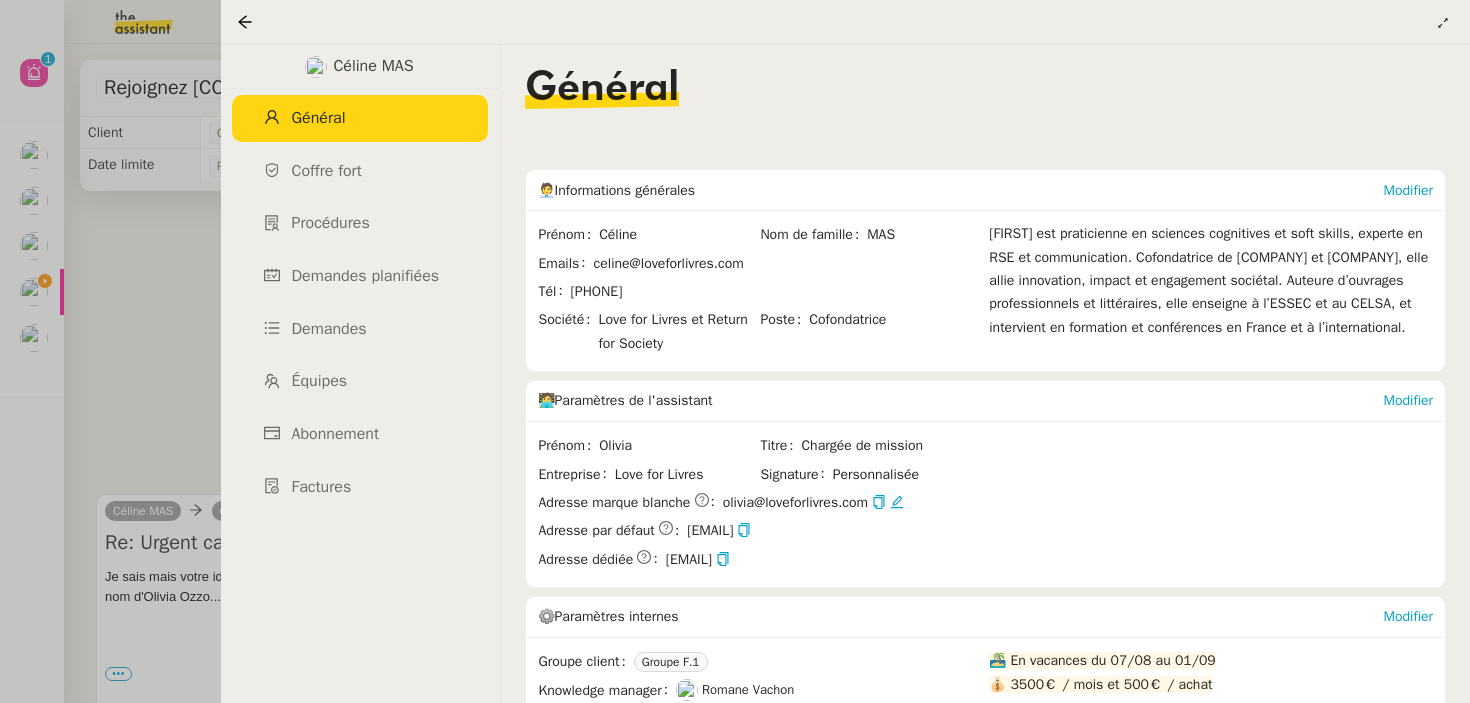 click at bounding box center [735, 351] 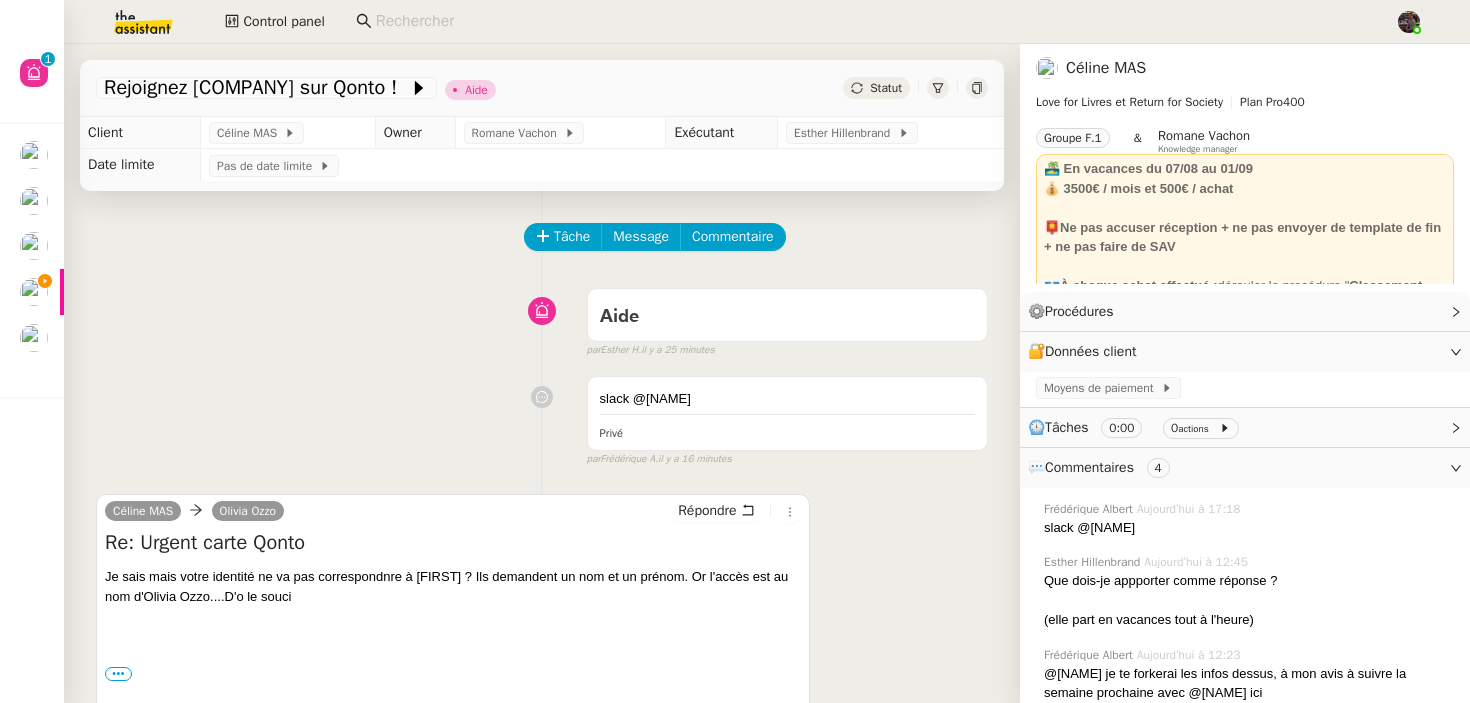 click on "Je sais mais votre identité ne va pas correspondnre à Olivia ? Ils demandent un nom et un prénom. Or l'accès est au nom d'Olivia Ozzo....D'o le souci
•••
Céline Mas  Cofounder  https://loveforlivres.com/ Notre Newsletter   Mon Dernier Livre" at bounding box center (453, 635) 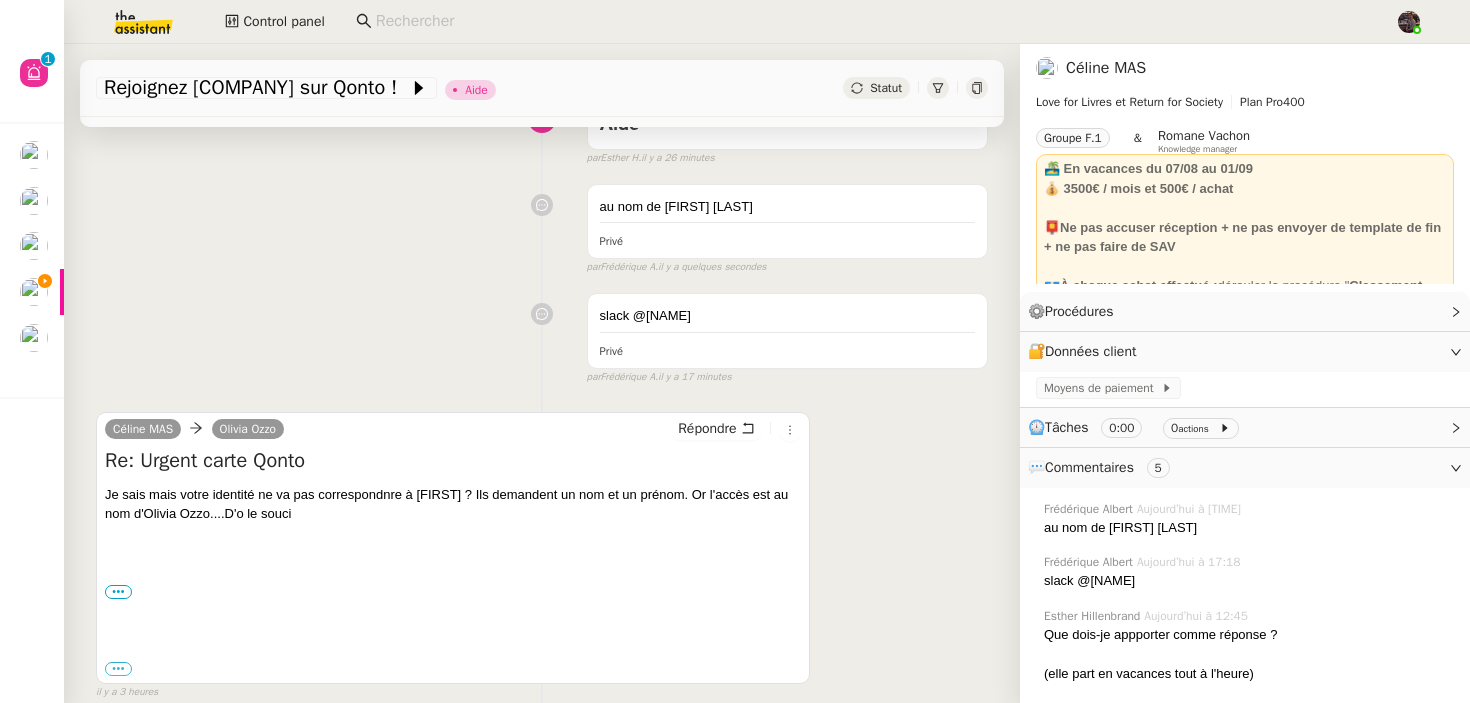scroll, scrollTop: 0, scrollLeft: 0, axis: both 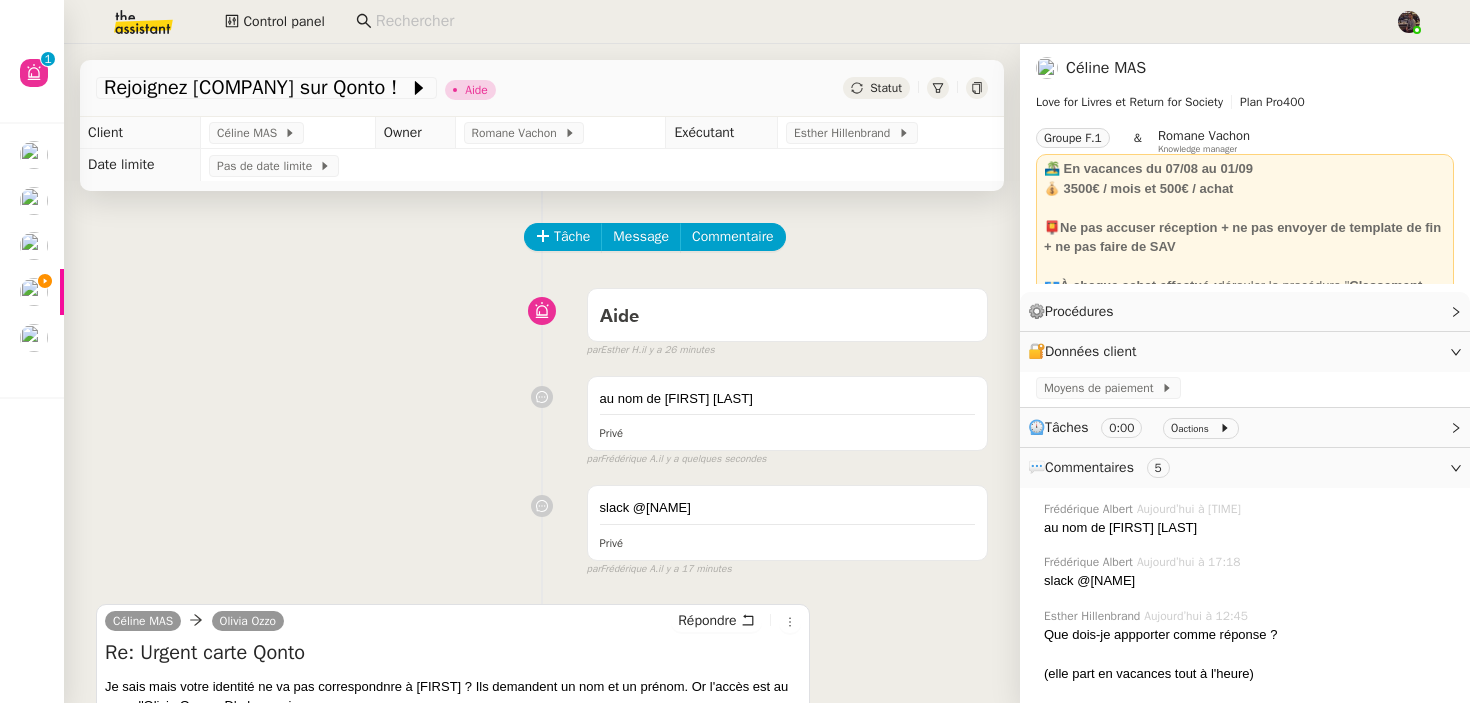 click on "slack @Charles Privé false par   Frédérique  A.   il y a 17 minutes" at bounding box center [542, 526] 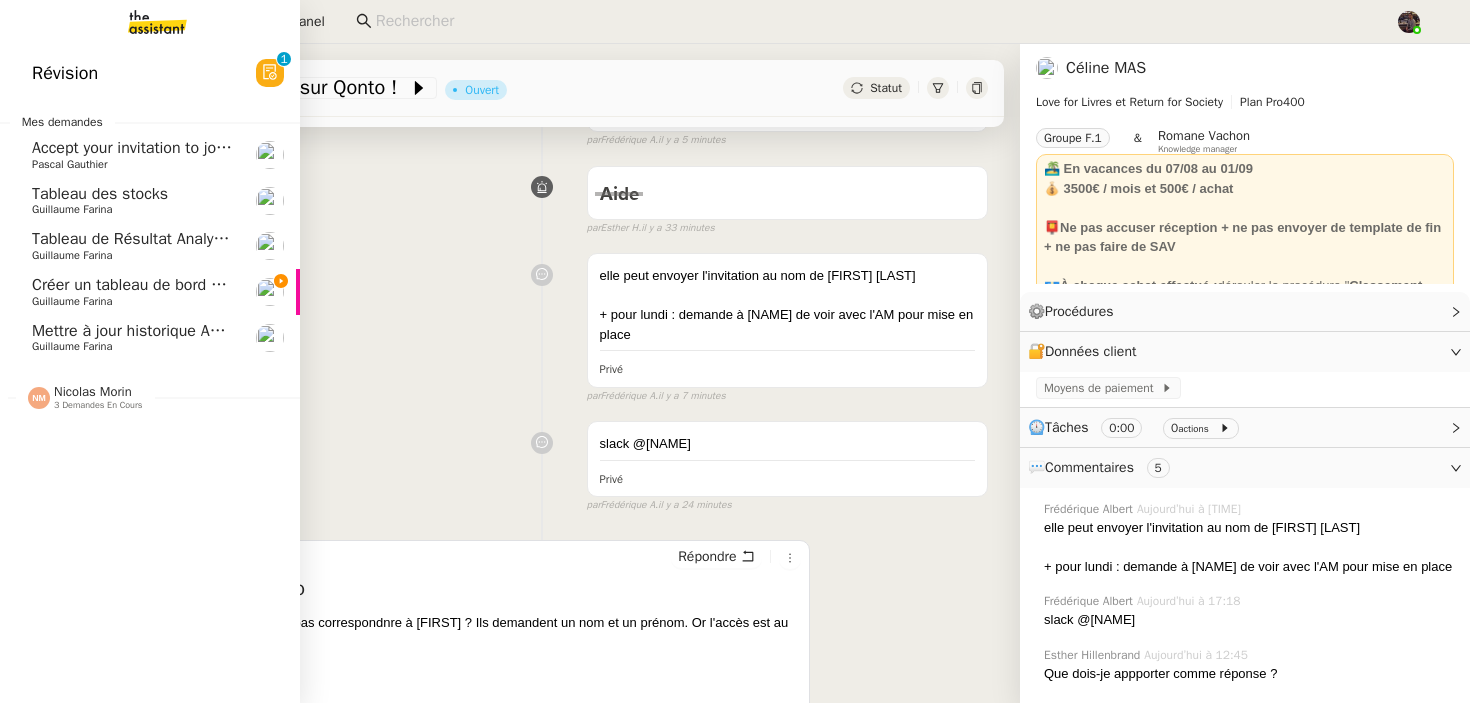 click on "Créer un tableau de bord gestion marge PAF" 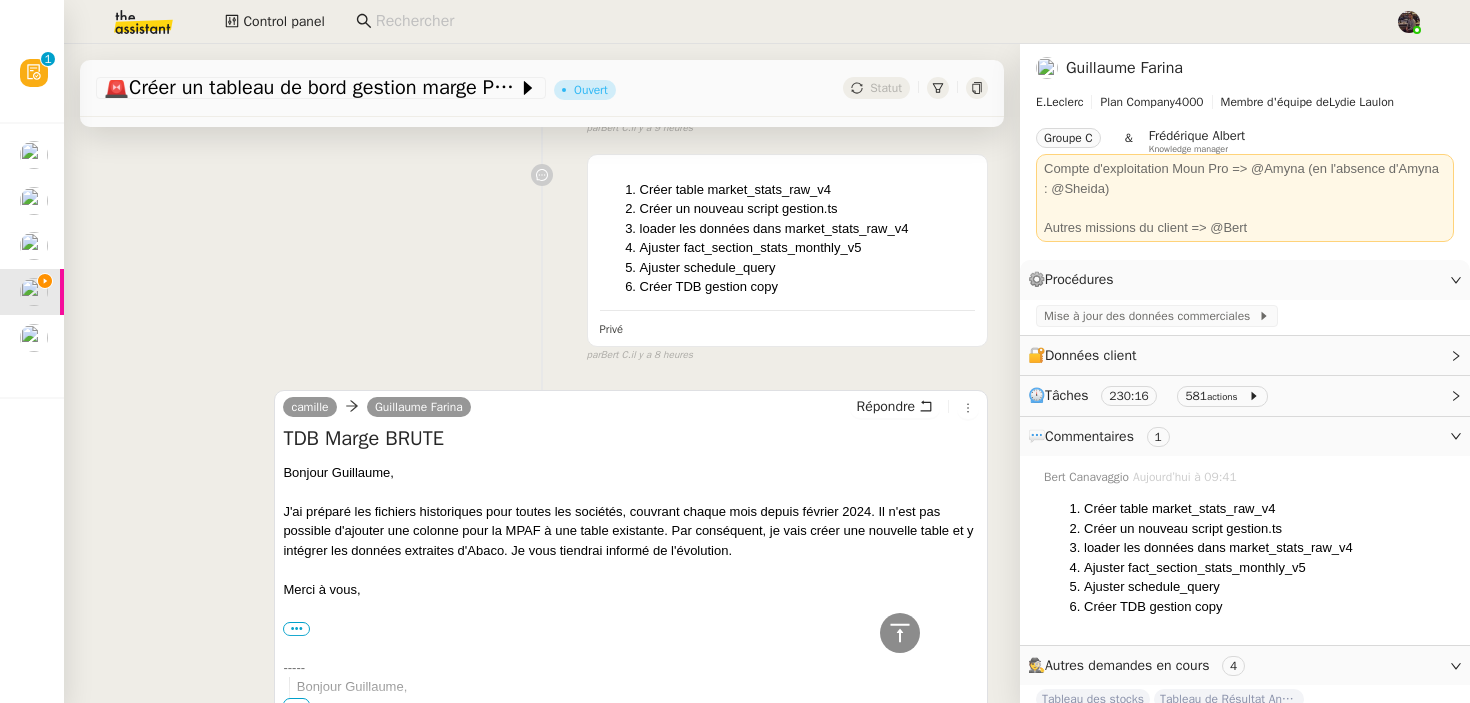 scroll, scrollTop: 0, scrollLeft: 0, axis: both 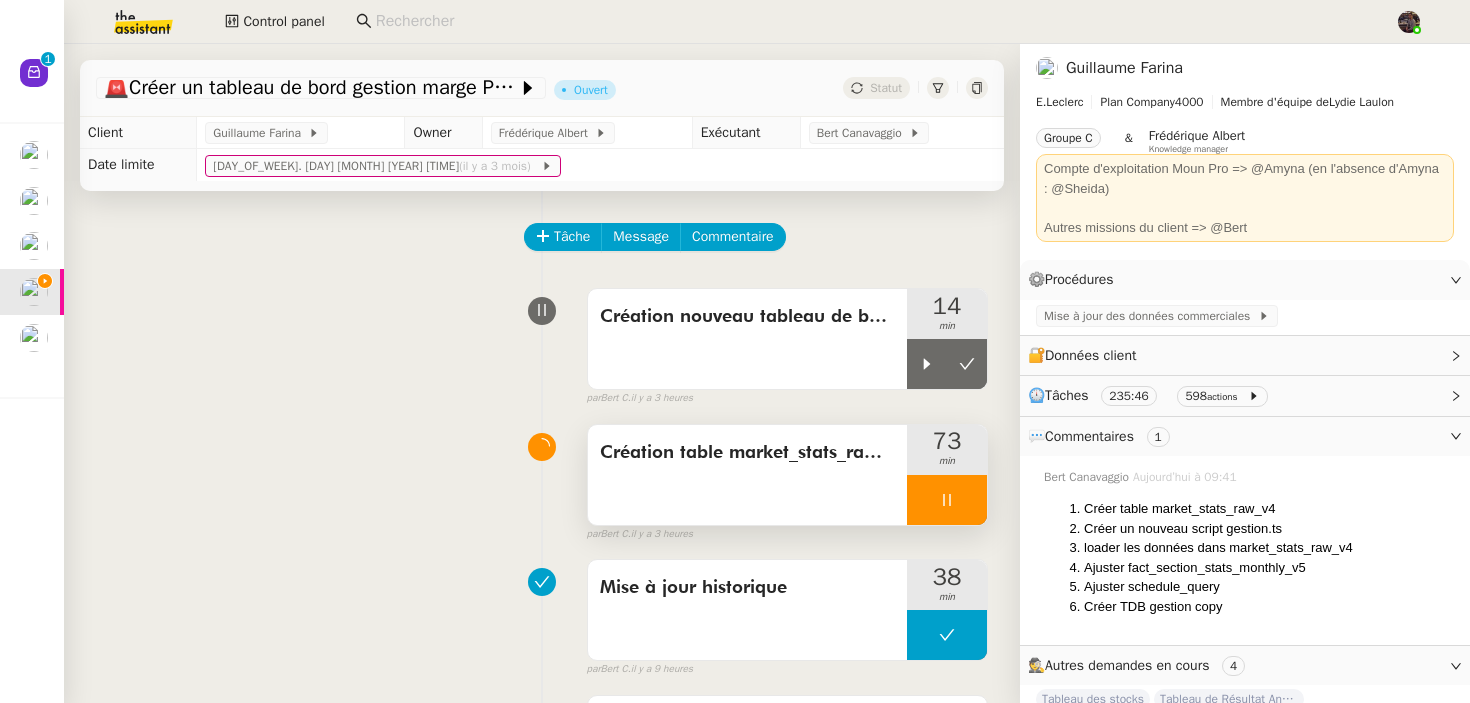 click on "Création table market_stats_raw_v4" at bounding box center (747, 475) 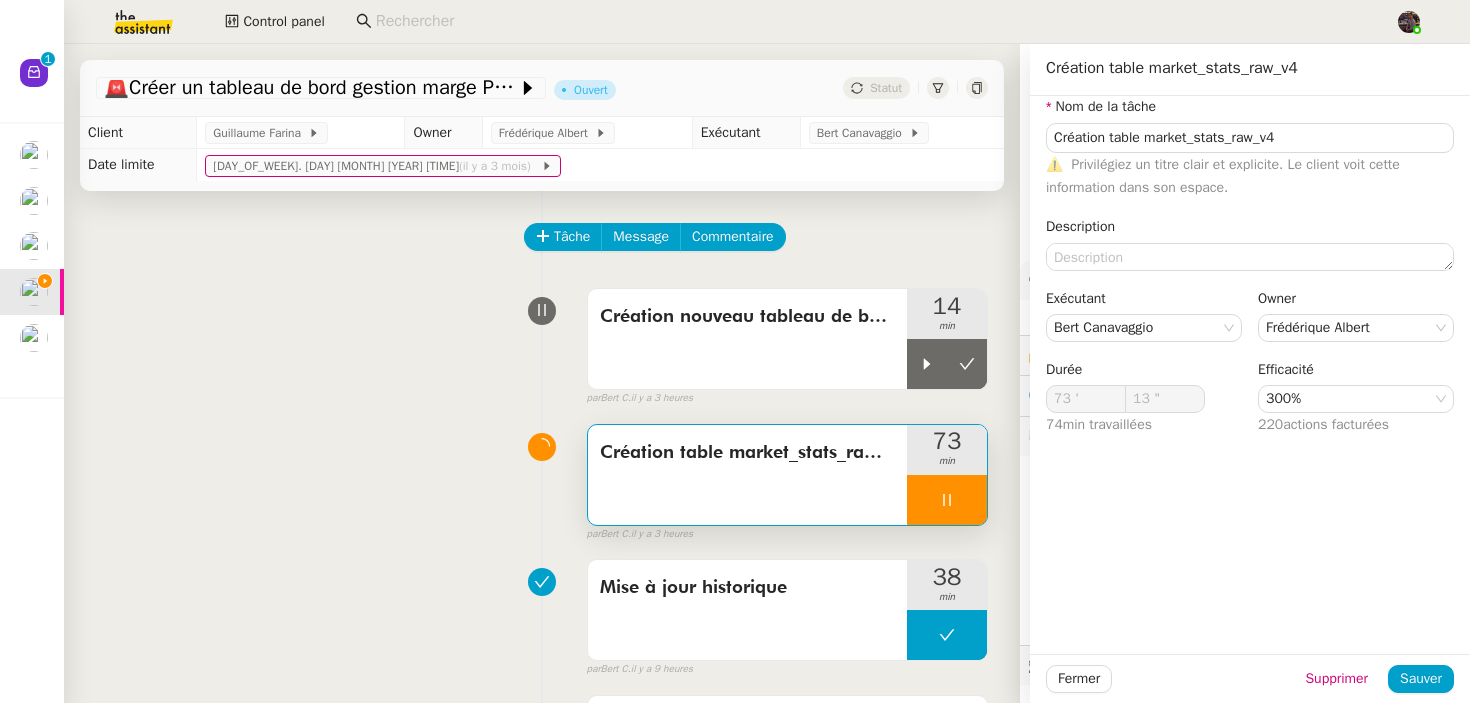 click 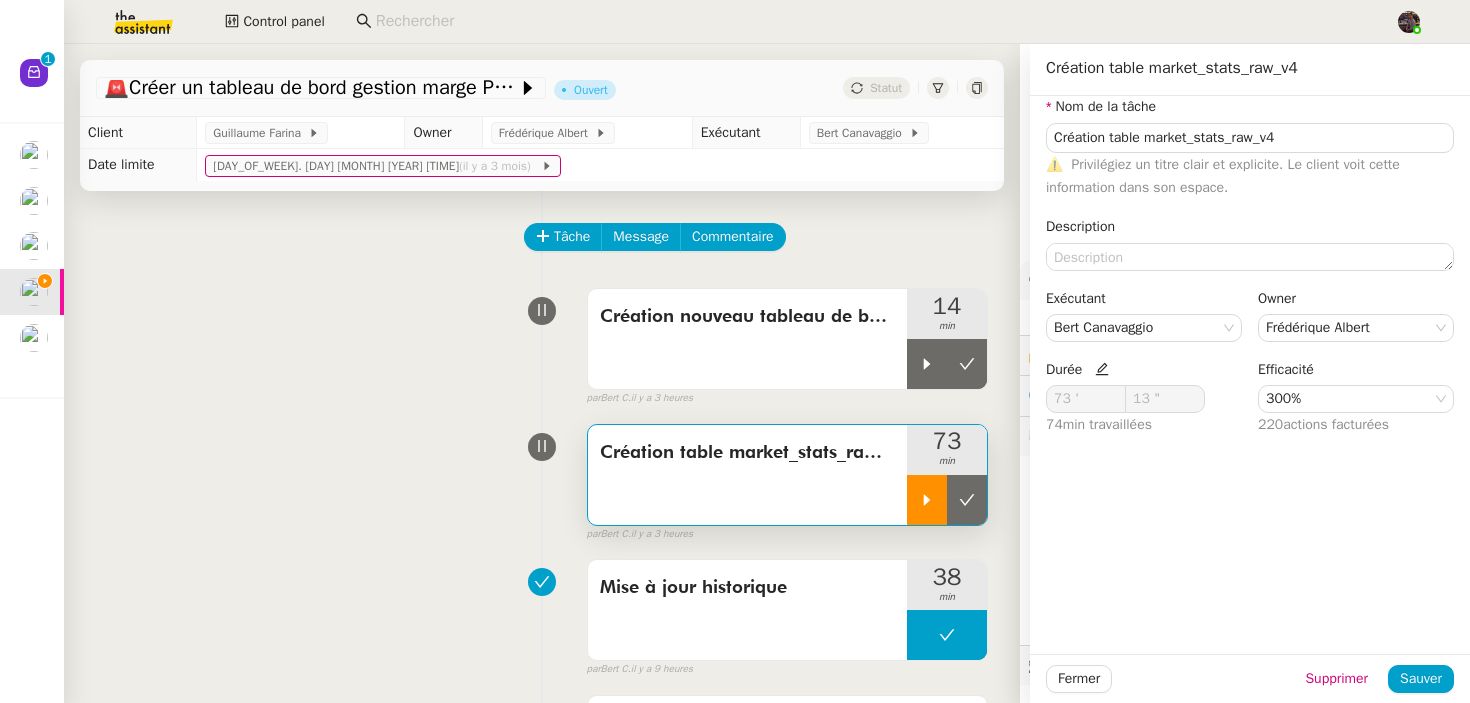 type on "Création table market_stats_raw_v4" 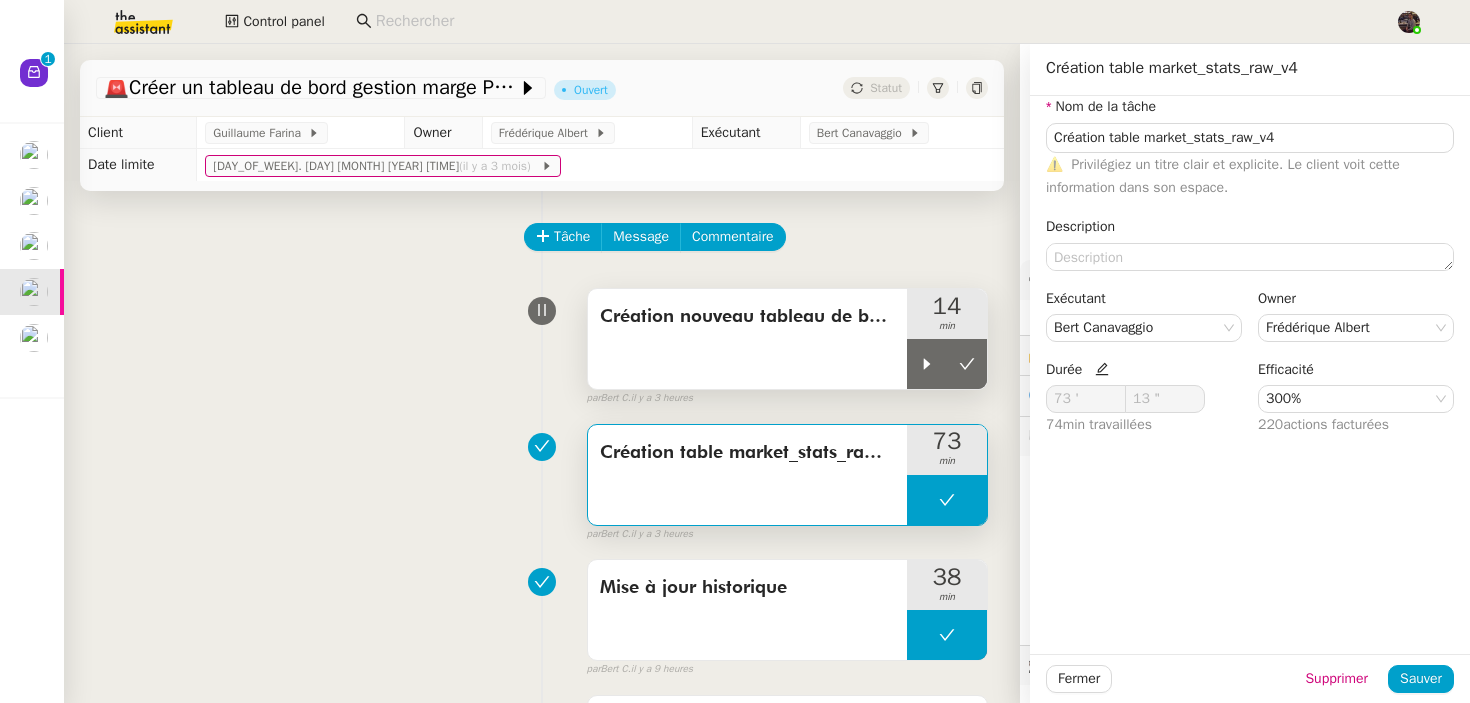 type on "Création table market_stats_raw_v4" 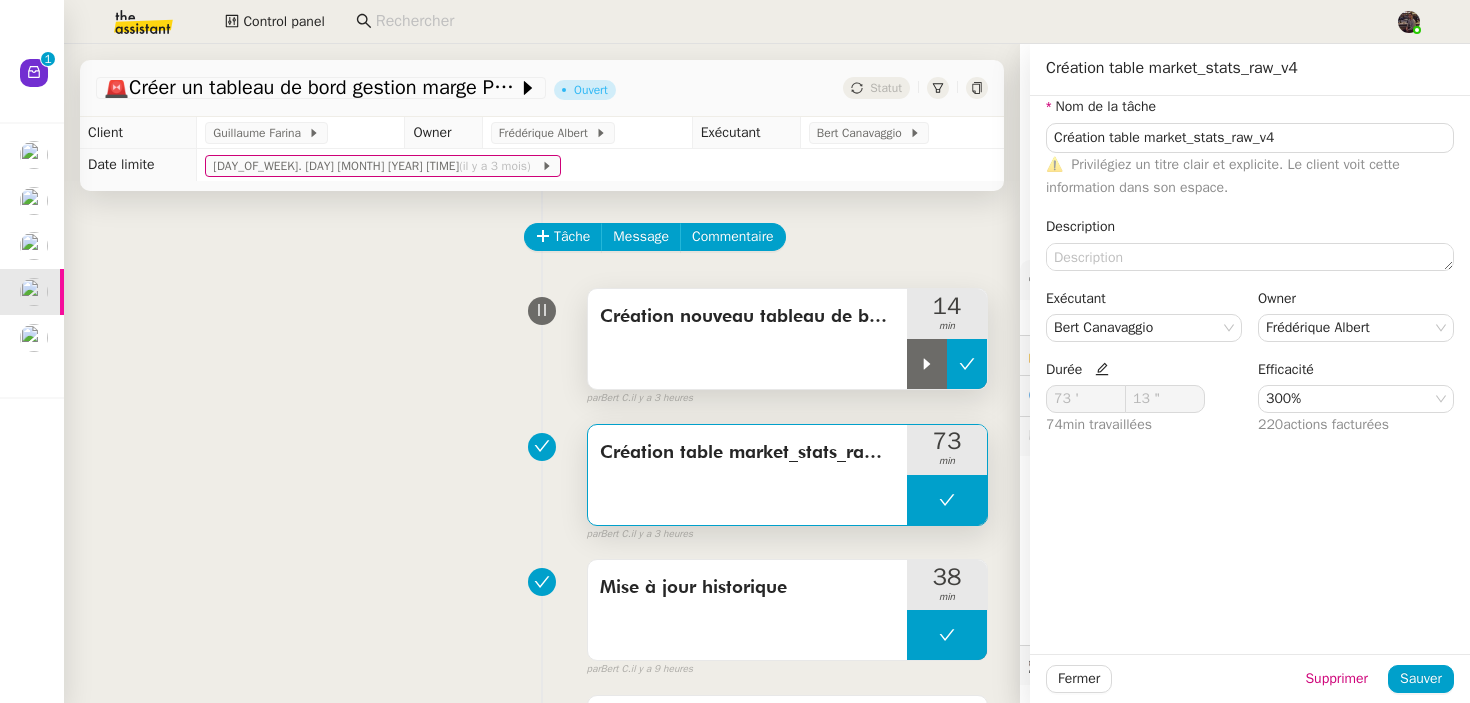 type on "Création table market_stats_raw_v4" 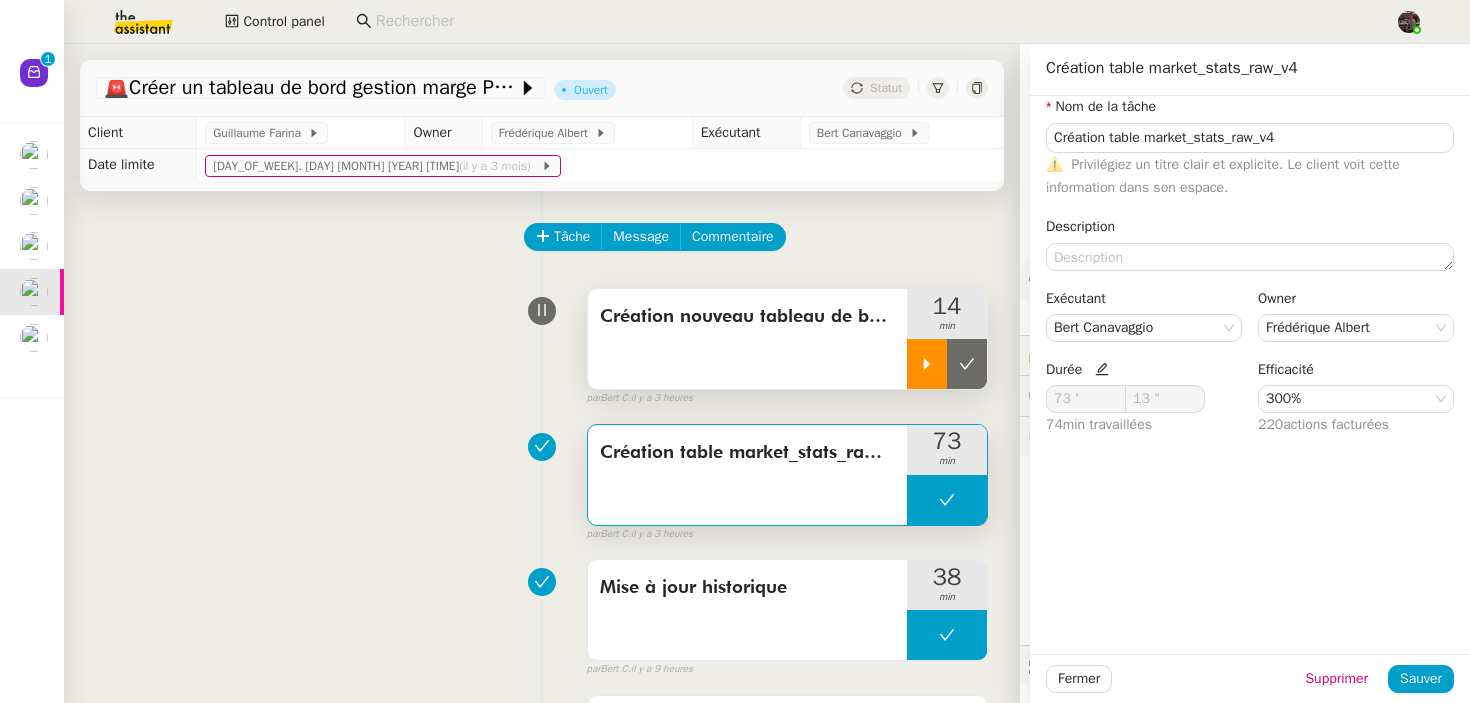 click at bounding box center (927, 364) 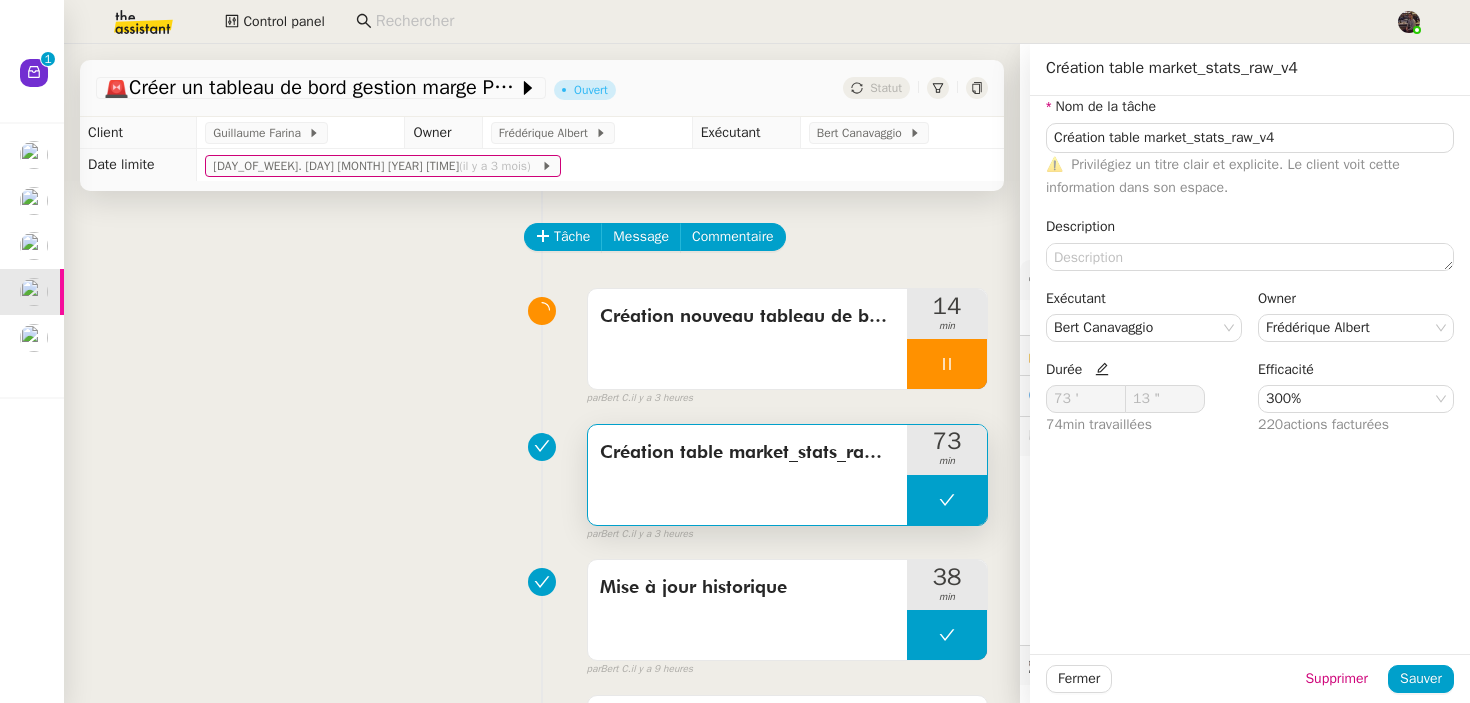 type on "Création table market_stats_raw_v4" 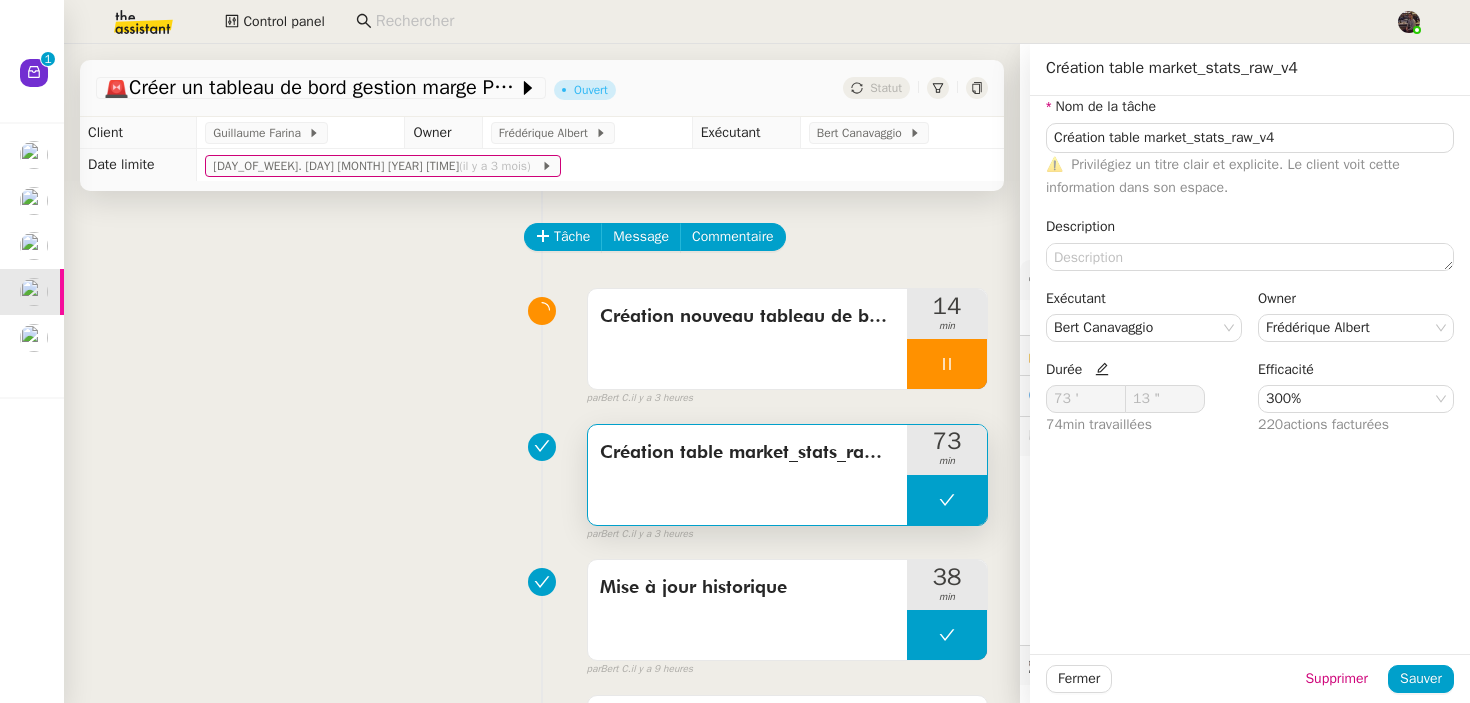 type on "13 "" 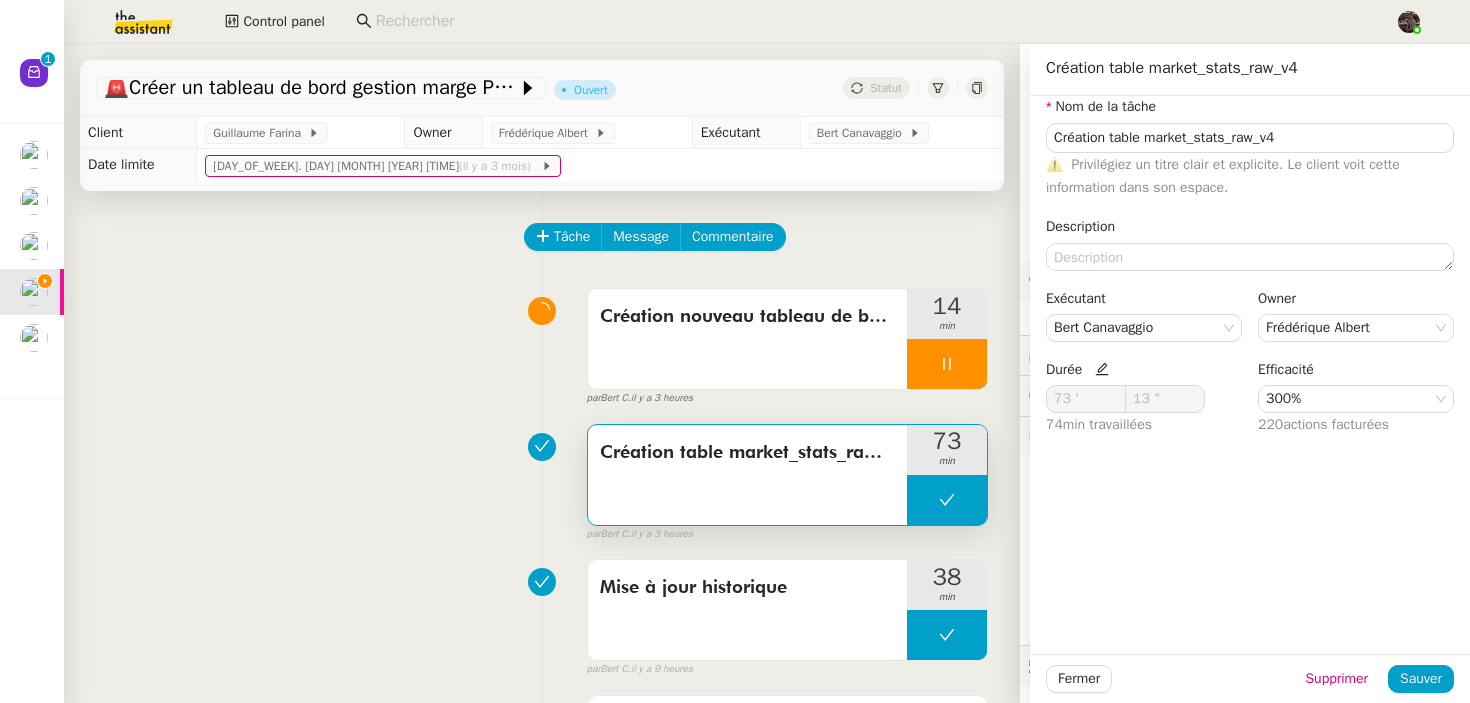type on "Création table market_stats_raw_v4" 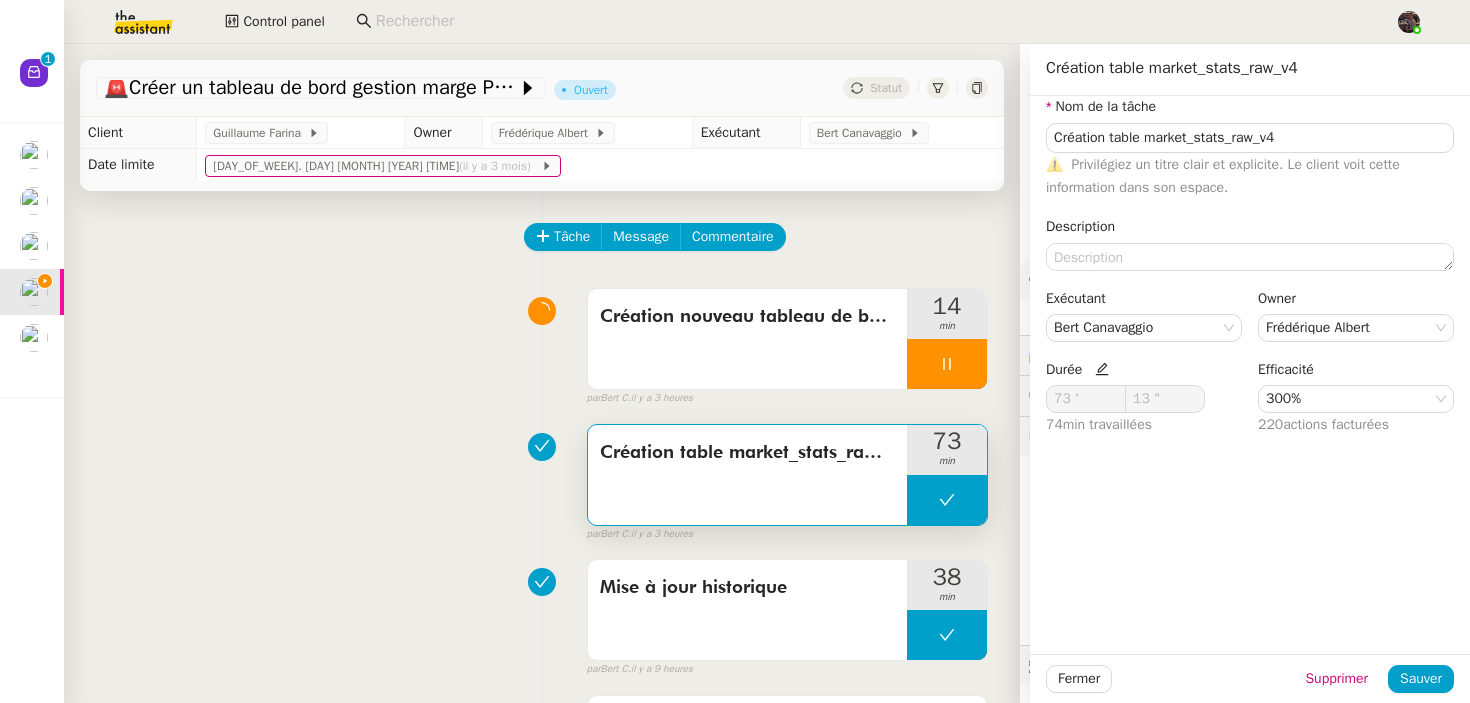 click on "Création table market_stats_raw_v4     73 min false par   Bert C.   il y a 3 heures" at bounding box center (542, 479) 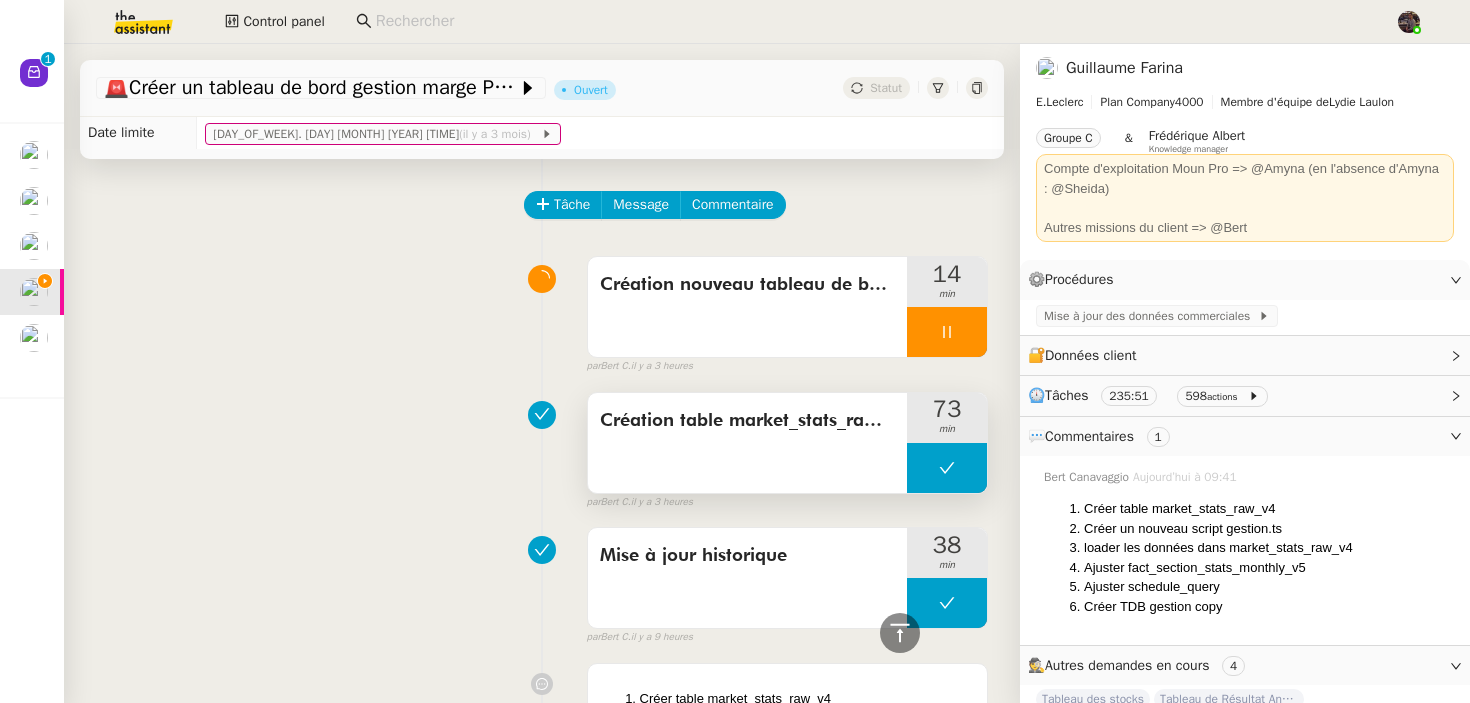 scroll, scrollTop: 28, scrollLeft: 0, axis: vertical 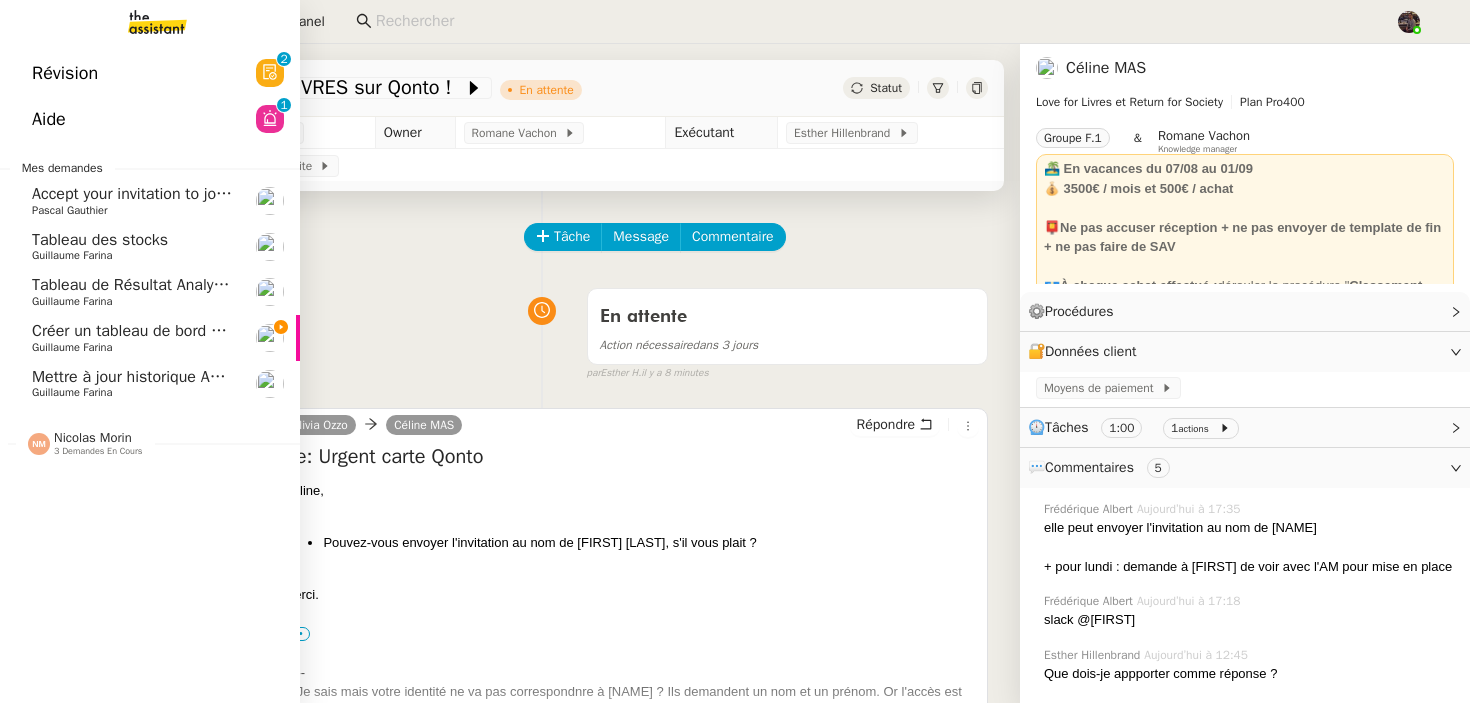 click on "Guillaume Farina" 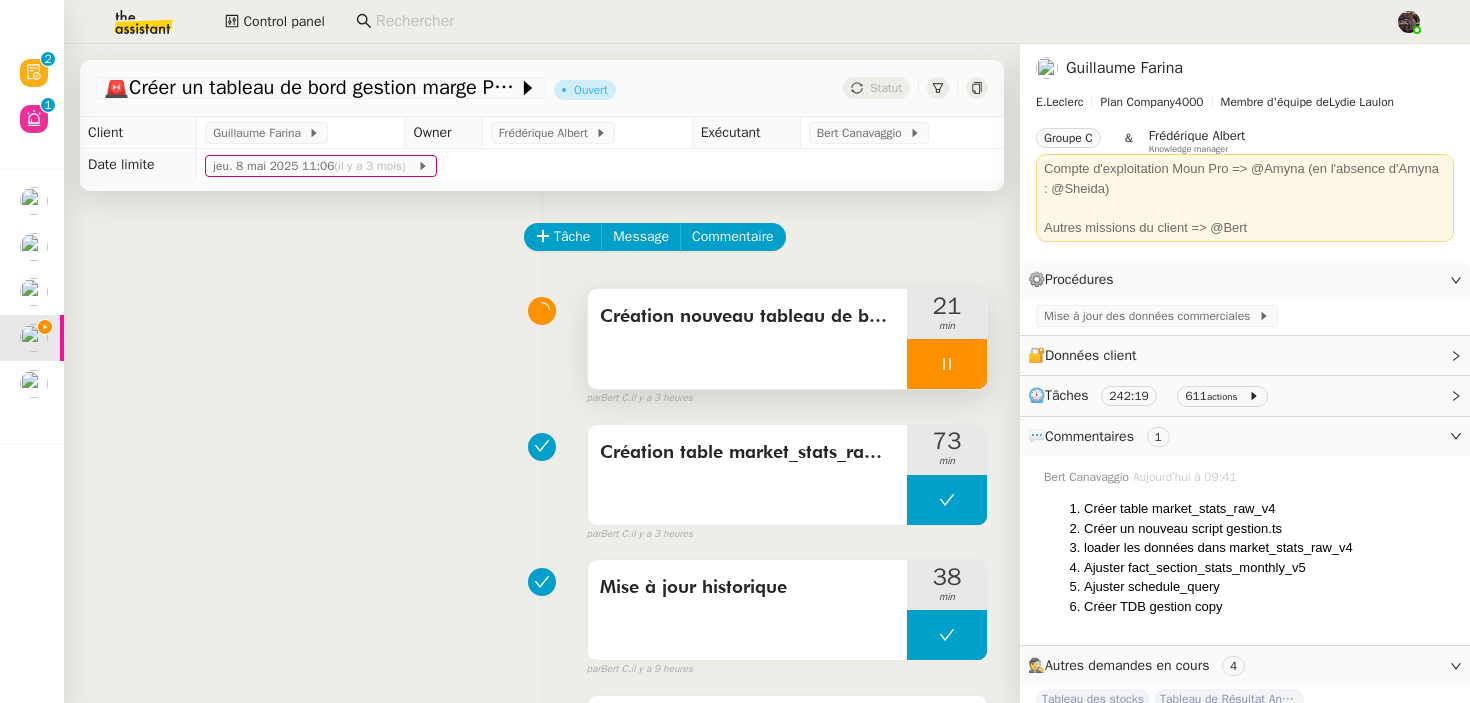 click at bounding box center [947, 364] 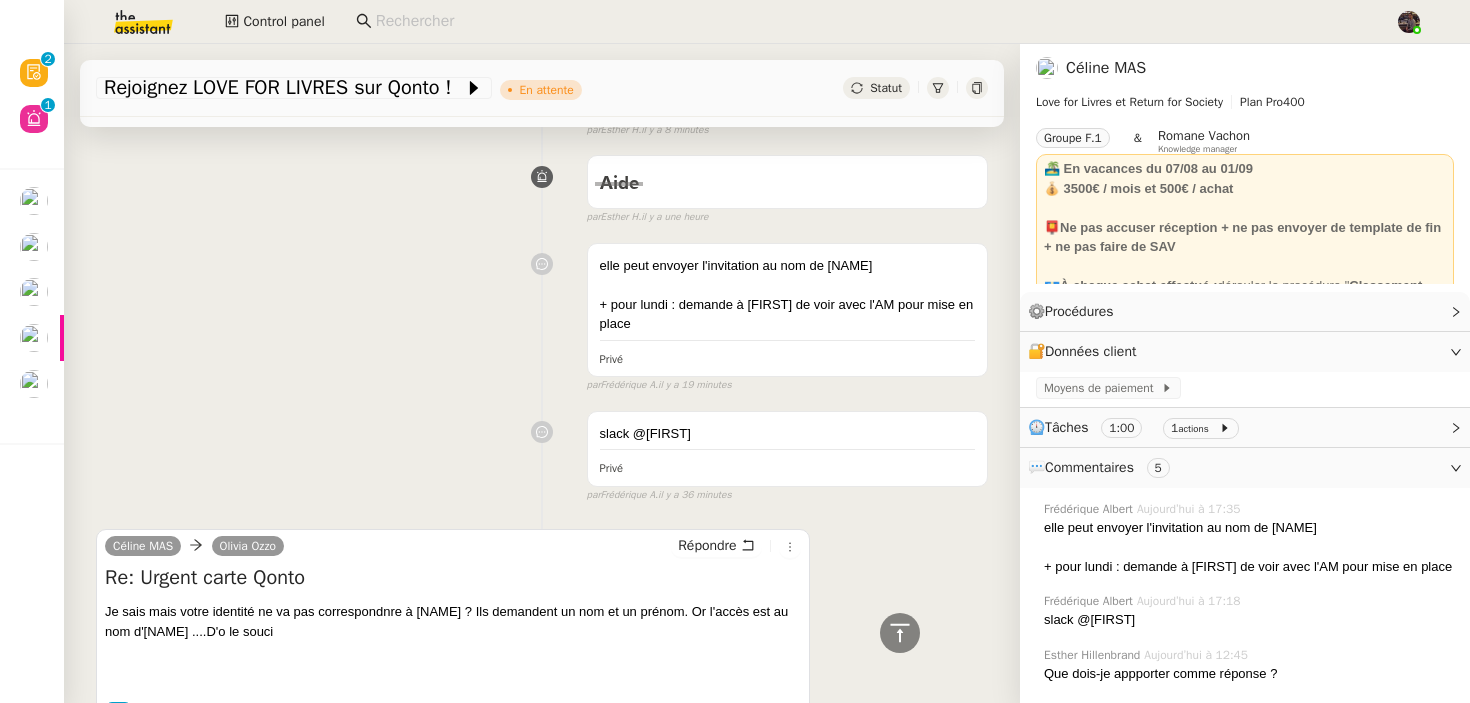 scroll, scrollTop: 48, scrollLeft: 0, axis: vertical 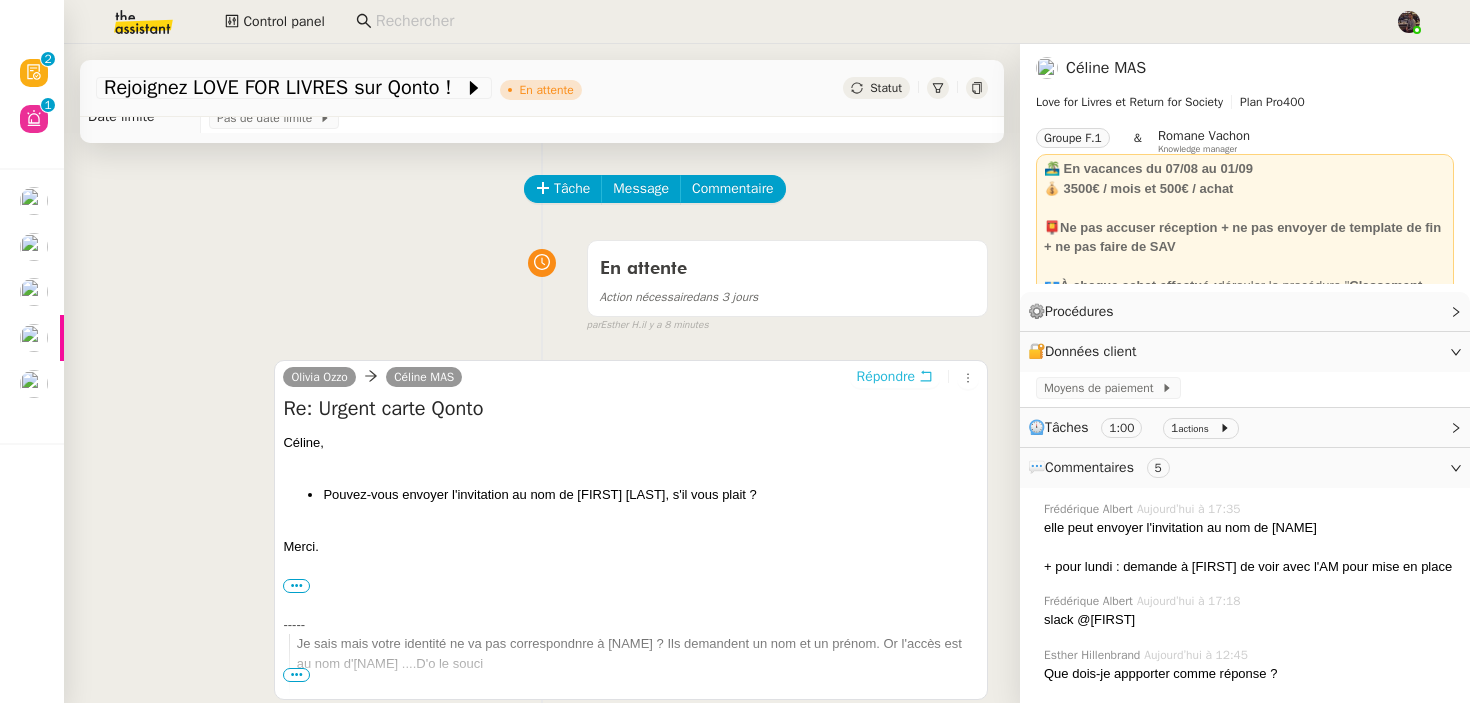 click on "Répondre" at bounding box center [886, 377] 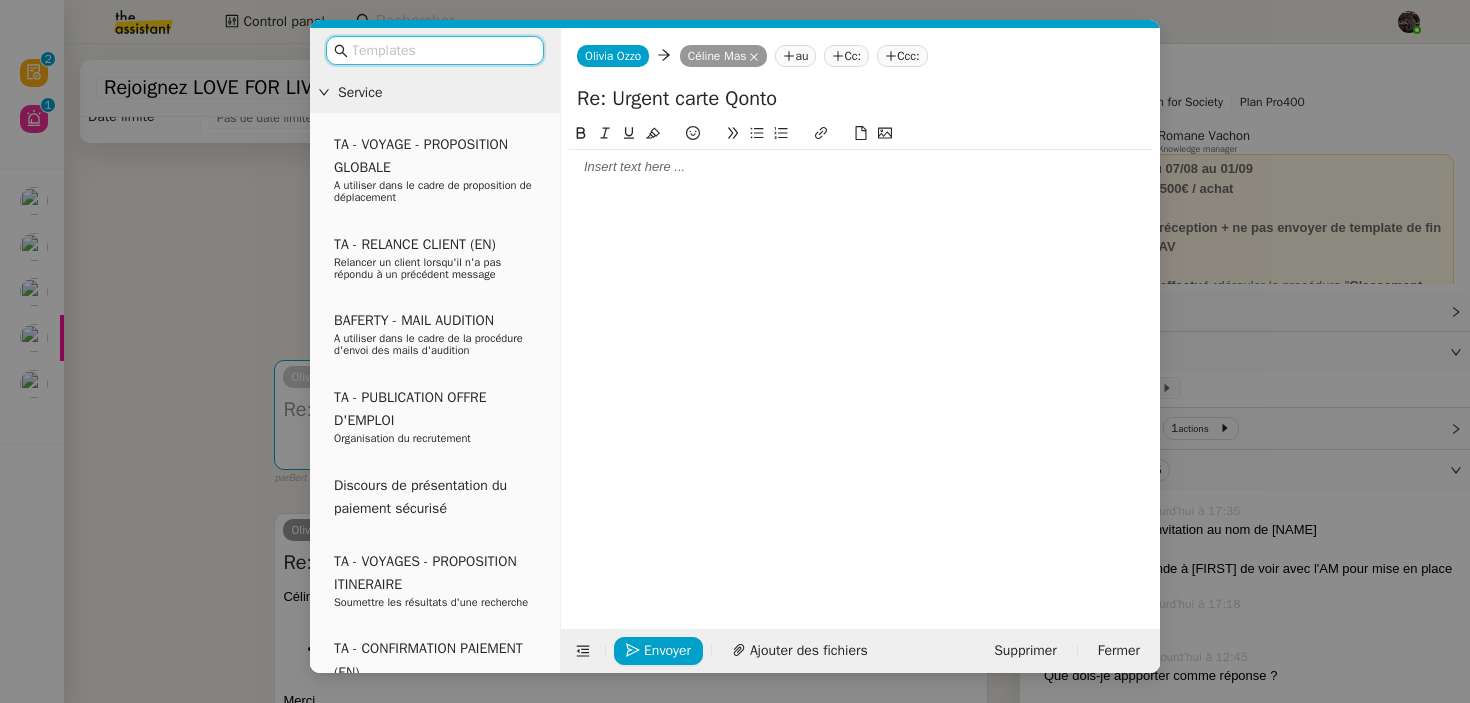 click 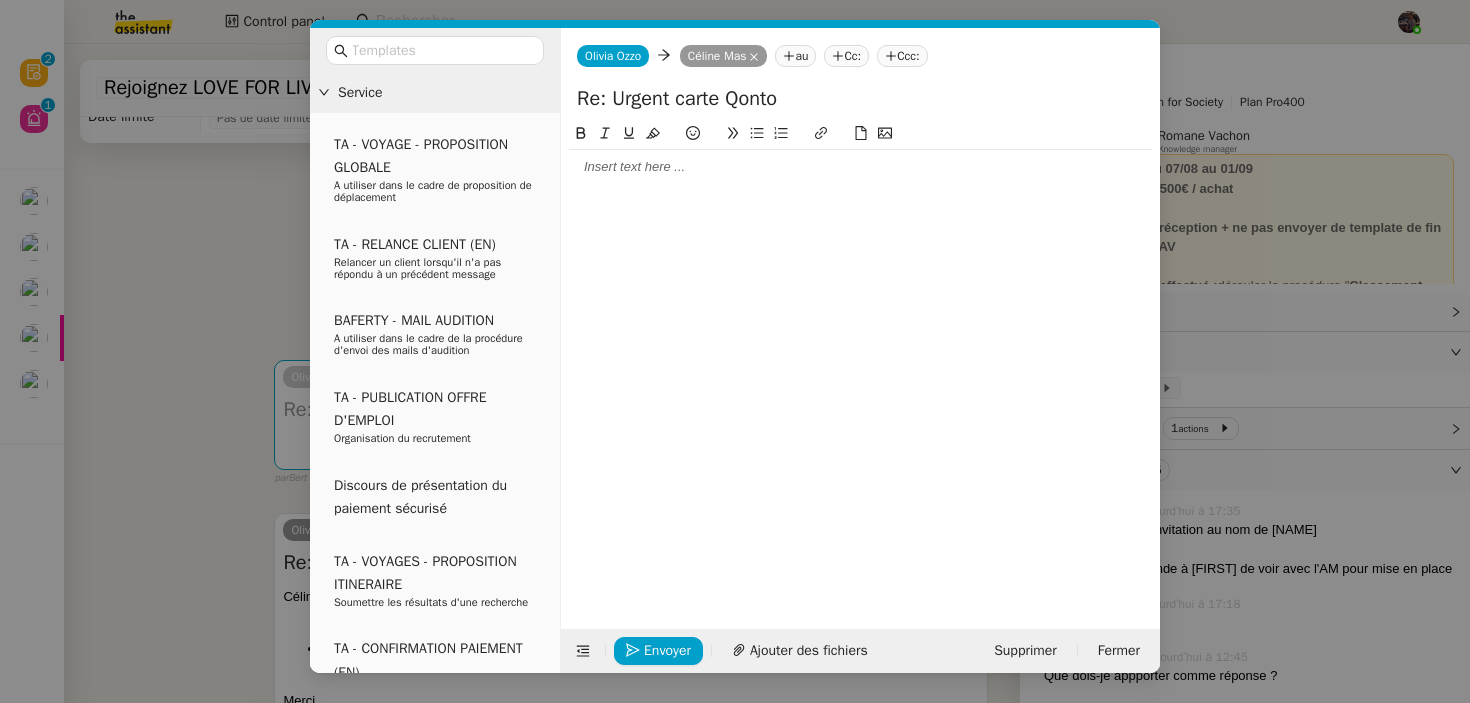 click 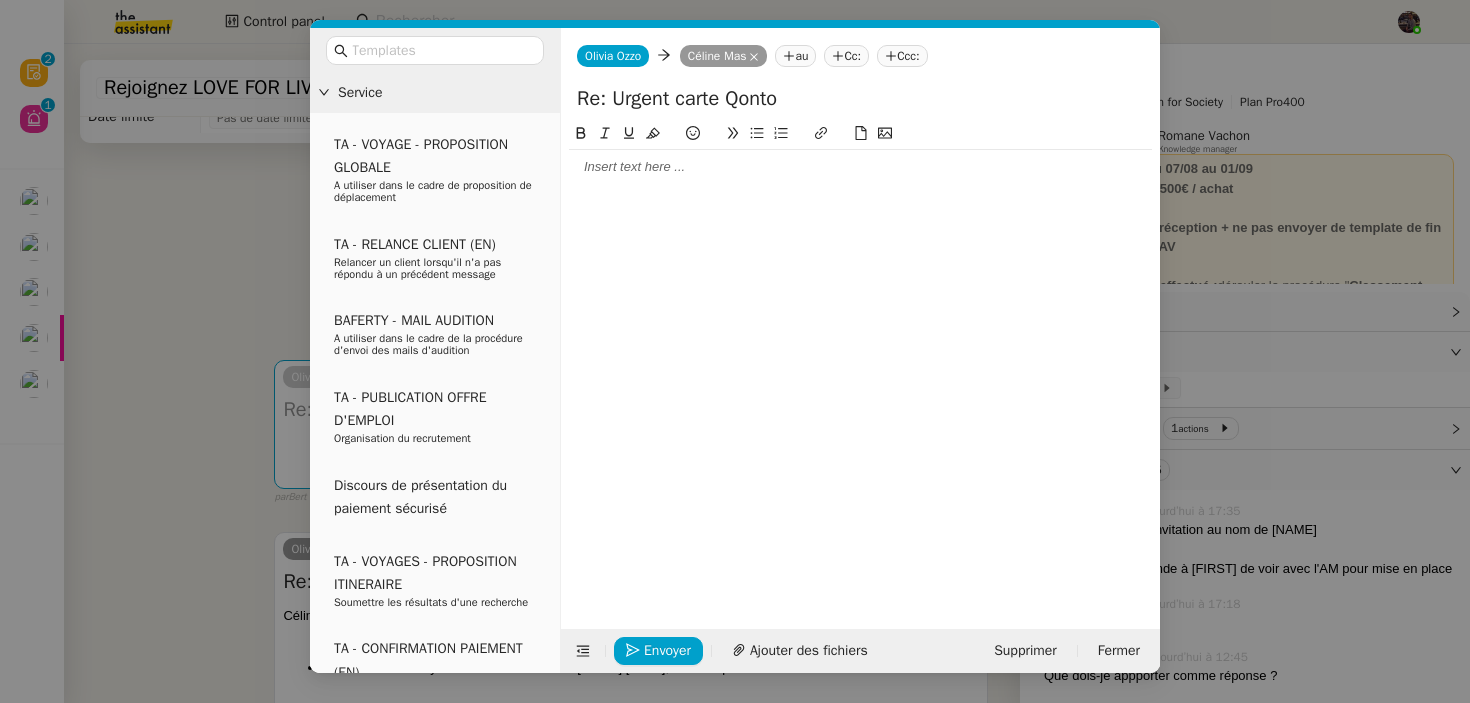 click 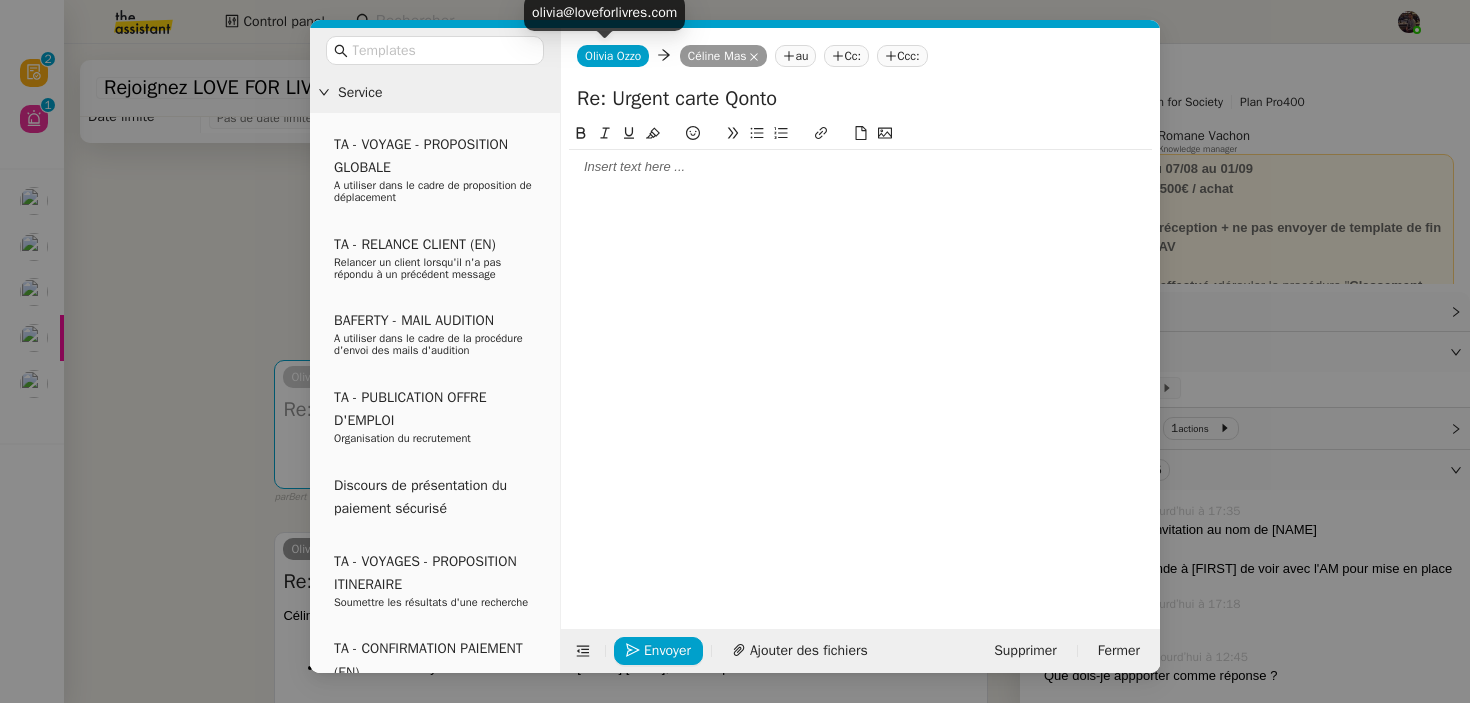 click on "olivia@loveforlivres.com" at bounding box center (604, 12) 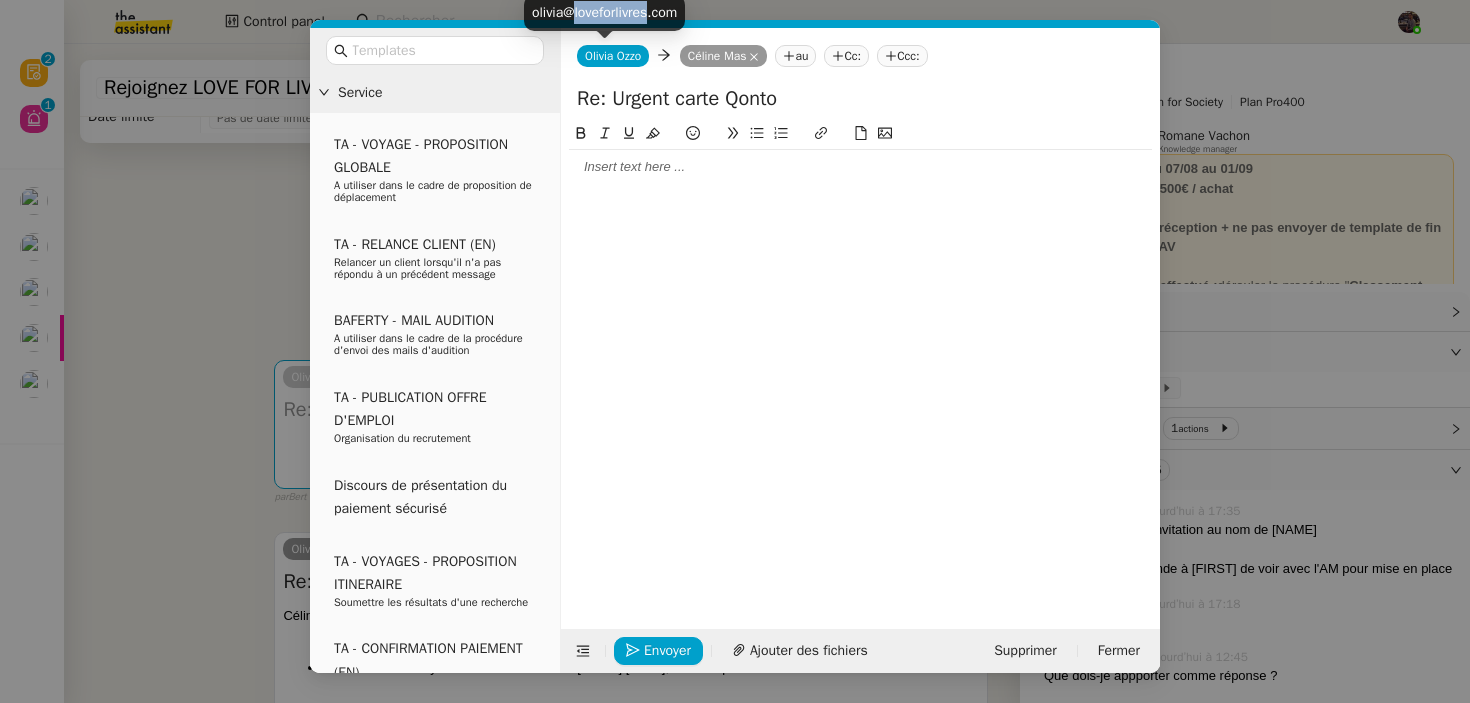 click on "olivia@loveforlivres.com" at bounding box center (604, 12) 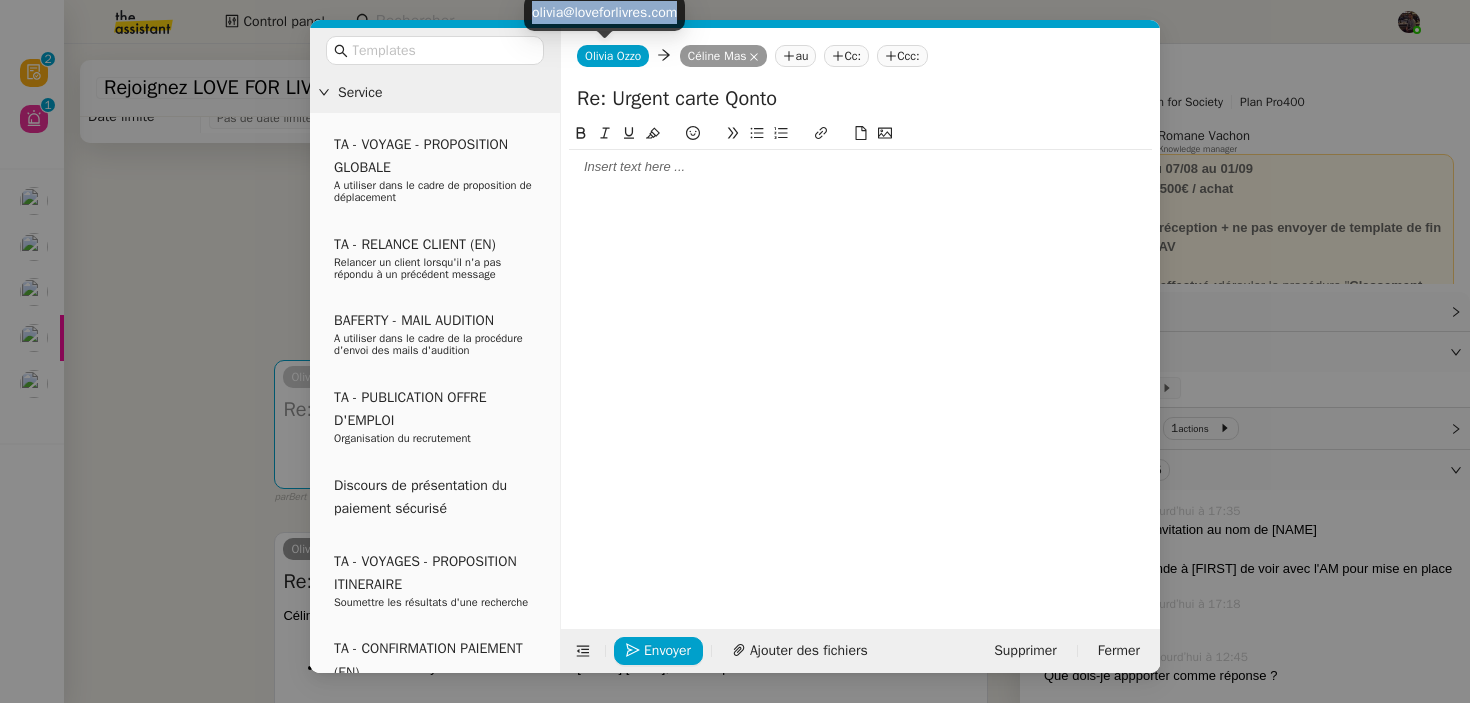 click on "olivia@loveforlivres.com" at bounding box center (604, 12) 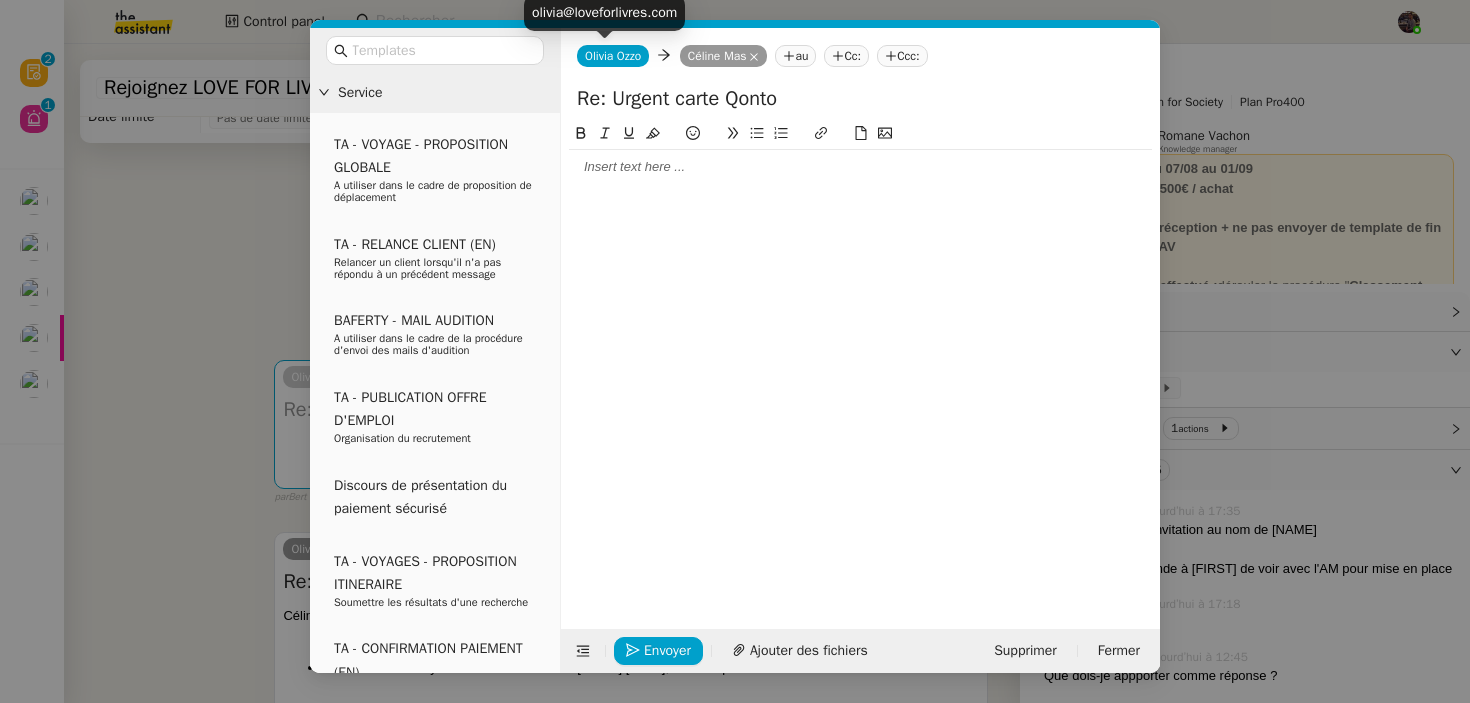 click 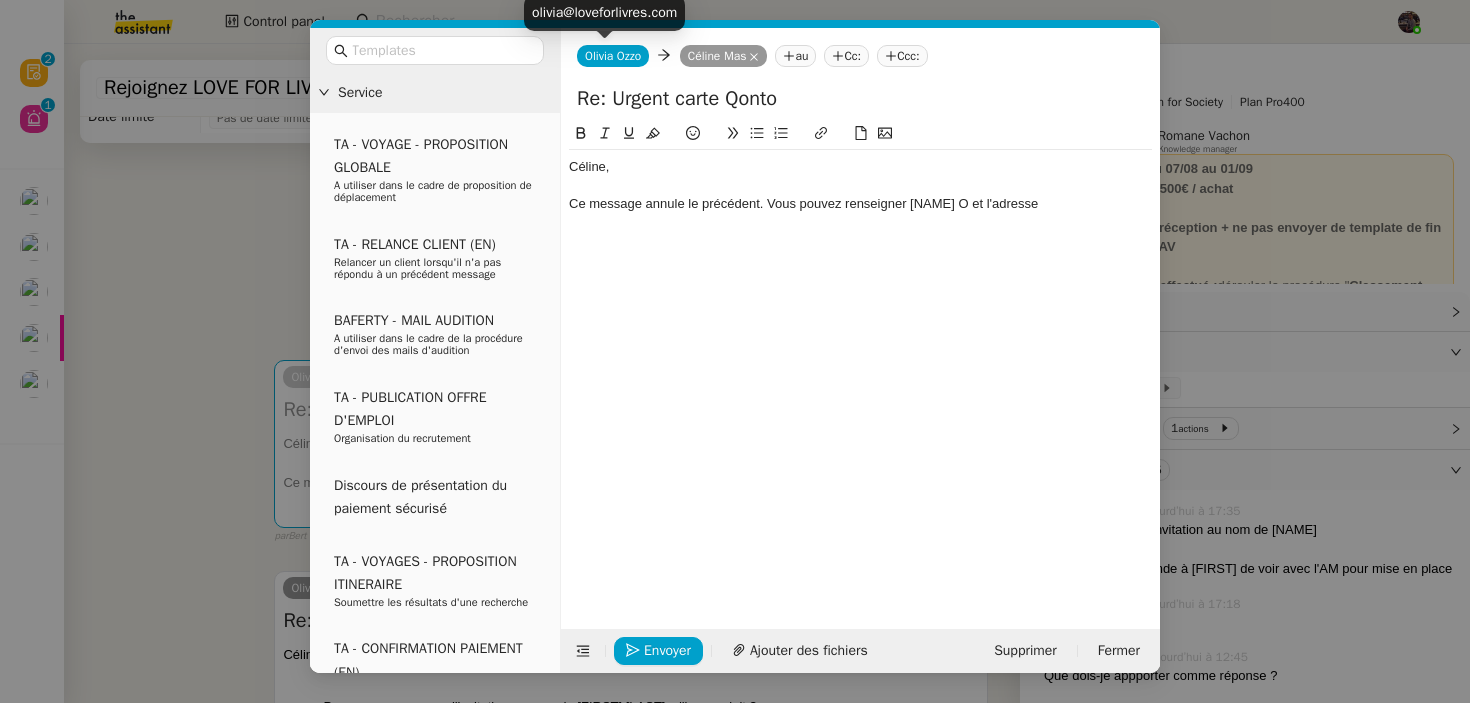 click on "olivia@loveforlivres.com" at bounding box center (604, 12) 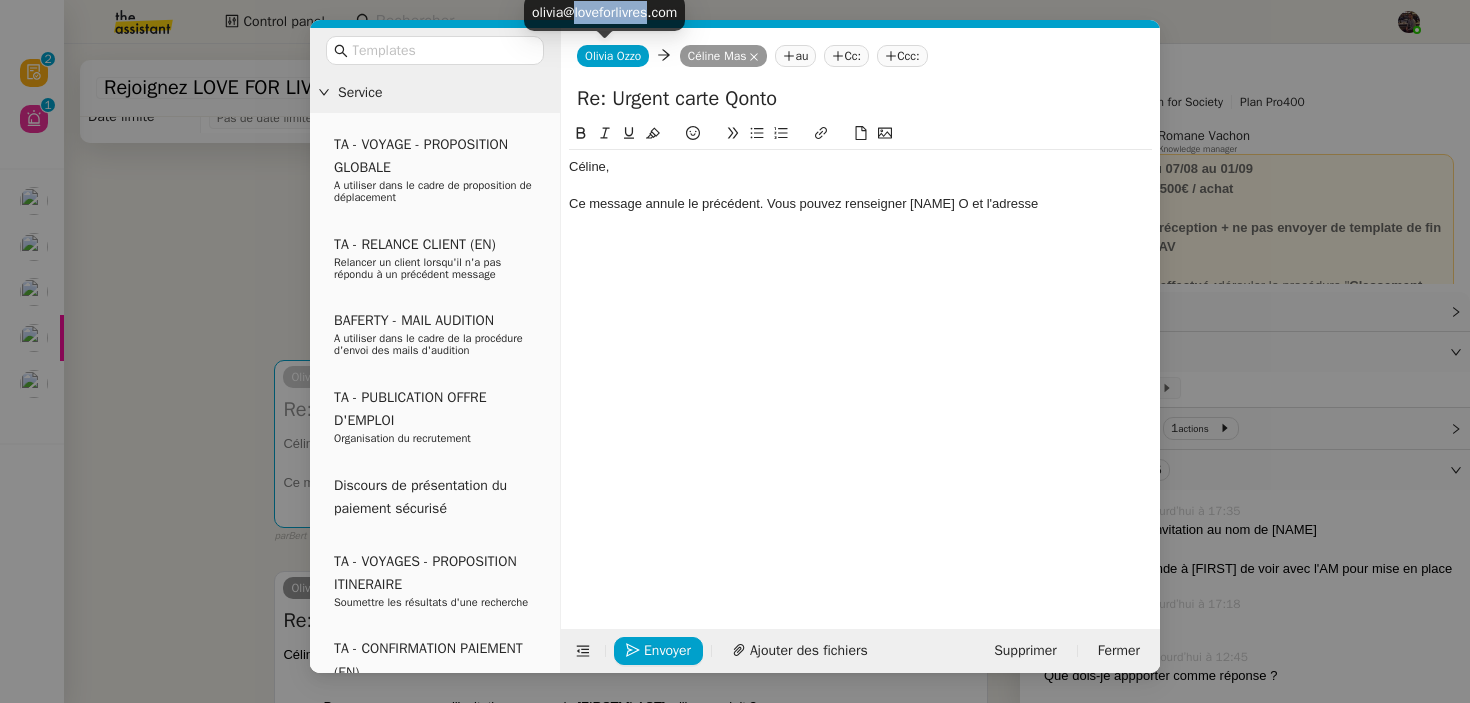 click on "olivia@loveforlivres.com" at bounding box center (604, 12) 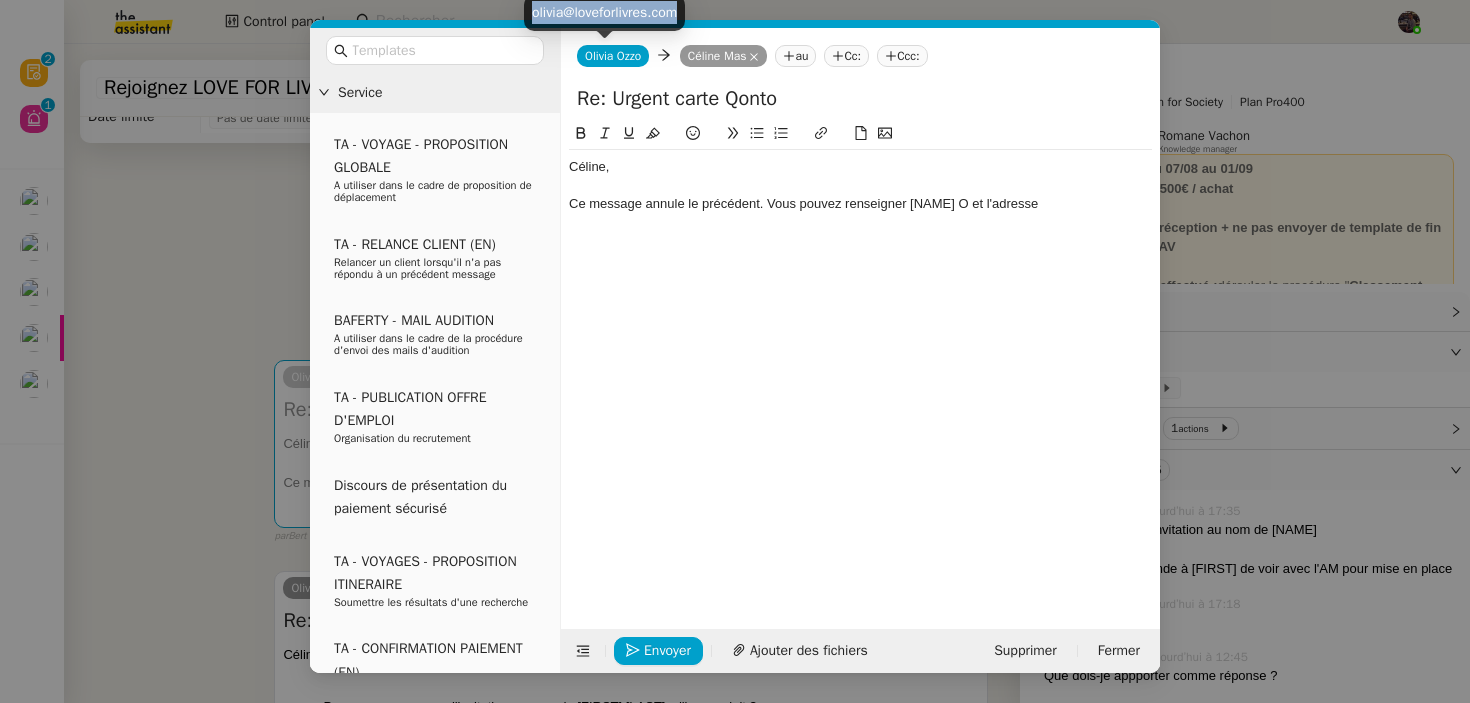 click on "olivia@loveforlivres.com" at bounding box center [604, 12] 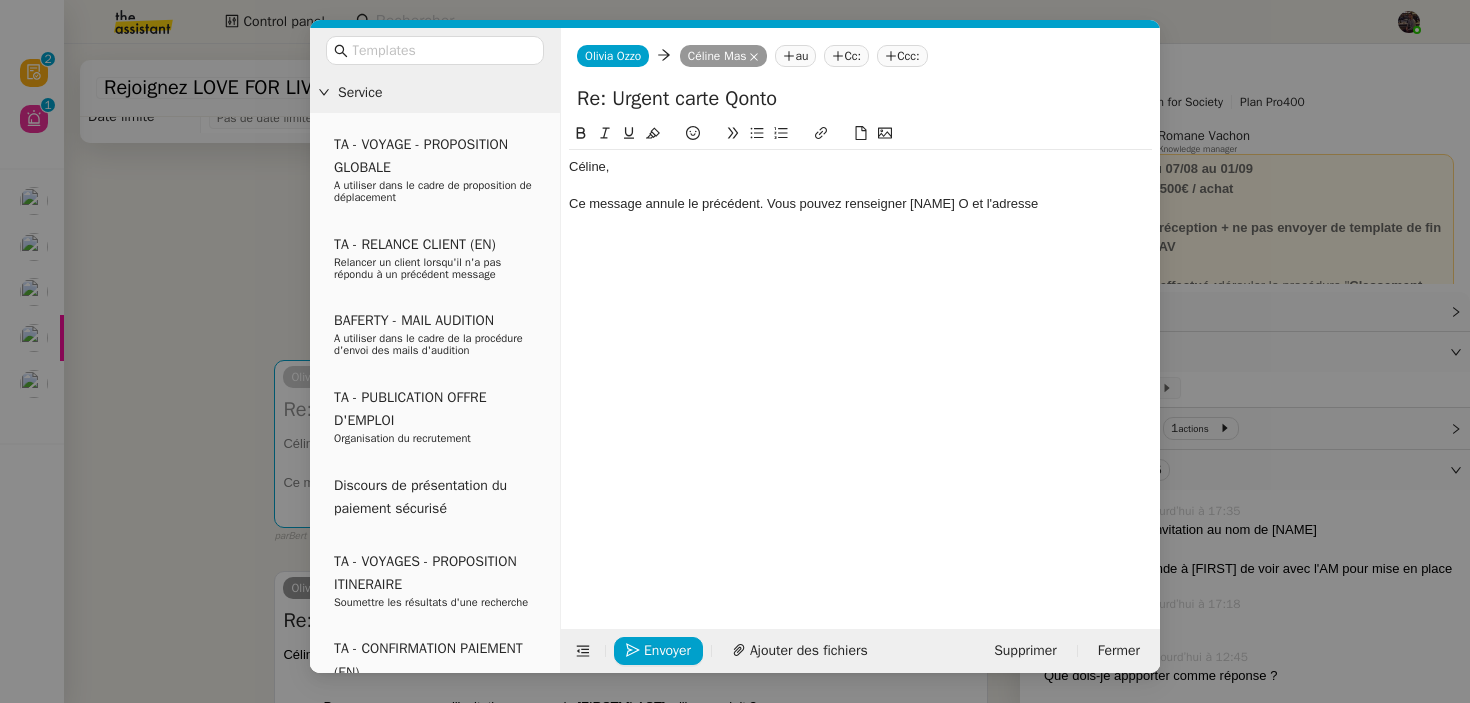 click on "Ce message annule le précédent. Vous pouvez renseigner [NAME] O et l'adresse" 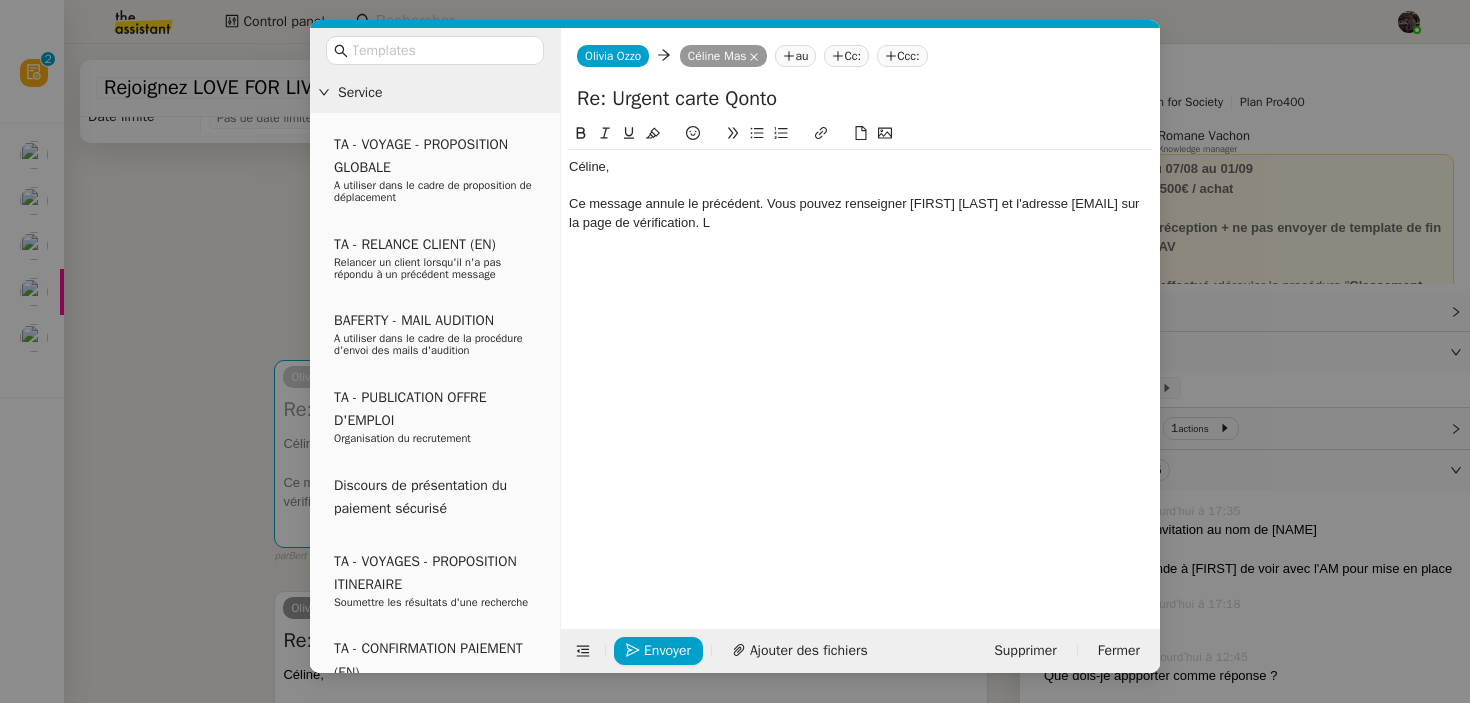 click on "Service TA - VOYAGE - PROPOSITION GLOBALE    A utiliser dans le cadre de proposition de déplacement TA - RELANCE CLIENT (EN)    Relancer un client lorsqu'il n'a pas répondu à un précédent message BAFERTY - MAIL AUDITION    A utiliser dans le cadre de la procédure d'envoi des mails d'audition TA - PUBLICATION OFFRE D'EMPLOI     Organisation du recrutement Discours de présentation du paiement sécurisé    TA - VOYAGES - PROPOSITION ITINERAIRE    Soumettre les résultats d'une recherche TA - CONFIRMATION PAIEMENT (EN)    Confirmer avec le client de modèle de transaction - Attention Plan Pro nécessaire. TA - COURRIER EXPEDIE (recommandé)    A utiliser dans le cadre de l'envoi d'un courrier recommandé TA - PARTAGE DE CALENDRIER (EN)    A utiliser pour demander au client de partager son calendrier afin de faciliter l'accès et la gestion PSPI - Appel de fonds MJL    A utiliser dans le cadre de la procédure d'appel de fonds MJL TA - RELANCE CLIENT    Envoi des factures clients" at bounding box center (735, 351) 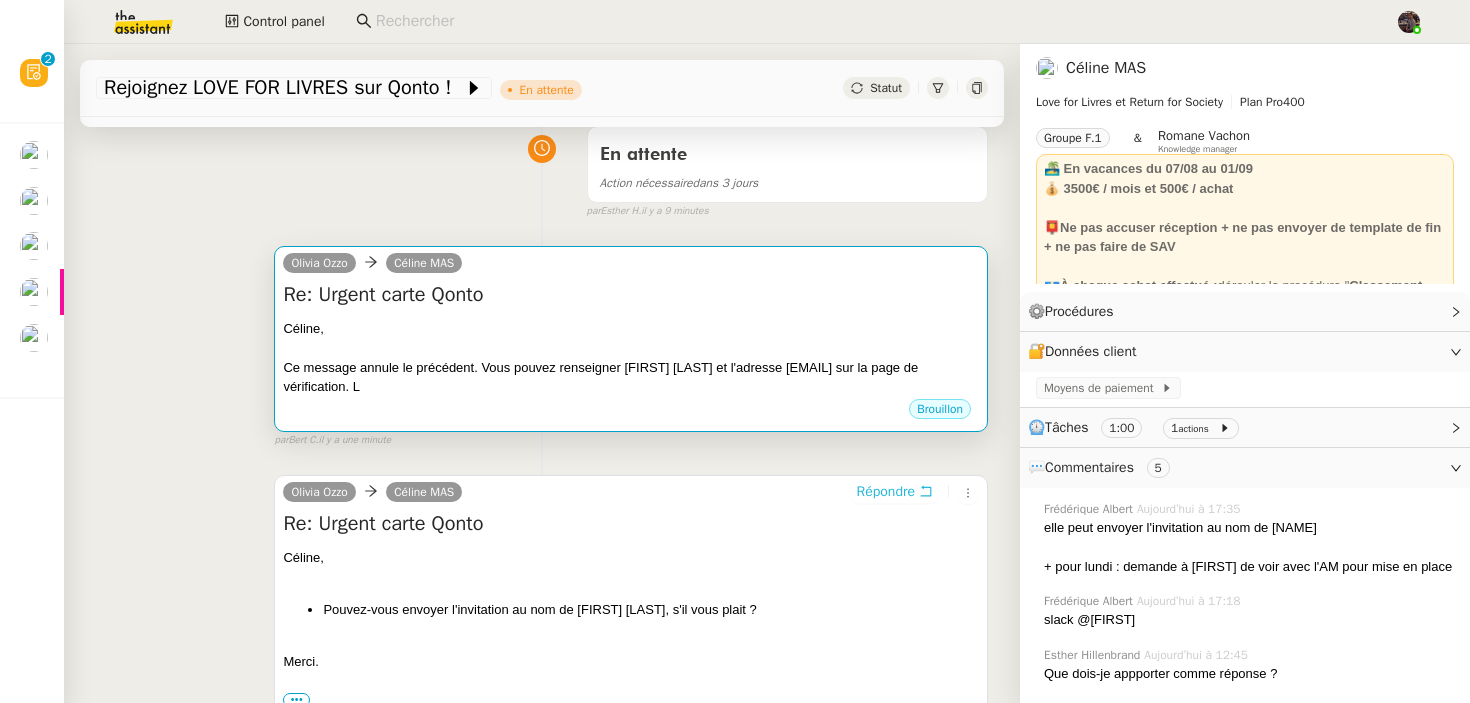 scroll, scrollTop: 167, scrollLeft: 0, axis: vertical 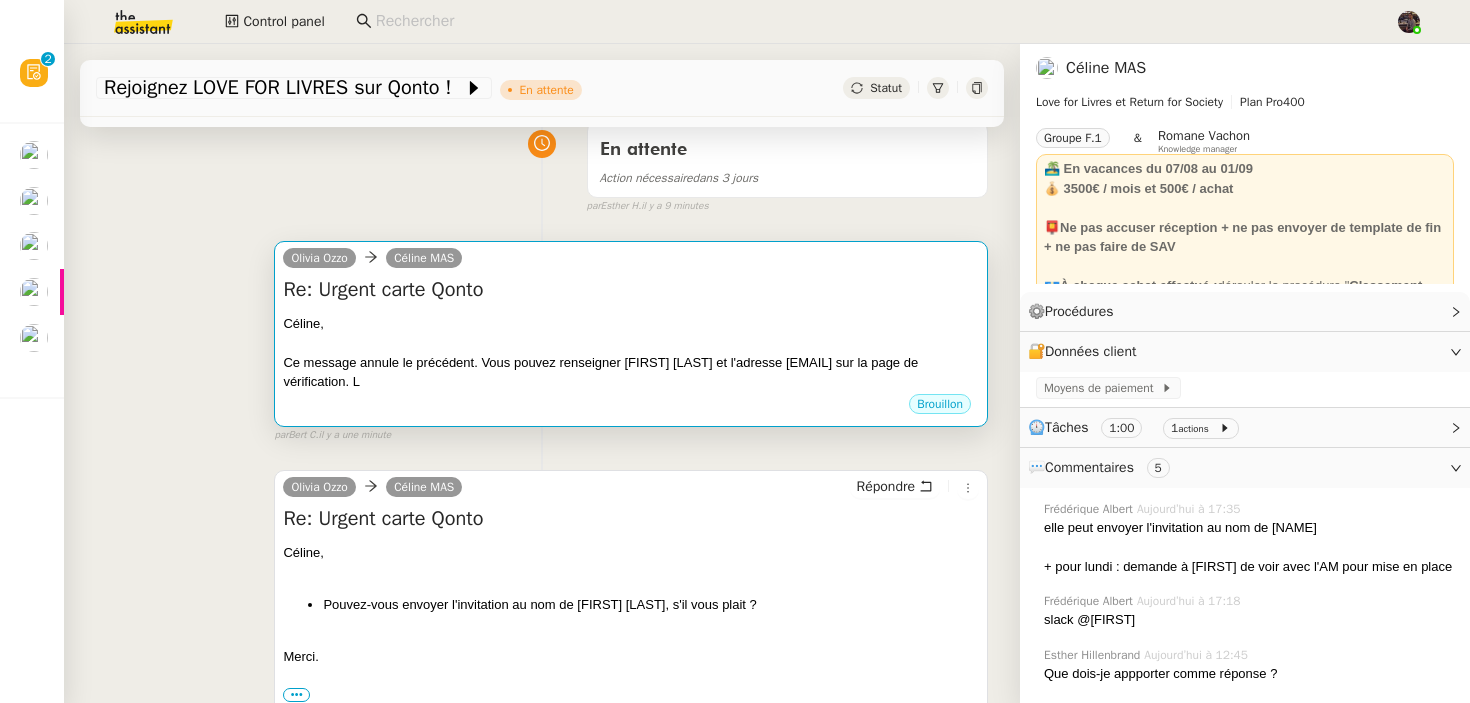 click on "Brouillon" at bounding box center (631, 407) 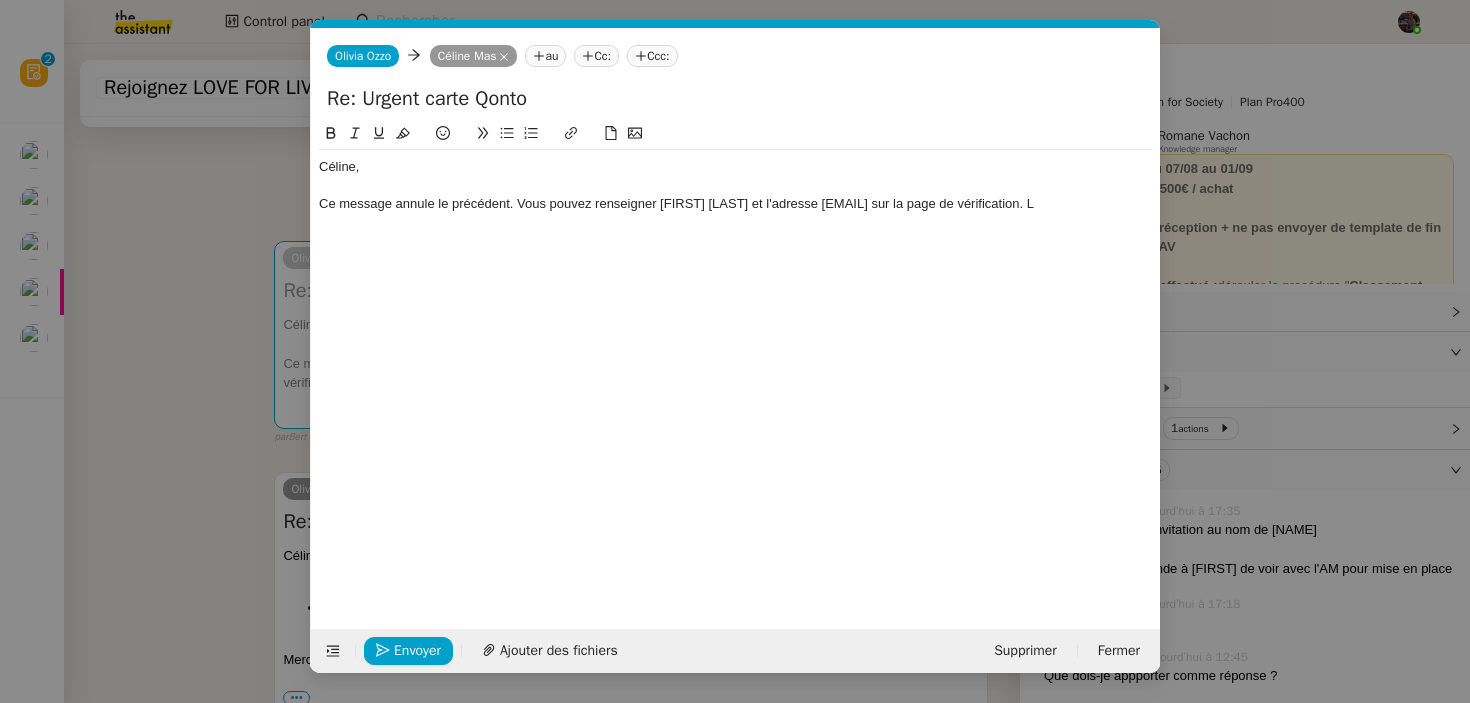 scroll, scrollTop: 0, scrollLeft: 42, axis: horizontal 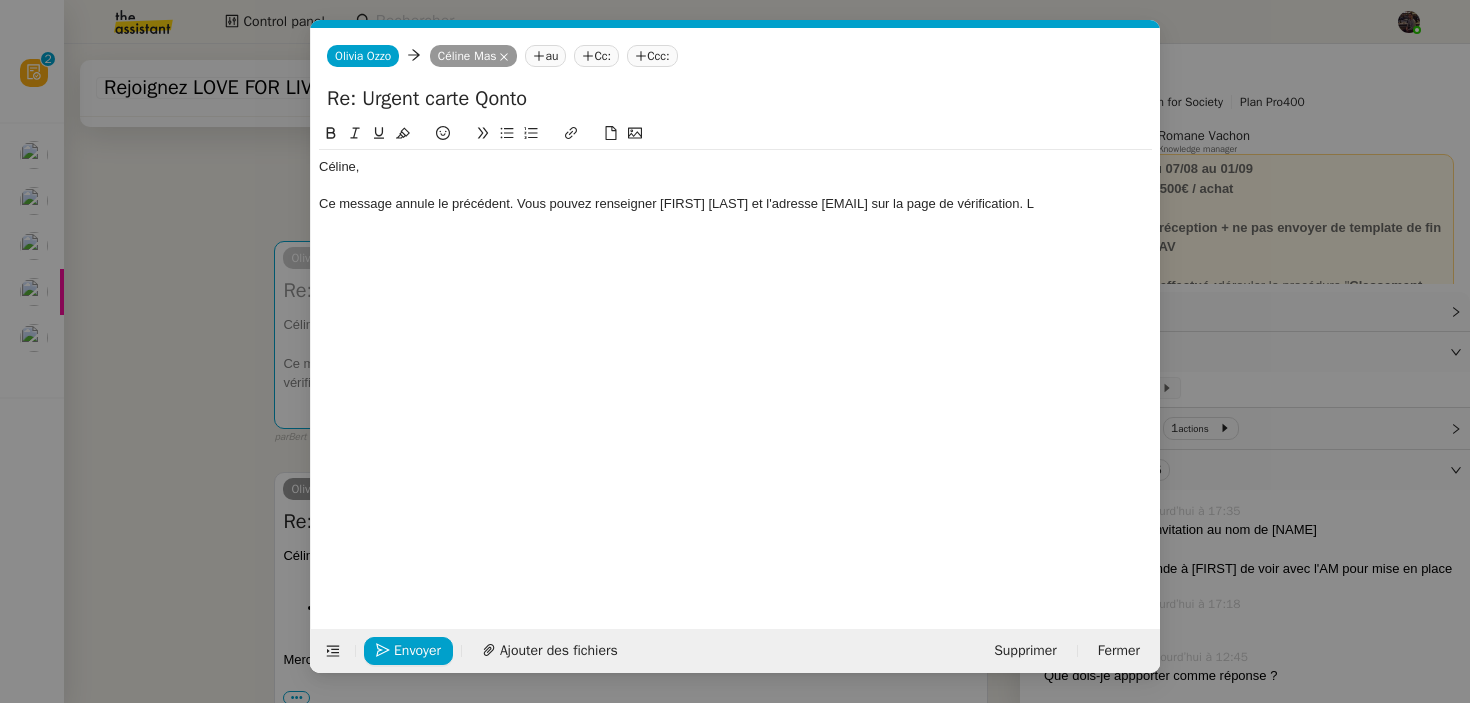 click on "Ce message annule le précédent. Vous pouvez renseigner [FIRST] [LAST] et l'adresse [EMAIL] sur la page de vérification. L" 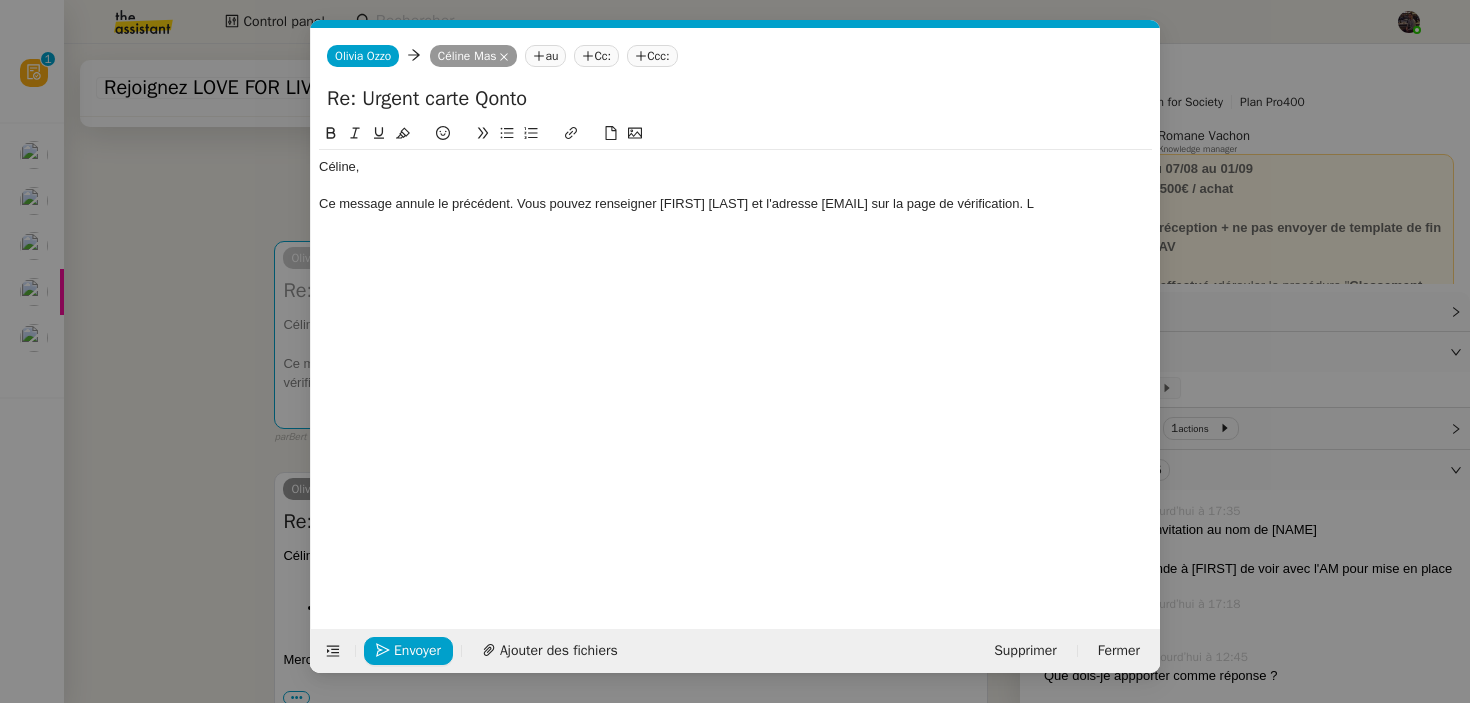 type 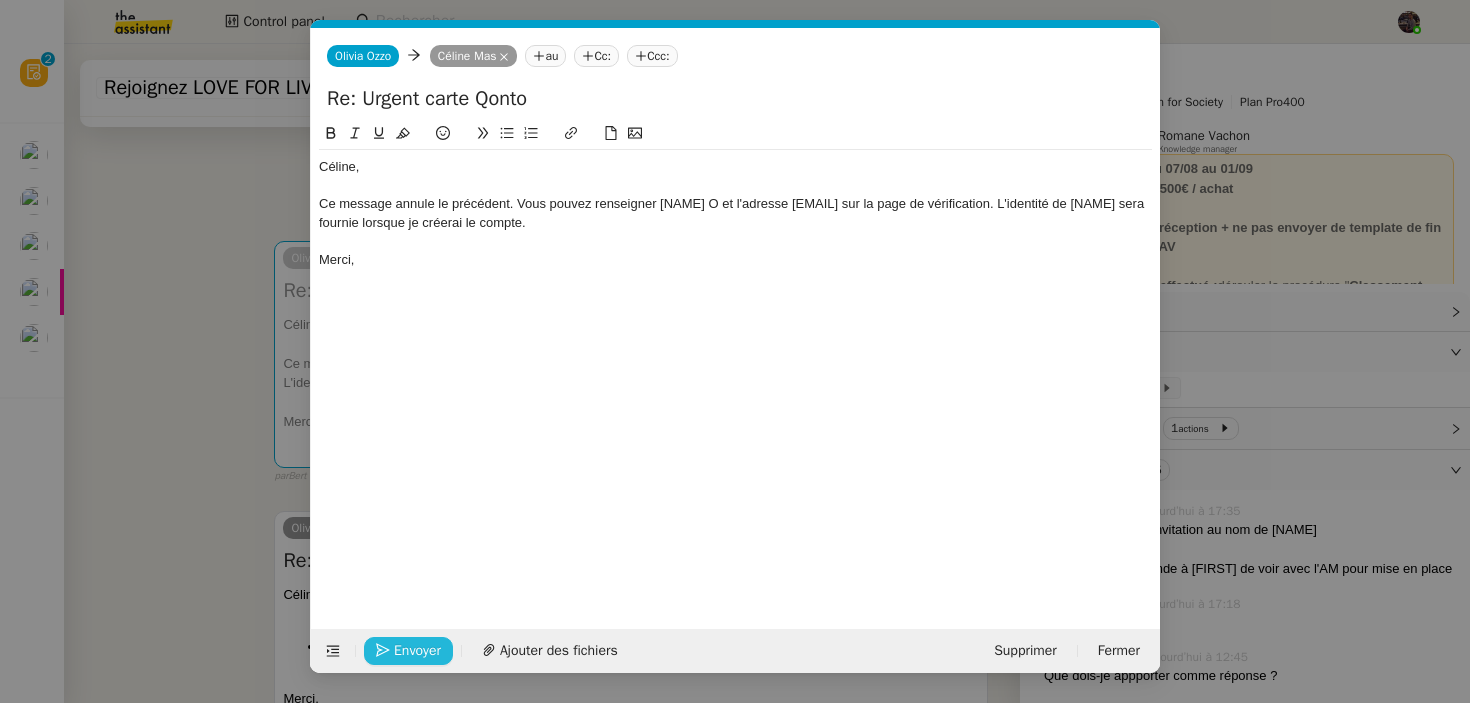 click on "Envoyer" 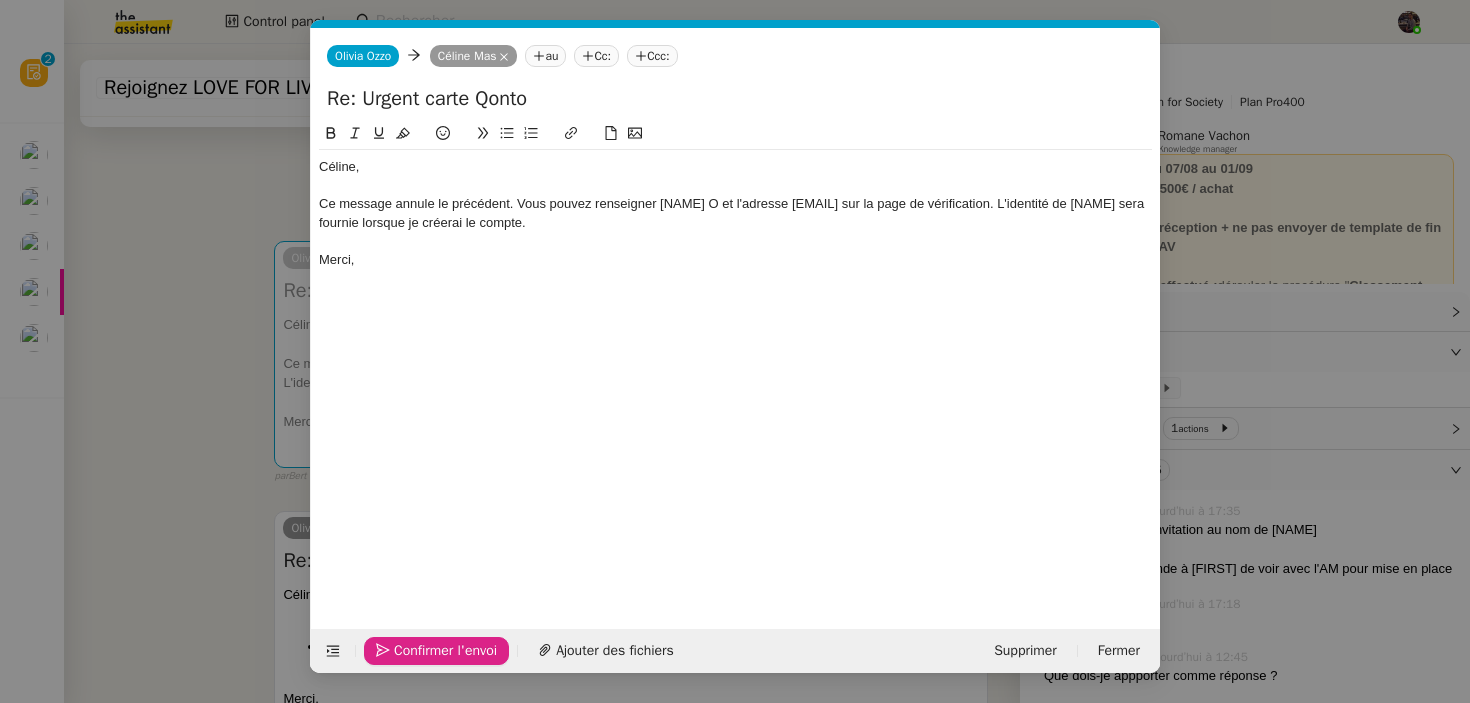 click on "Confirmer l'envoi" 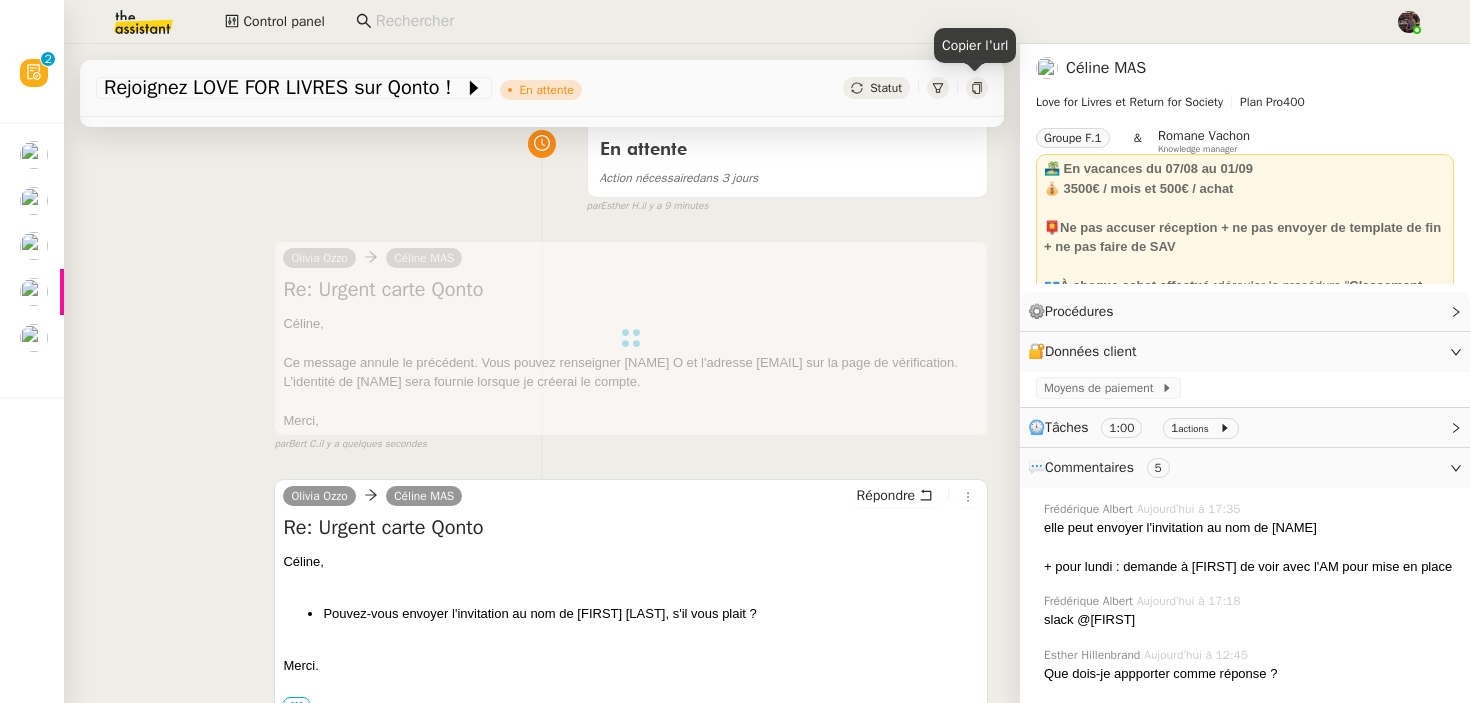 click 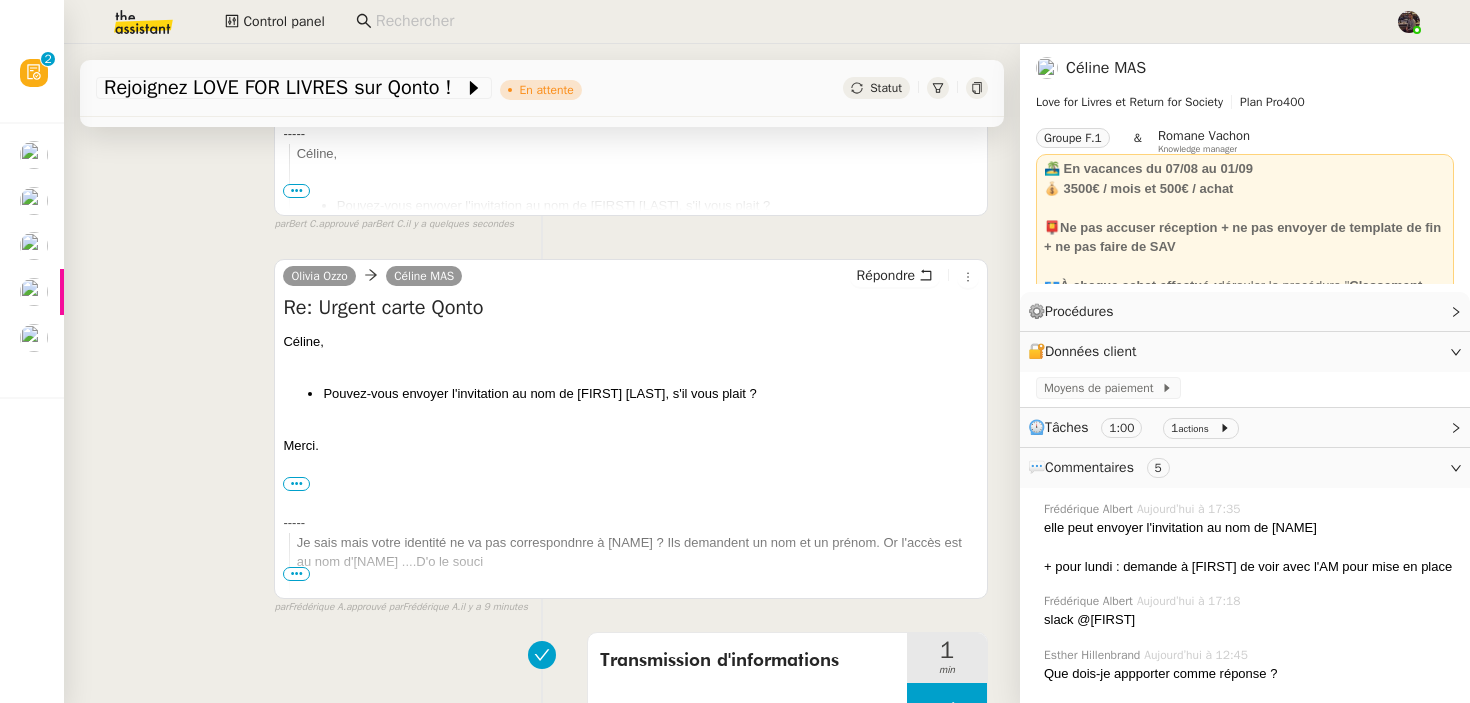 scroll, scrollTop: 0, scrollLeft: 0, axis: both 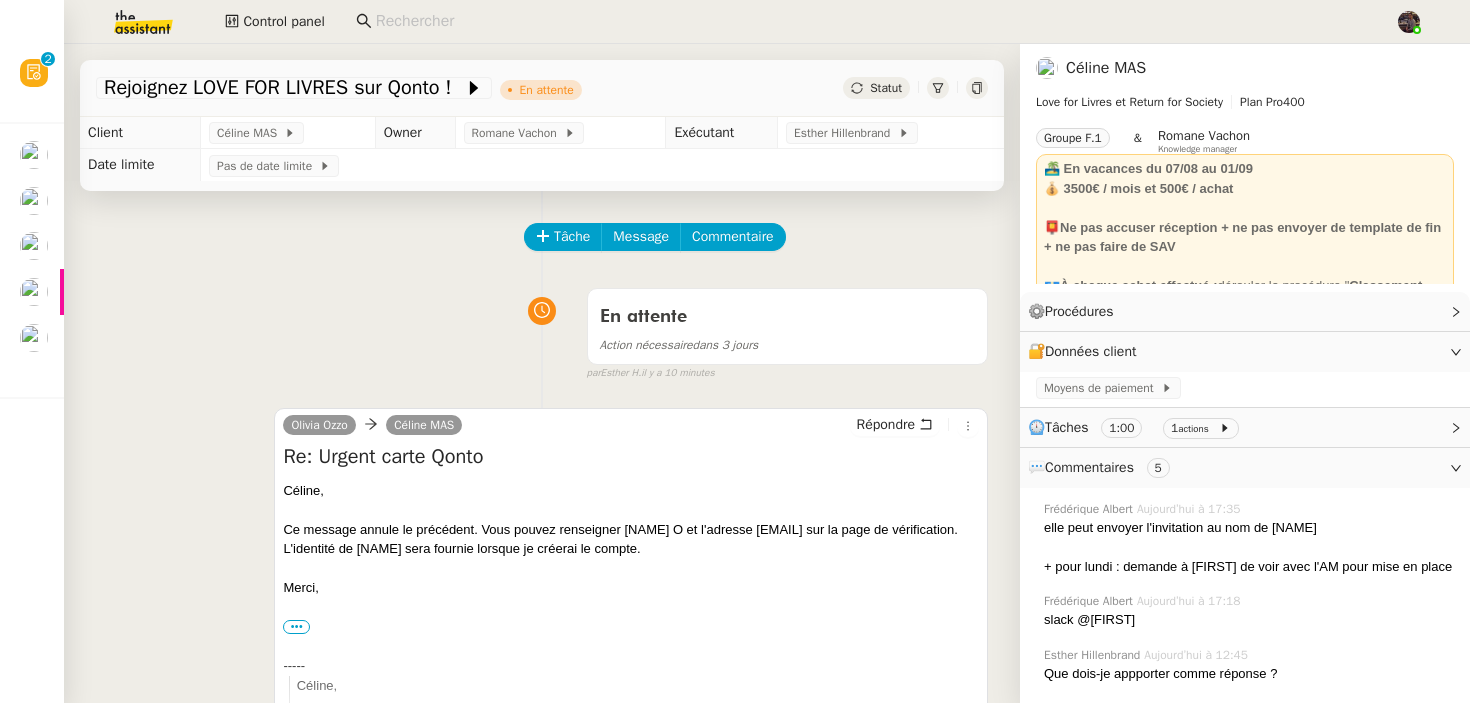 click on "En attente Action nécessaire  dans 3 jours  false par   [NAME]   il y a 10 minutes" at bounding box center [542, 330] 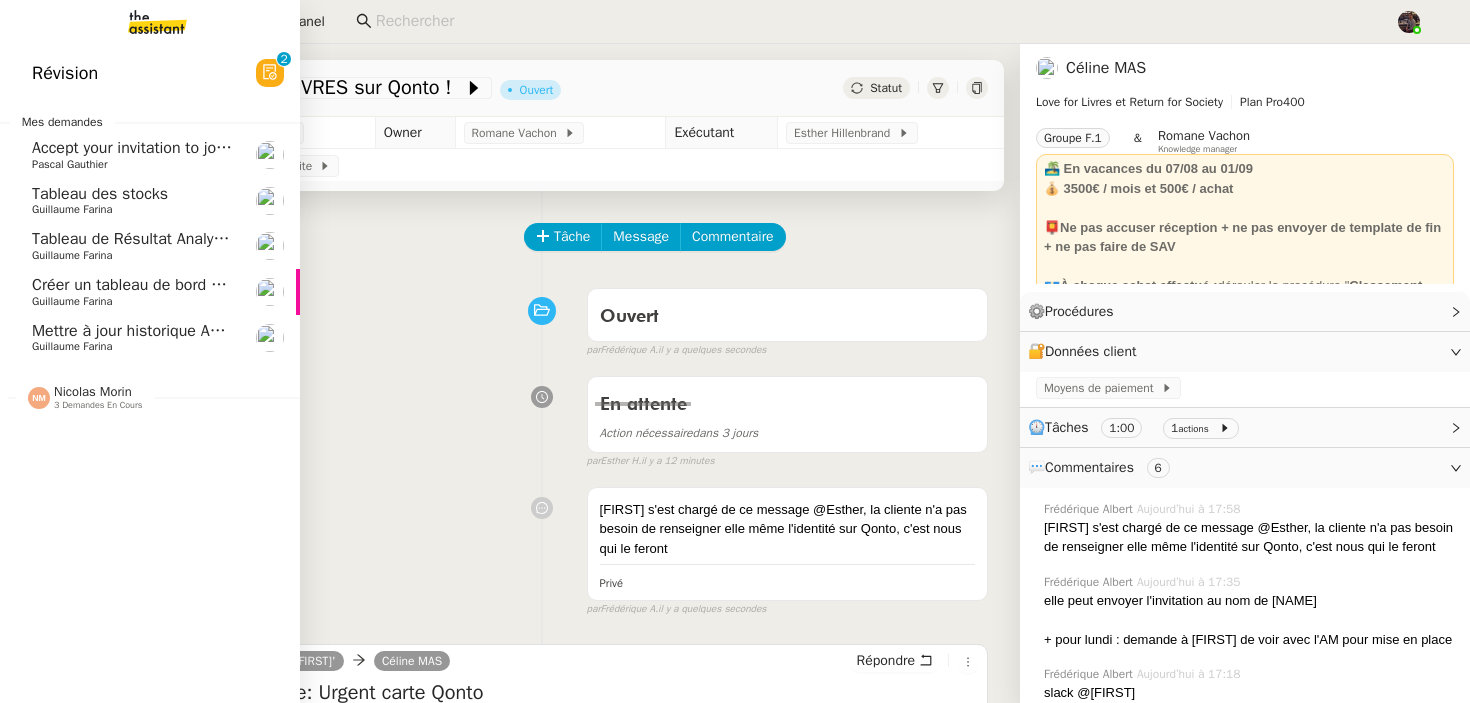 click on "Révision  0   1   2   3   4   5   6   7   8   9" 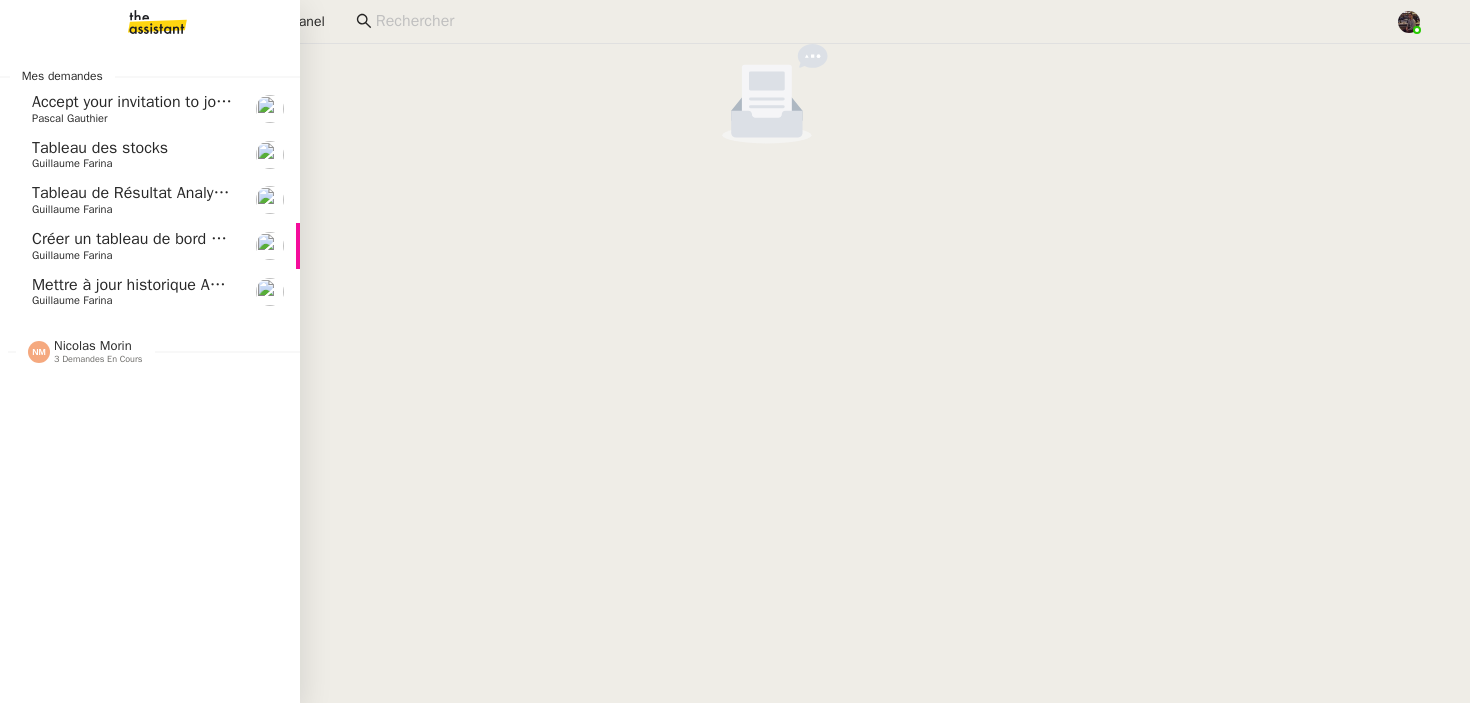 click on "Mise à jour historique Abaco Exercice 2024 - 2025    [NAME]" 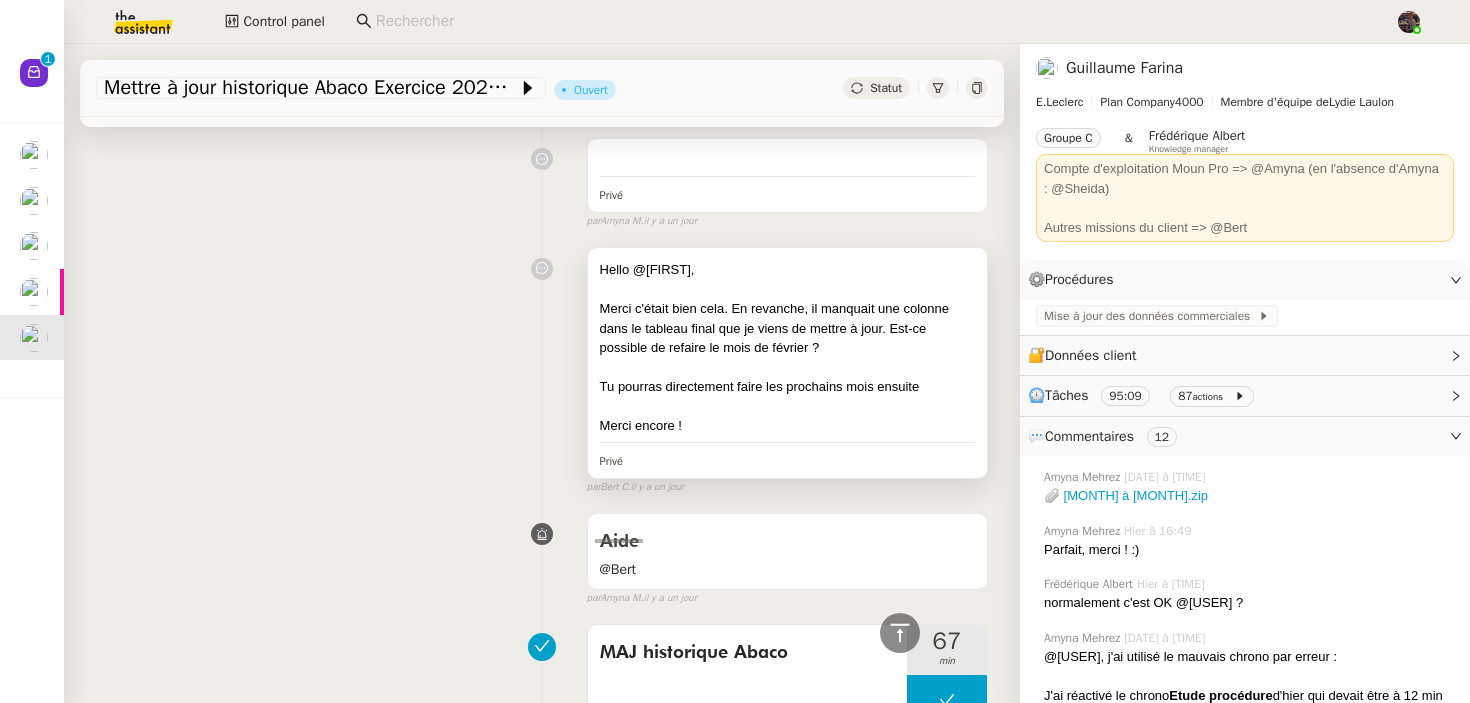 scroll, scrollTop: 761, scrollLeft: 0, axis: vertical 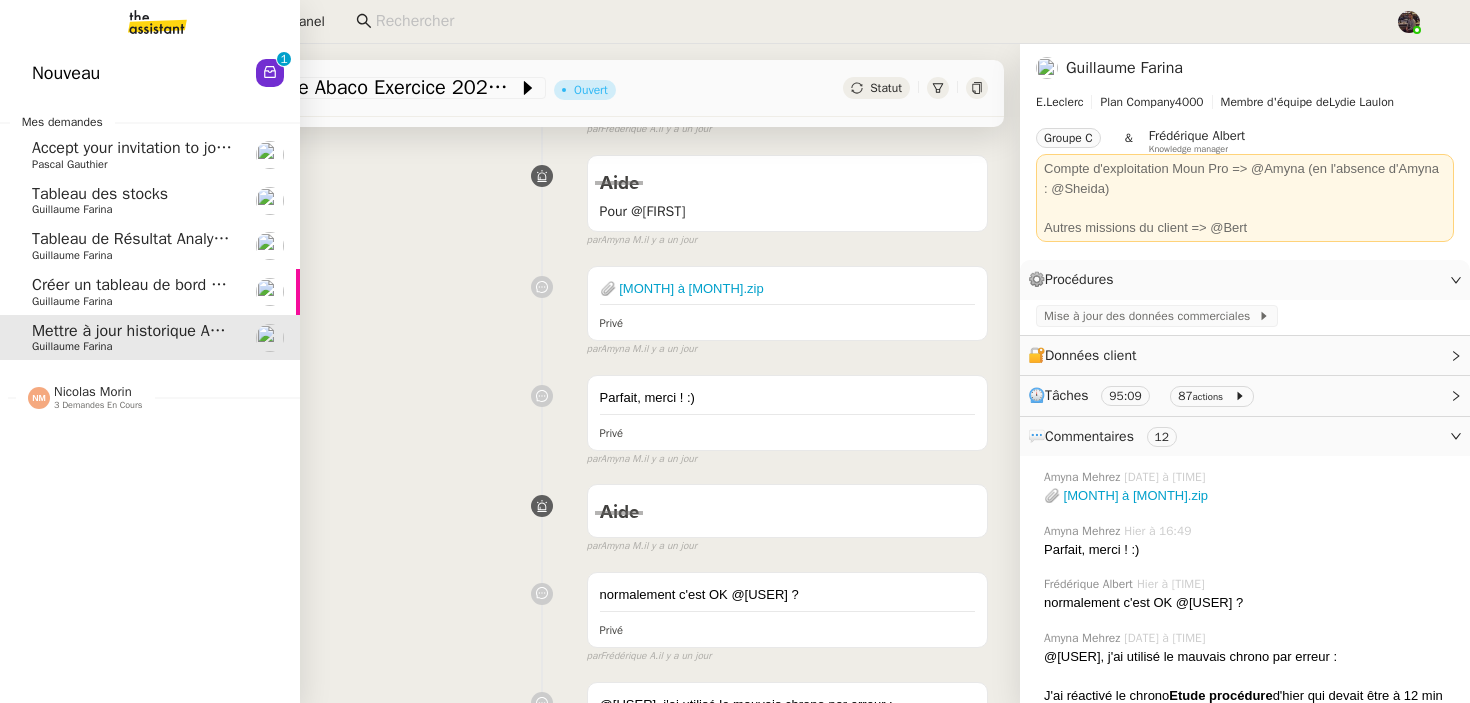 click on "Créer un tableau de bord gestion marge PAF    [FIRST] [LAST]" 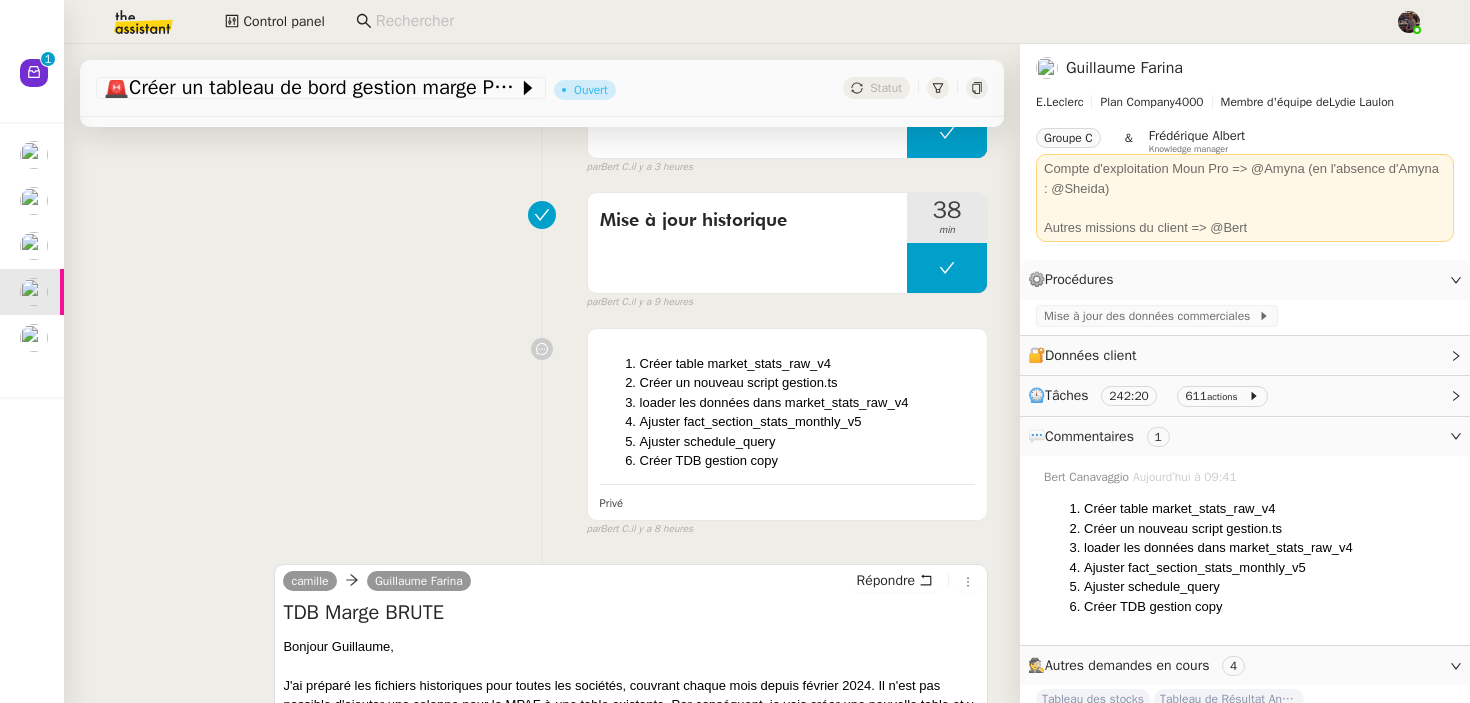 scroll, scrollTop: 724, scrollLeft: 0, axis: vertical 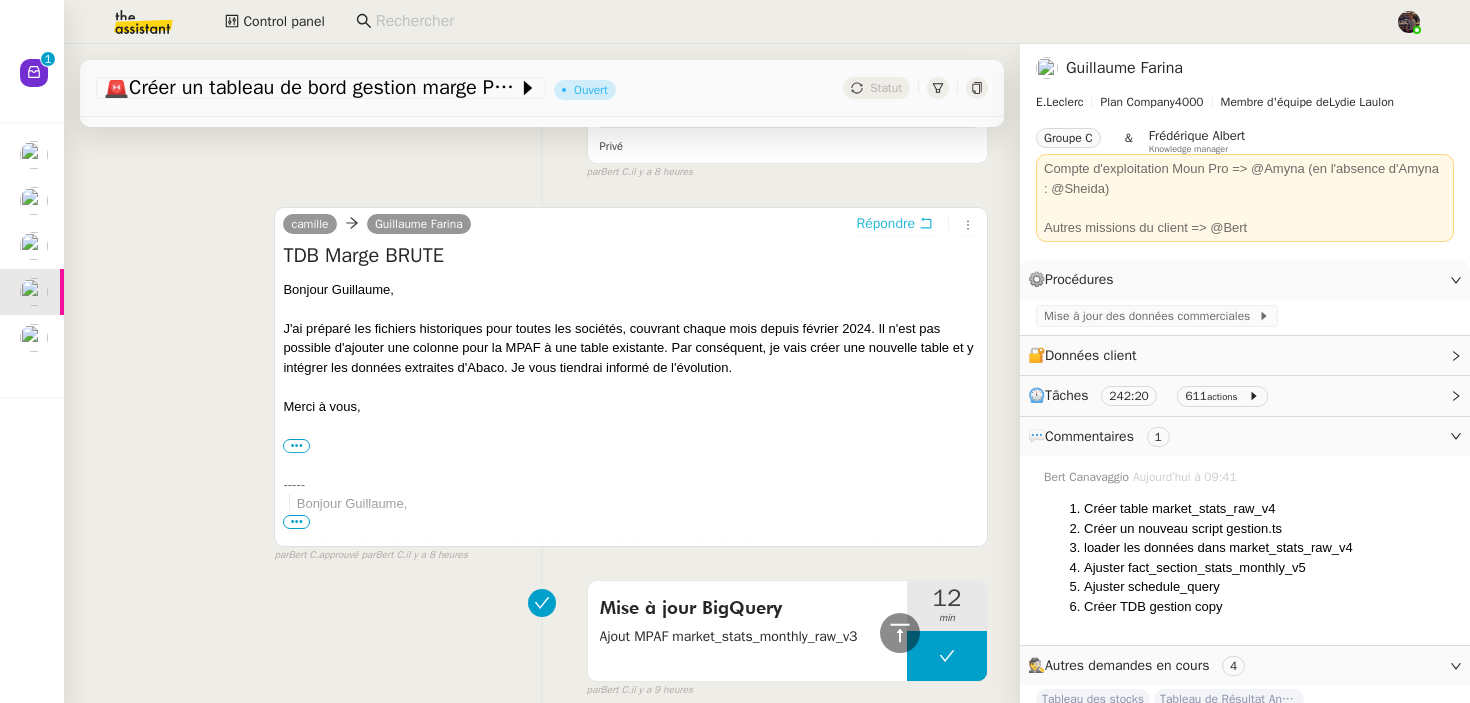 click on "Répondre" at bounding box center (886, 224) 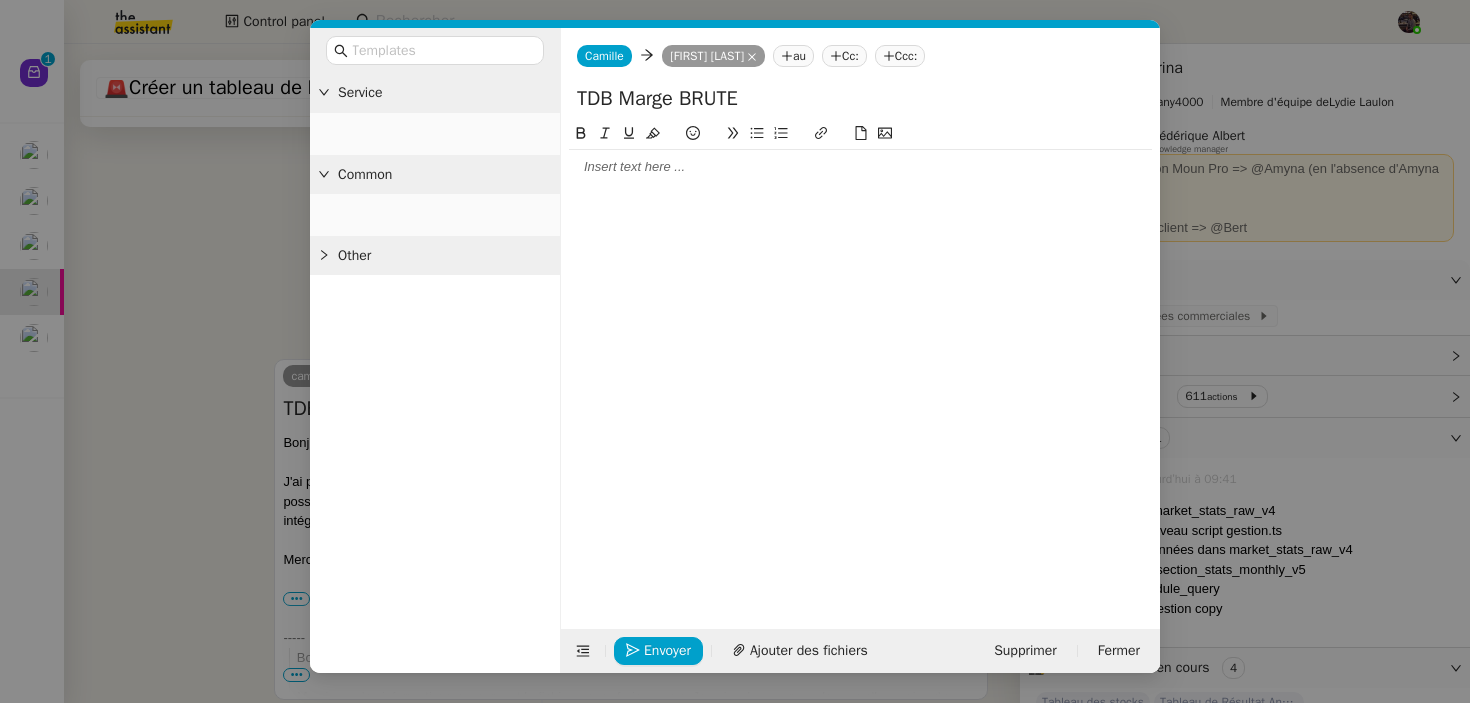 scroll, scrollTop: 877, scrollLeft: 0, axis: vertical 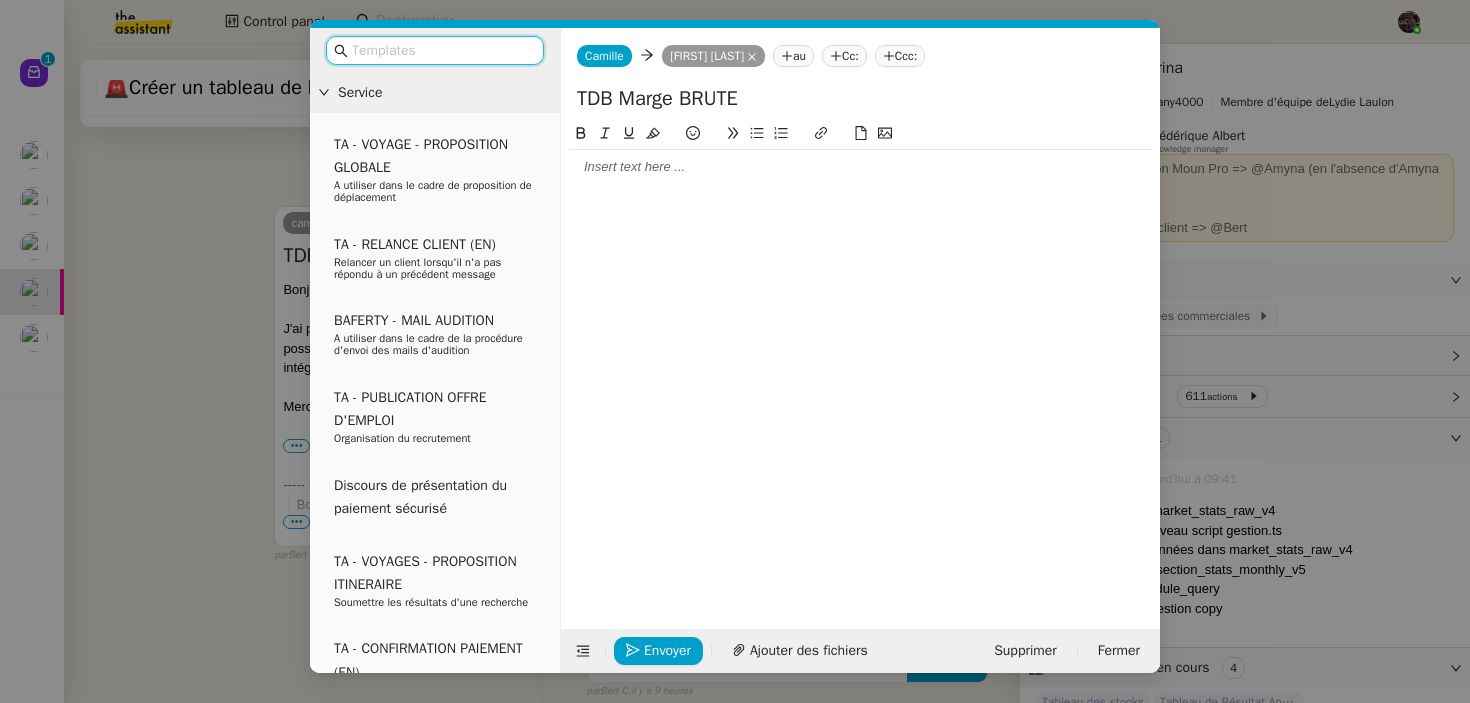 click 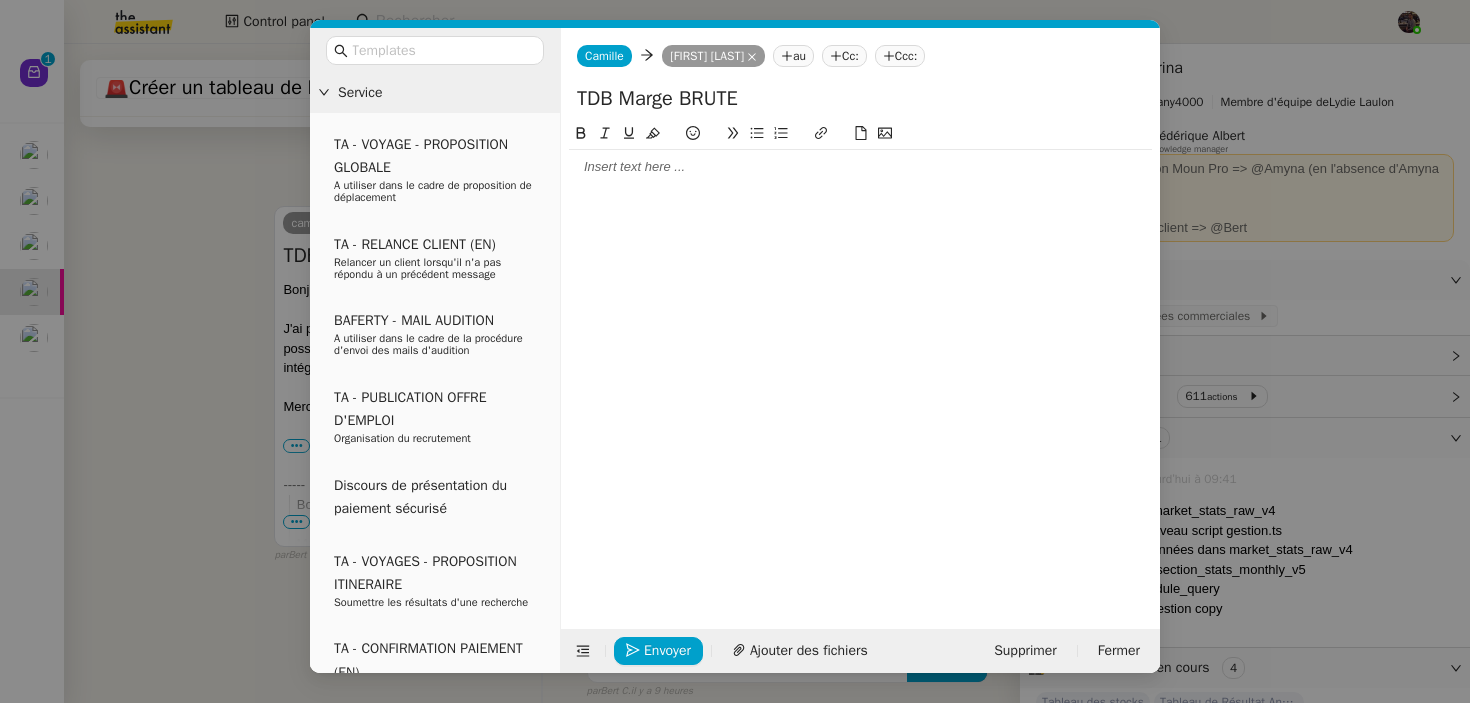 type 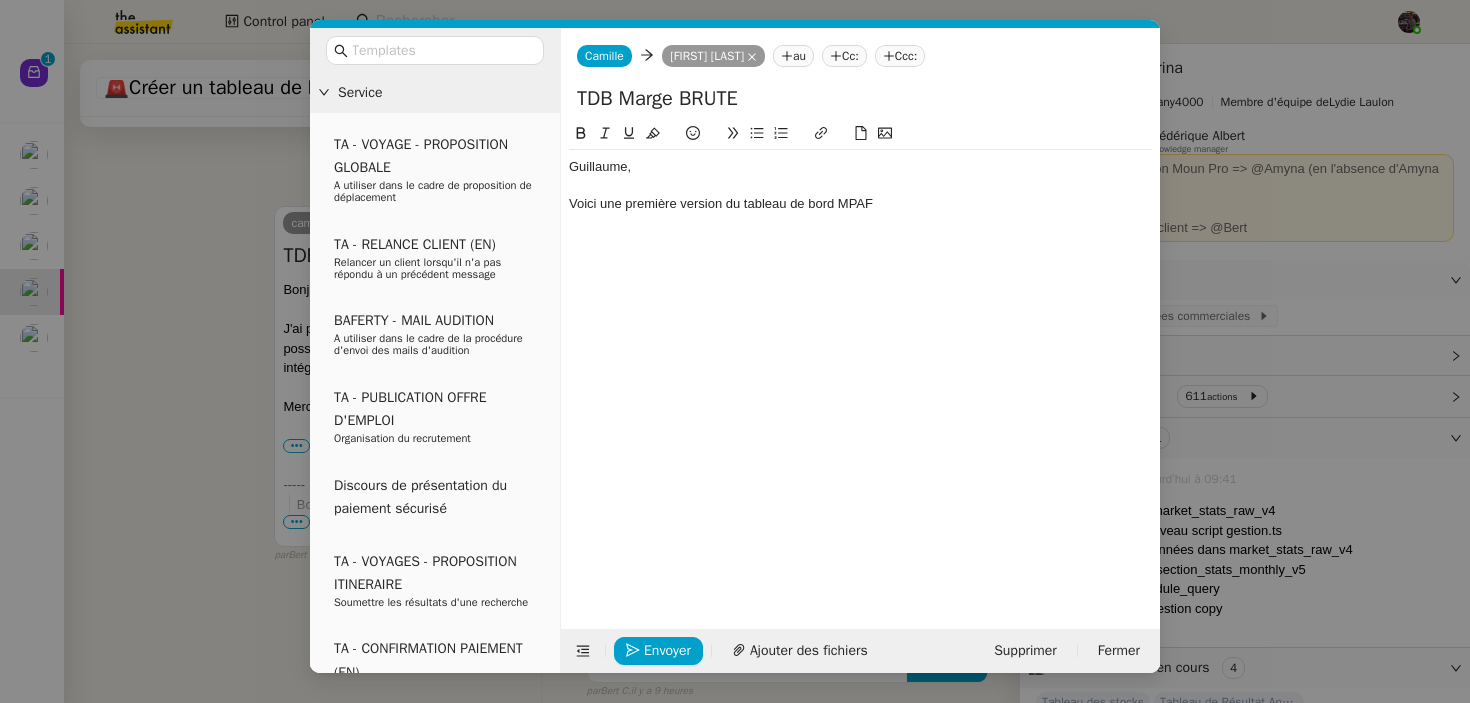 scroll, scrollTop: 935, scrollLeft: 0, axis: vertical 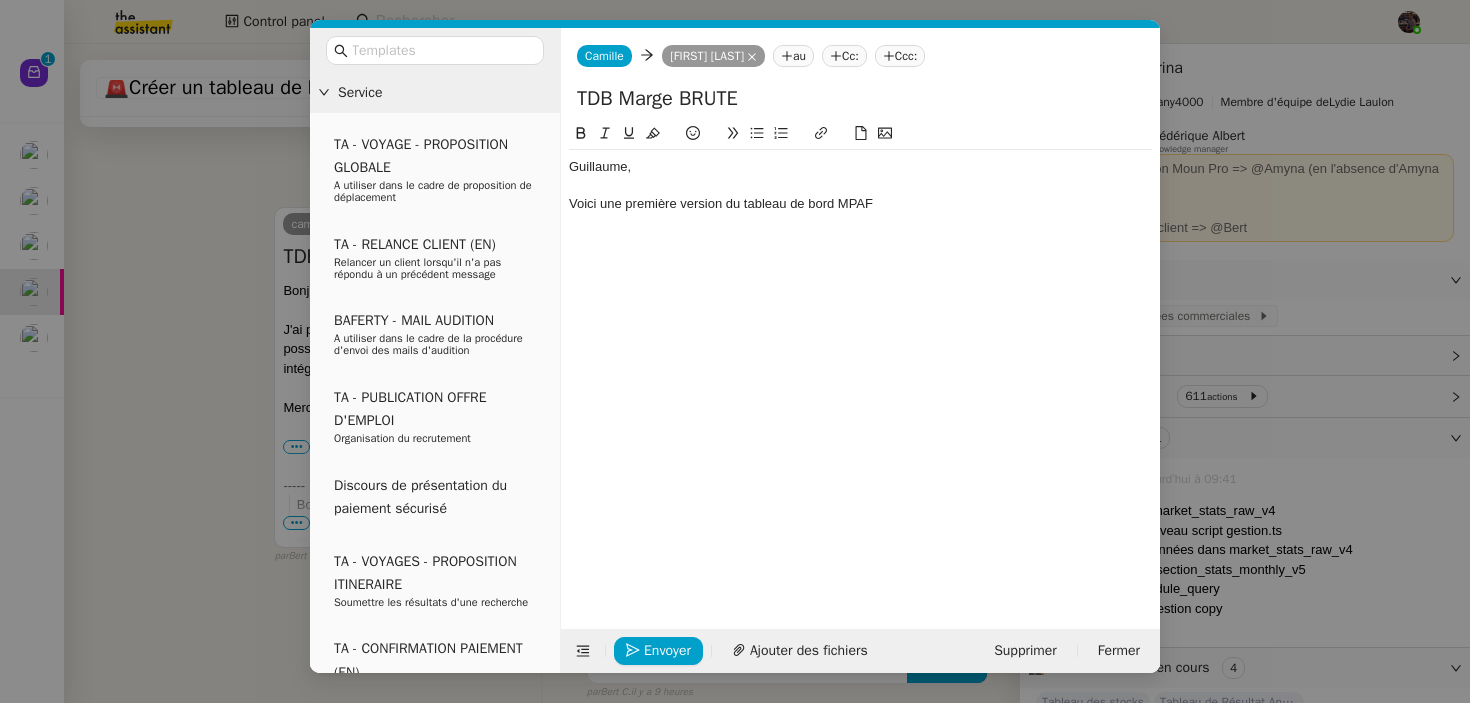 click on "Voici une première version du tableau de bord MPAF" 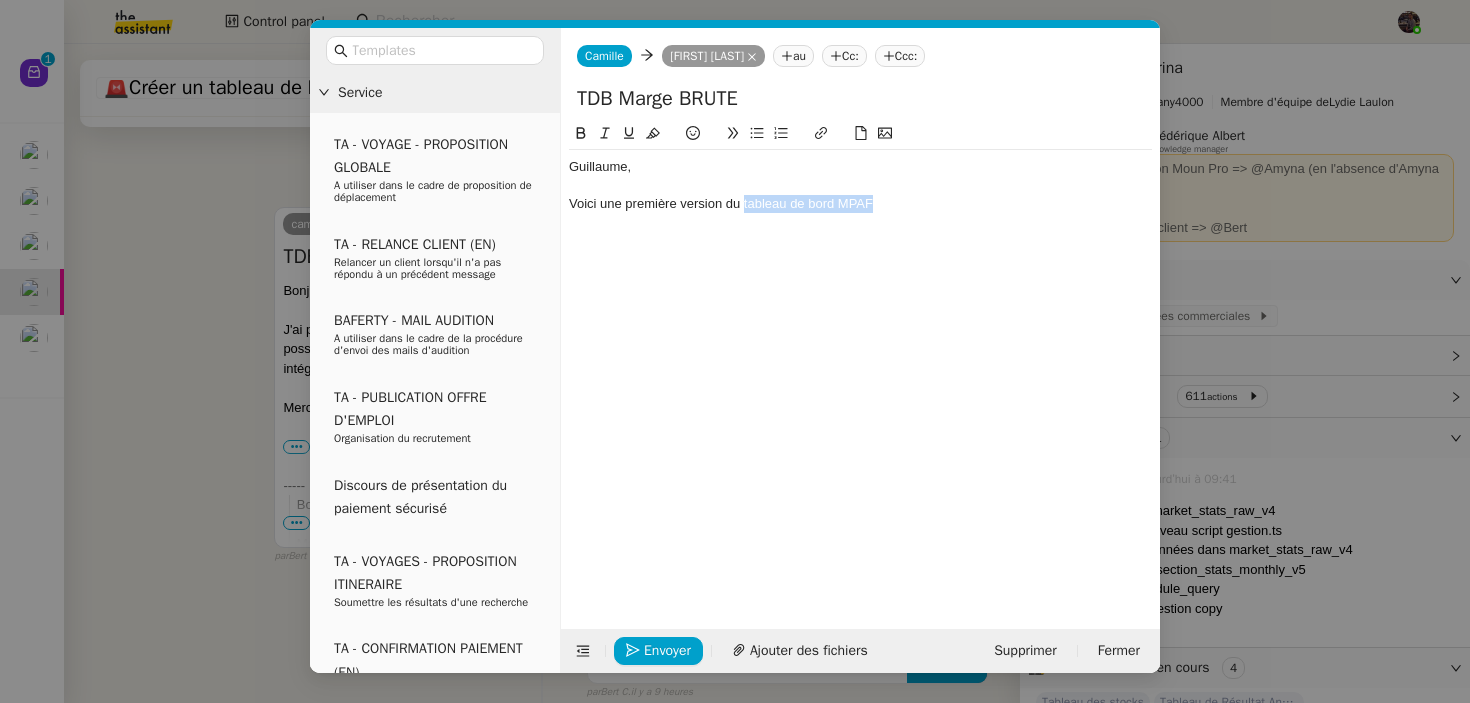 drag, startPoint x: 764, startPoint y: 200, endPoint x: 903, endPoint y: 200, distance: 139 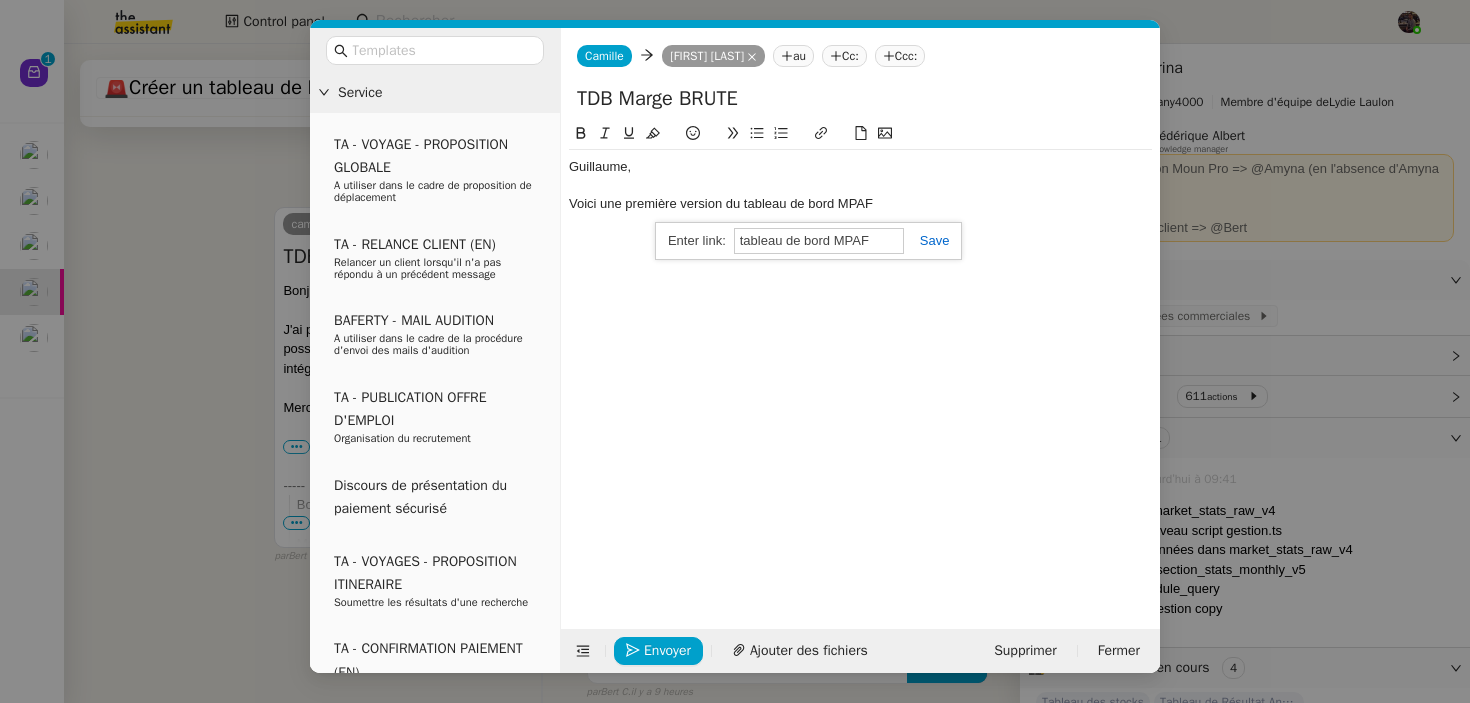 paste on "Tableau de bord Gestion" 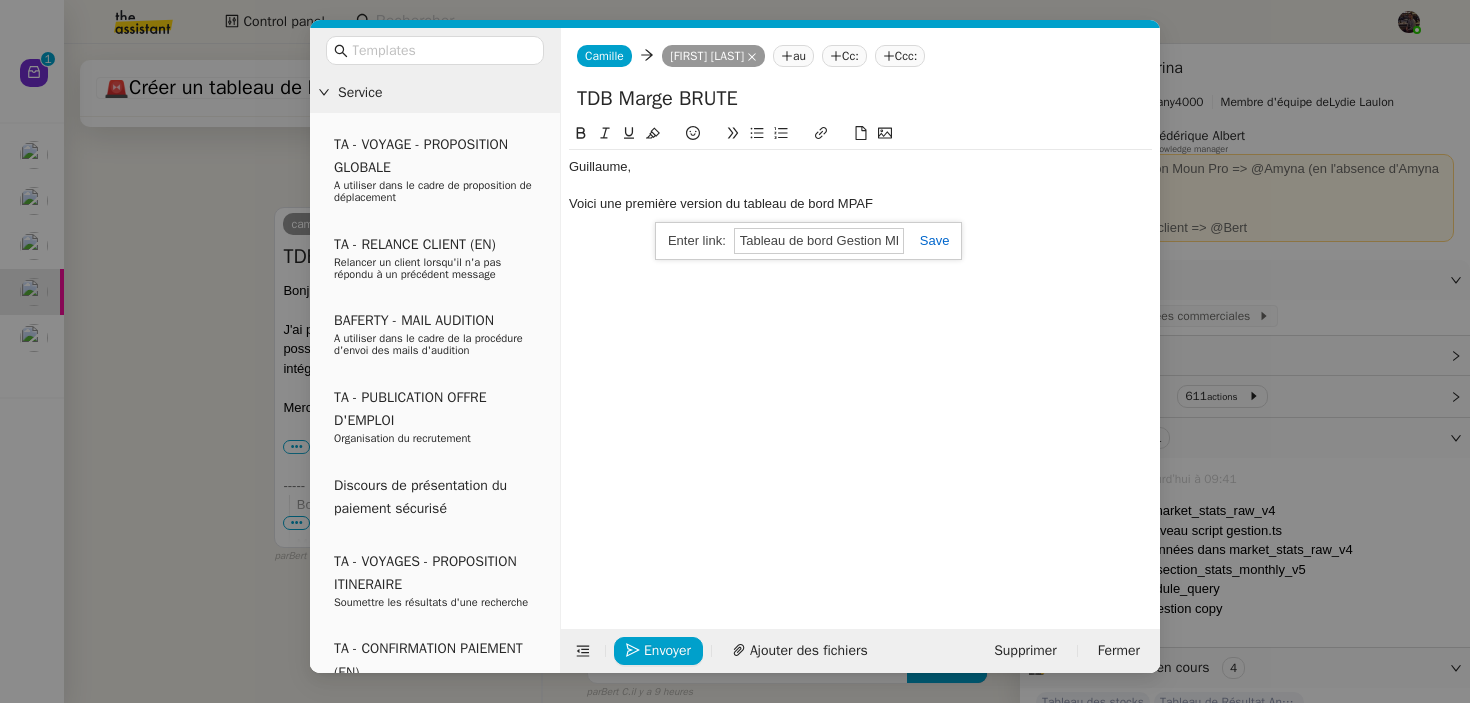 scroll, scrollTop: 0, scrollLeft: 22, axis: horizontal 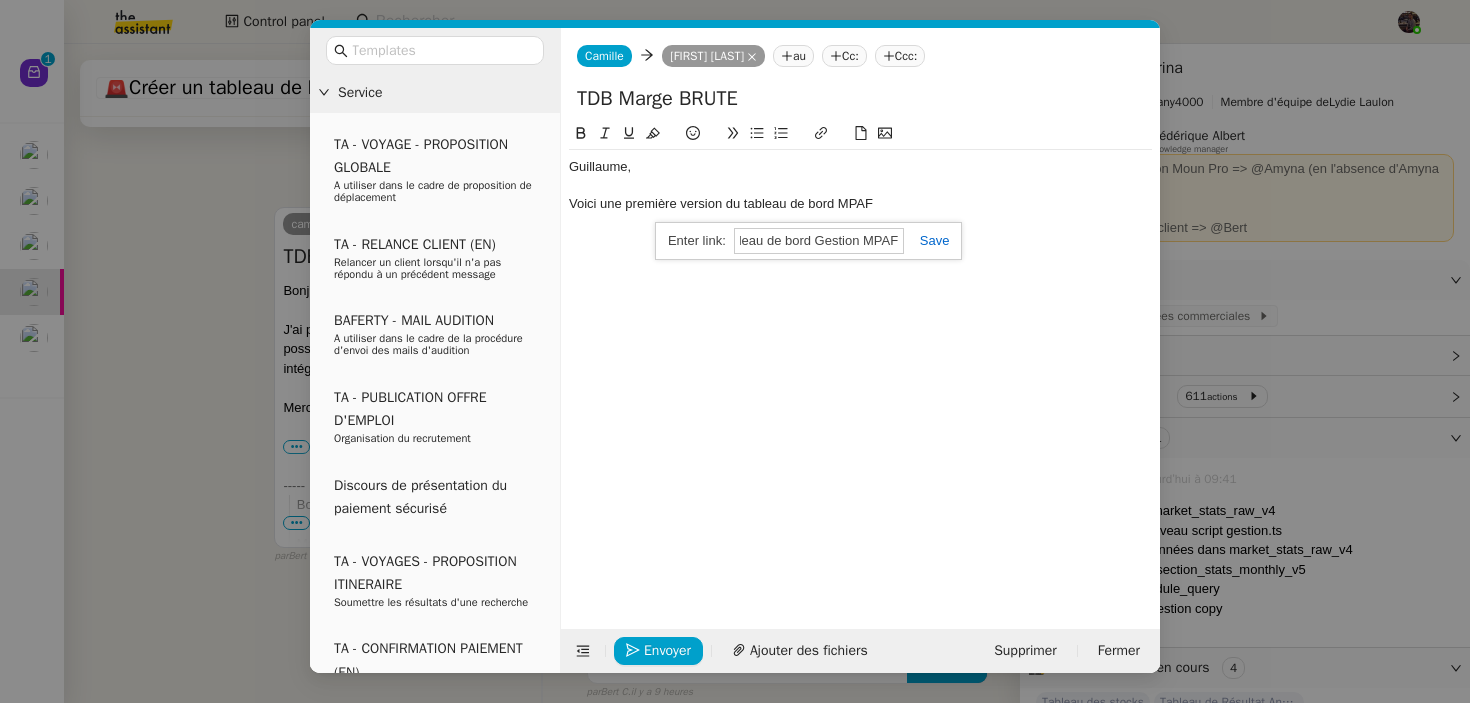 click 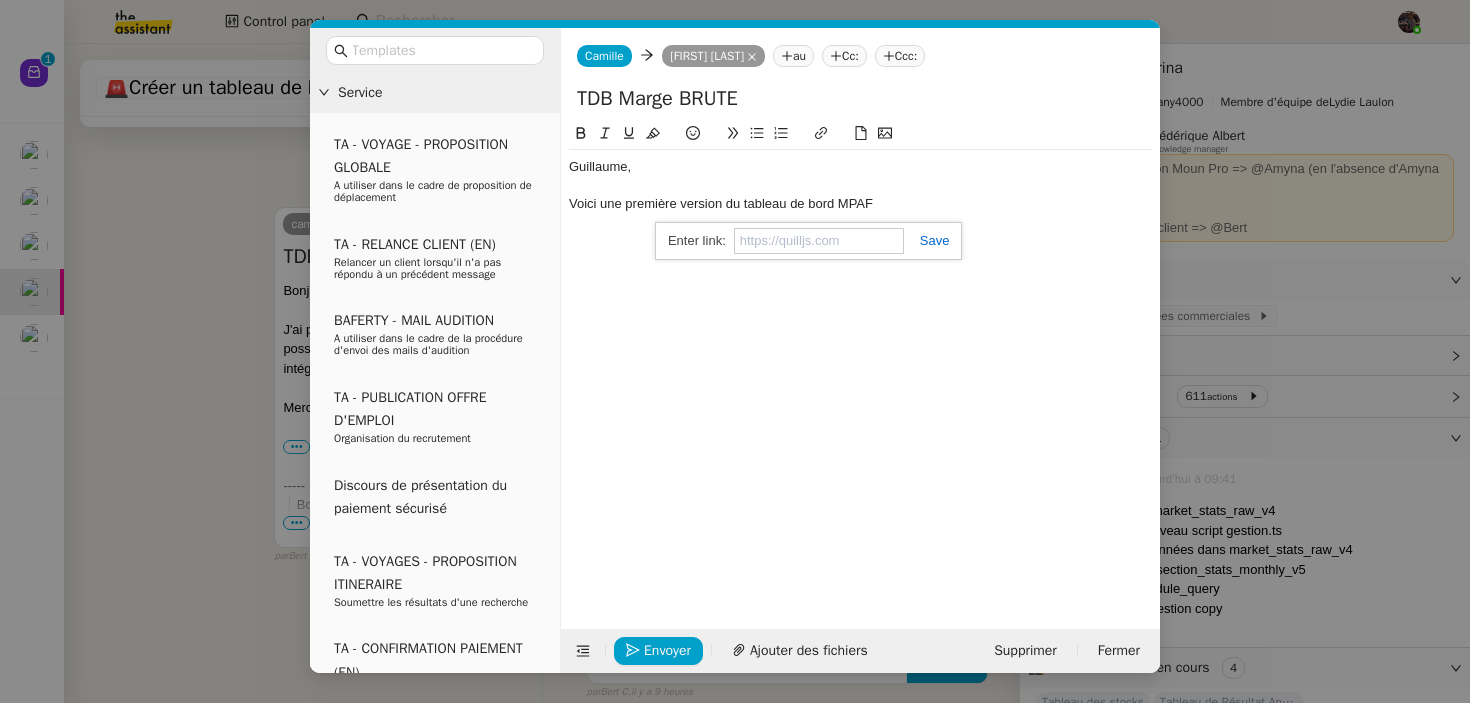 scroll, scrollTop: 0, scrollLeft: 0, axis: both 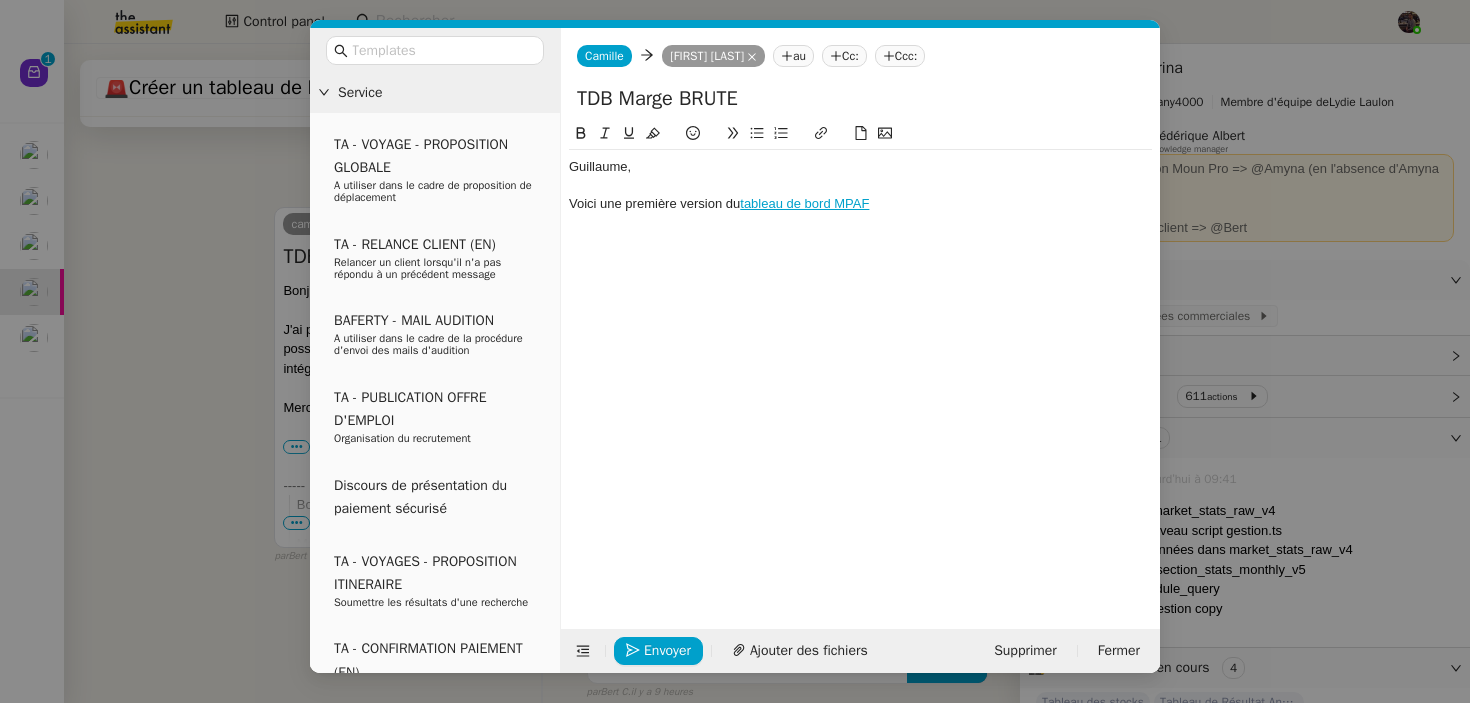 click on "tableau de bord MPAF" 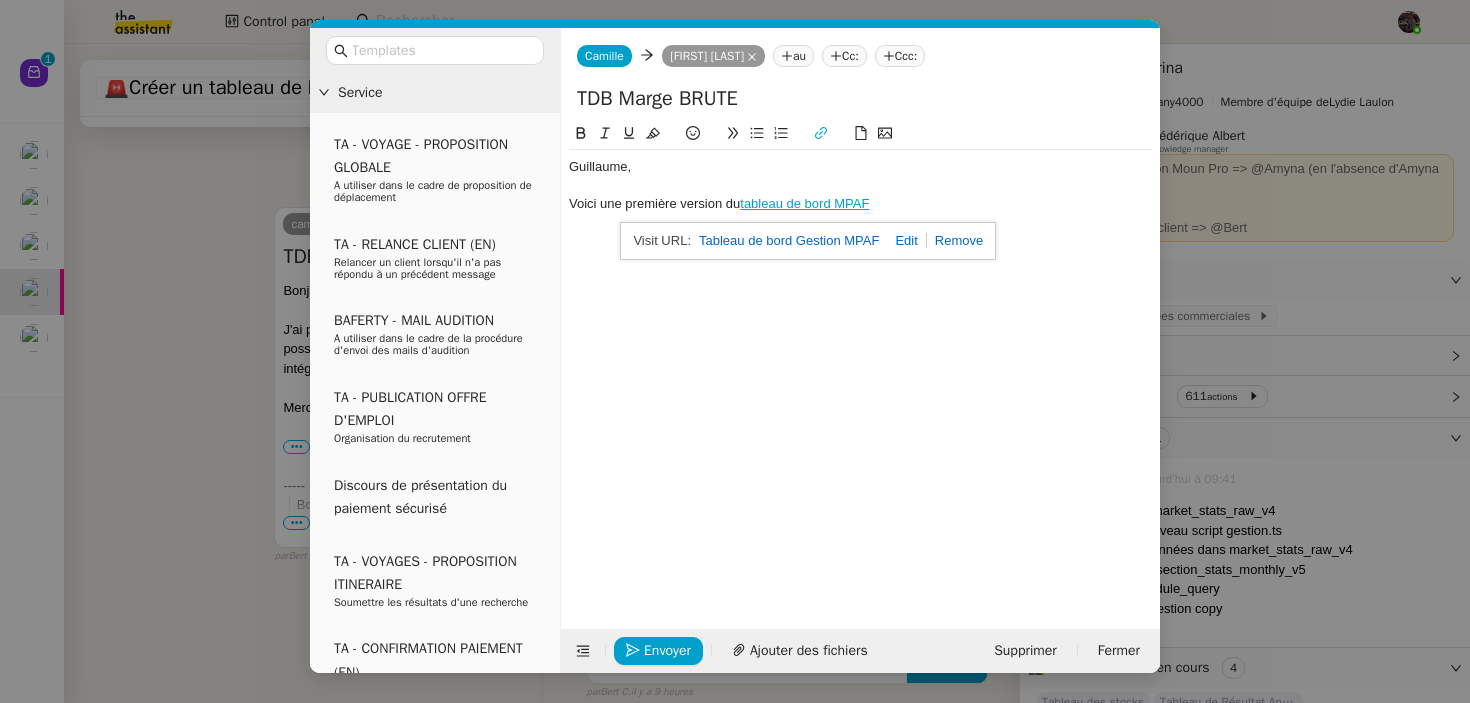 click 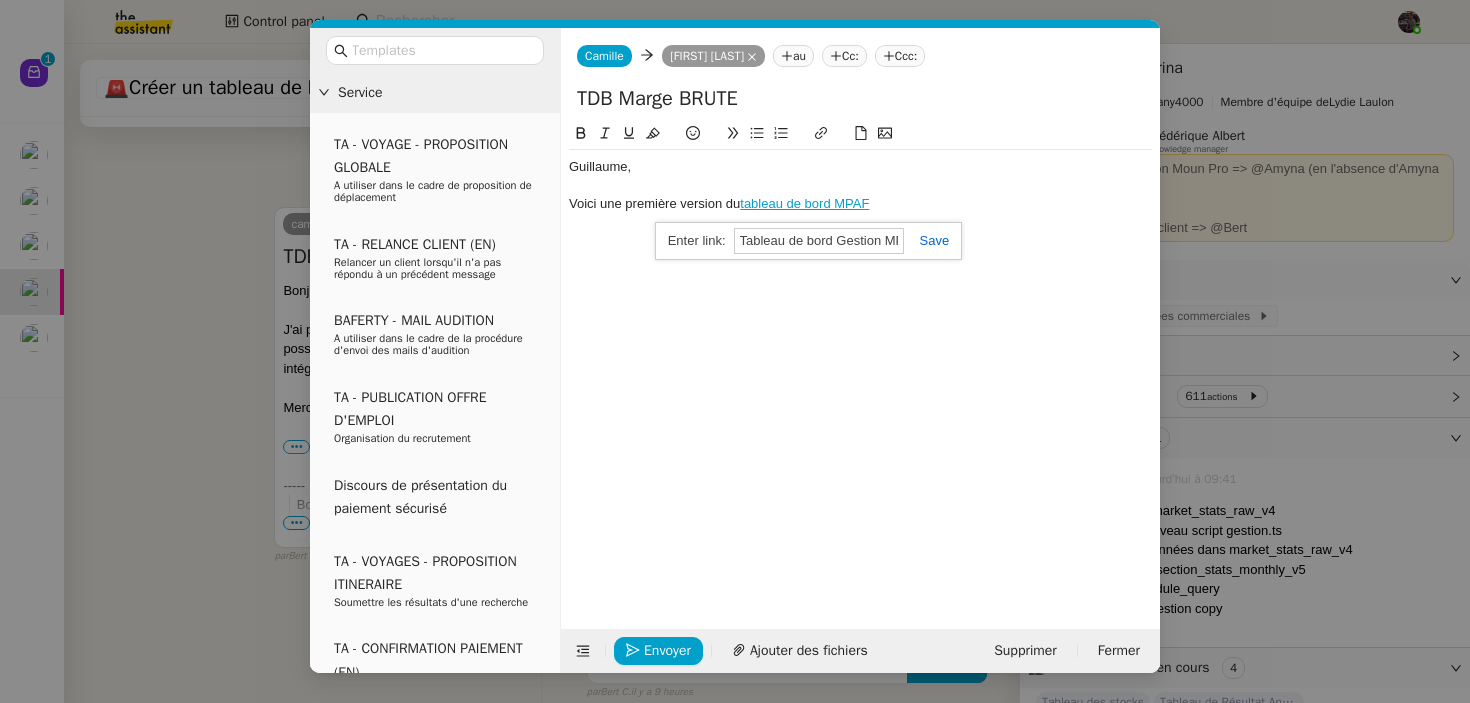 paste on "https://lookerstudio.google.com/u/0/reporting/e924b635-e6b5-4bb2-8b53-1c51a871c4d8/page/9y5WC/edit" 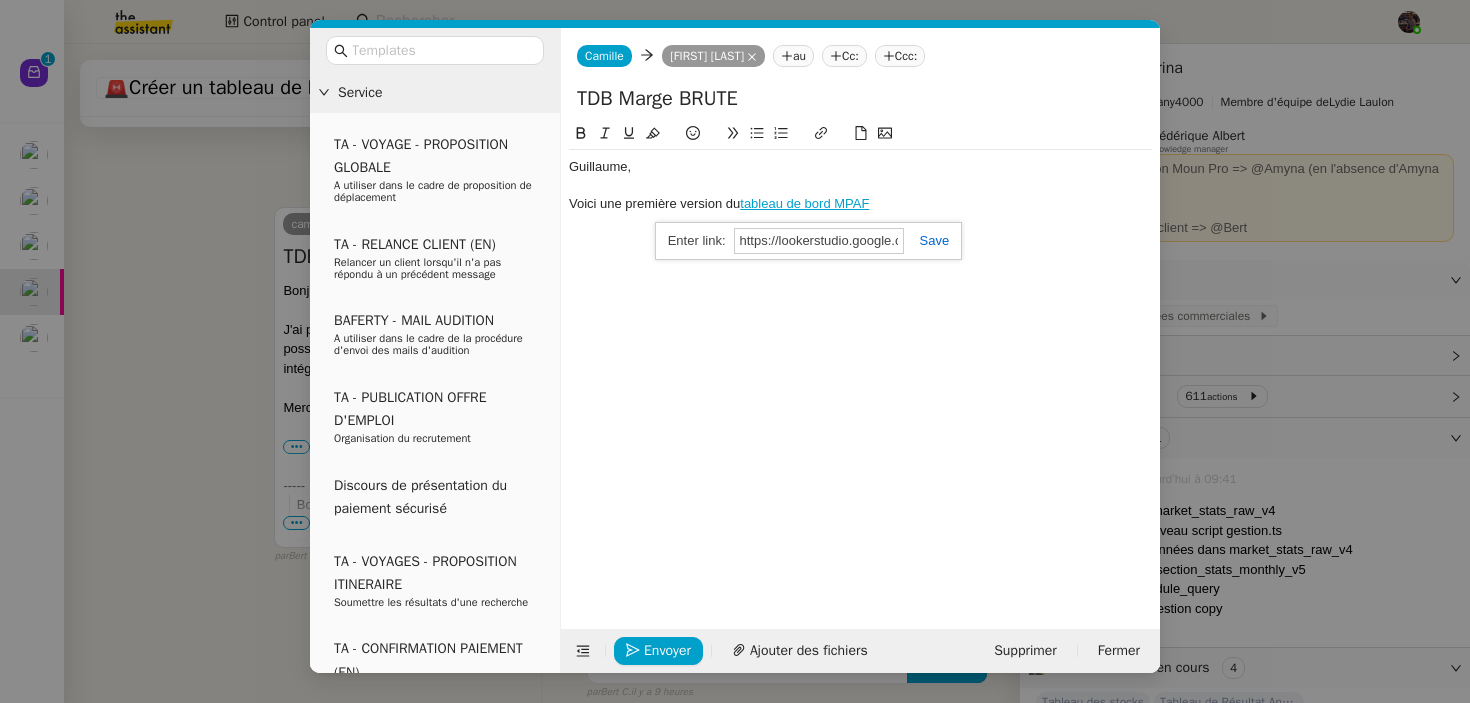 scroll, scrollTop: 0, scrollLeft: 452, axis: horizontal 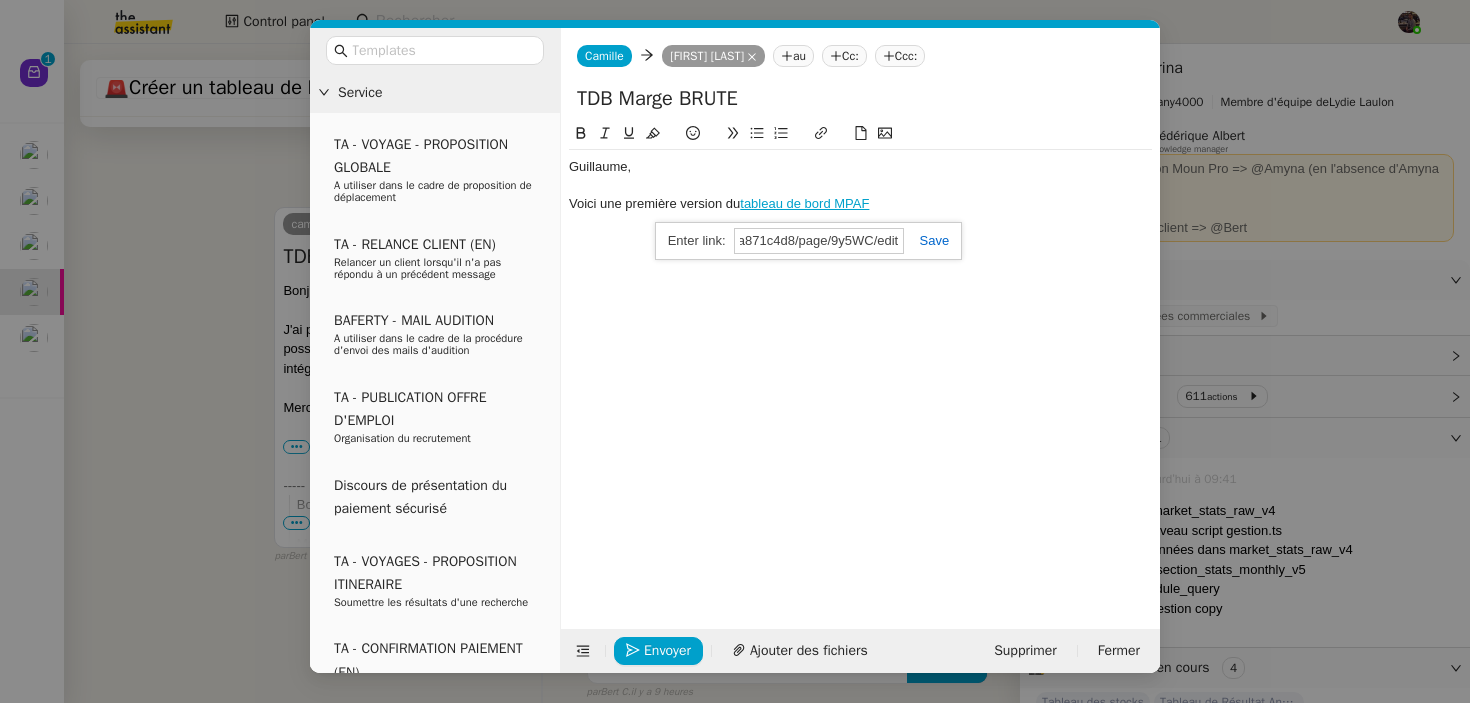 type on "https://lookerstudio.google.com/u/0/reporting/e924b635-e6b5-4bb2-8b53-1c51a871c4d8/page/9y5WC/edit" 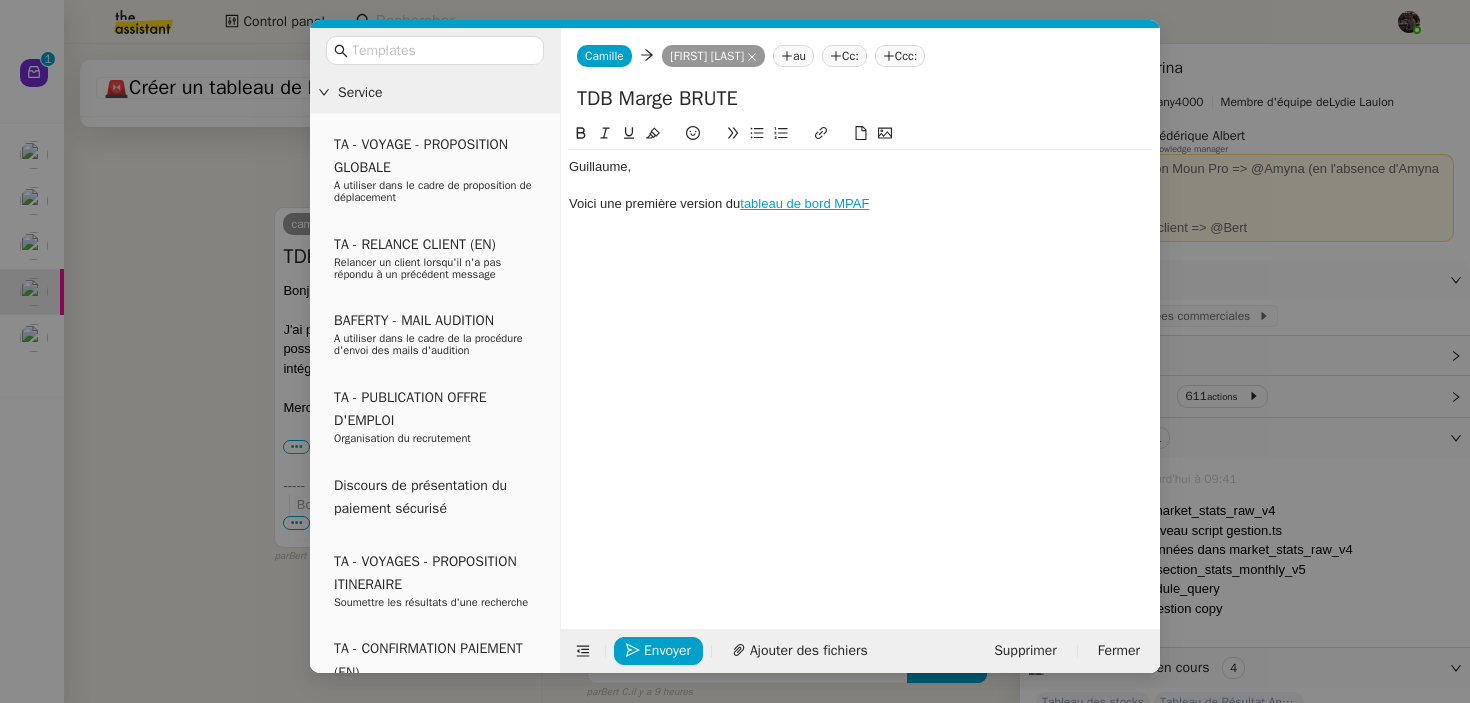 click on "Voici une première version du  tableau de bord MPAF" 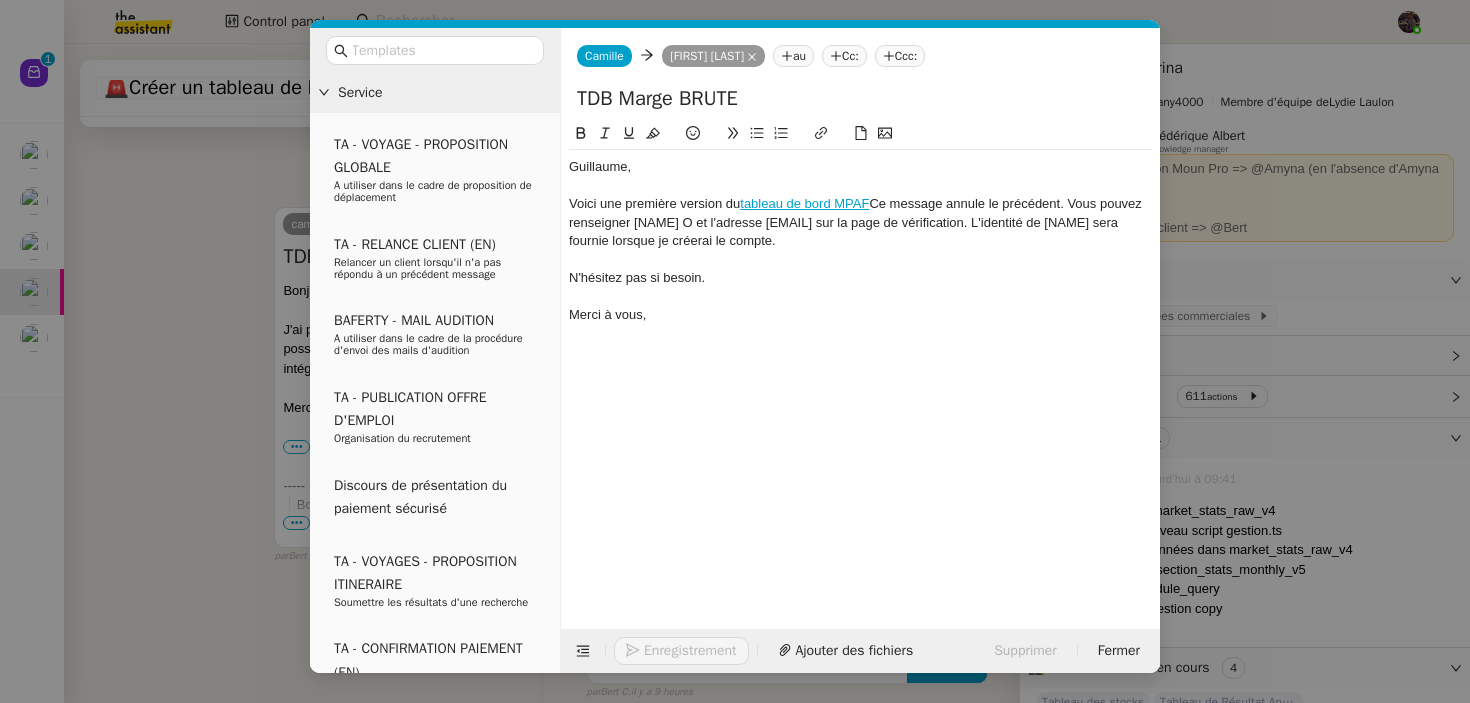 scroll, scrollTop: 1033, scrollLeft: 0, axis: vertical 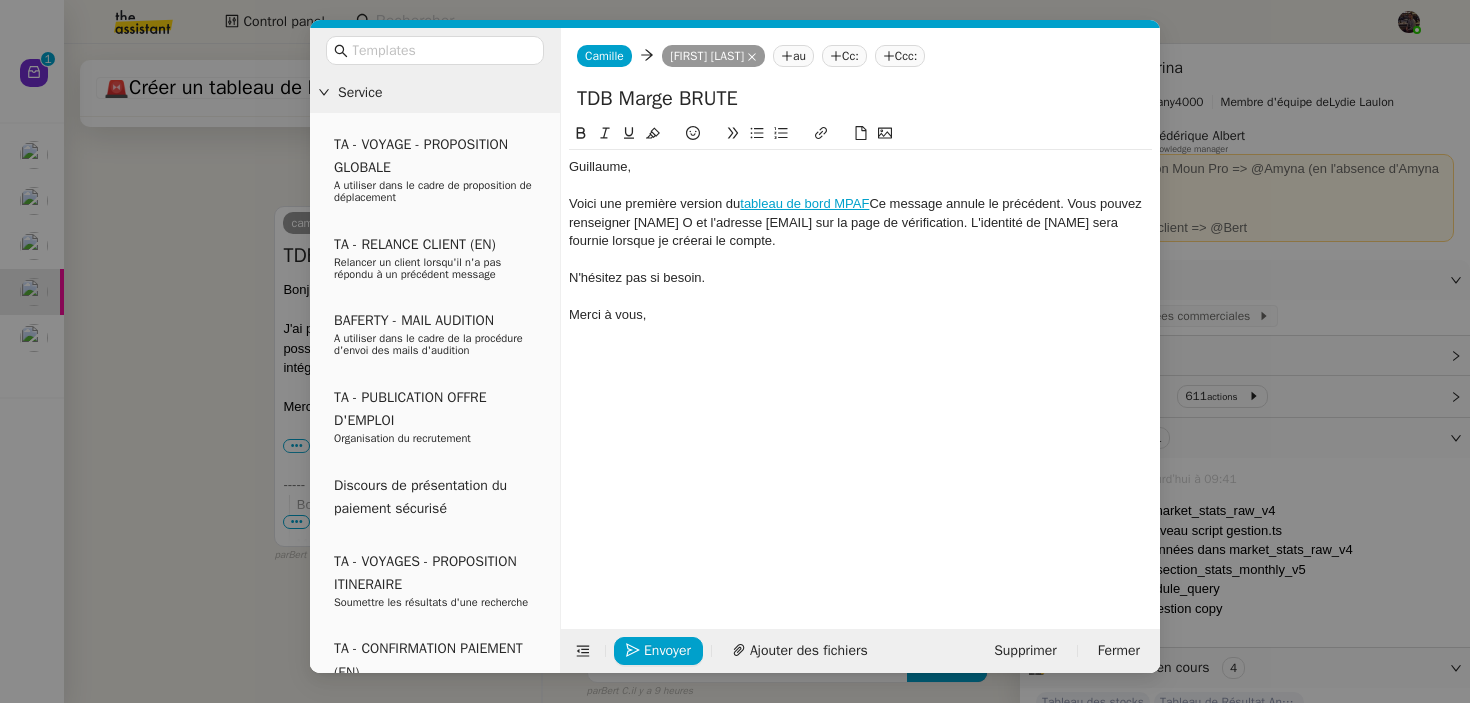 click on "tableau de bord MPAF" 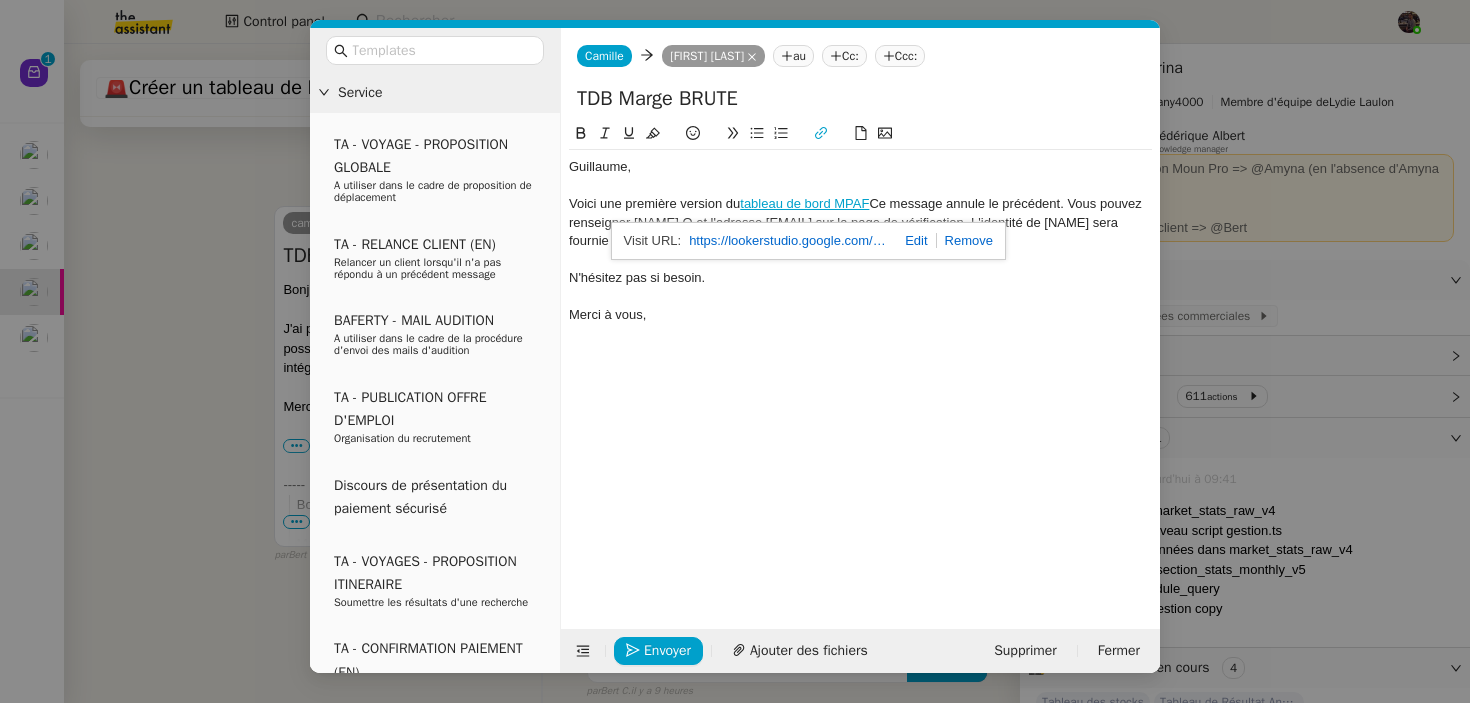 click on "[FIRST], Voici une première version du  tableau de bord MPAF . Je m'occupe d'ajouter les exceptions concernant les marges frais et le centre auto comme convenu. N'hésitez pas si besoin. Merci à vous, https://lookerstudio.google.com/u/0/reporting/e924b635-e6b5-4bb2-8b53-1c51a871c4d8/page/9y5WC/edit" 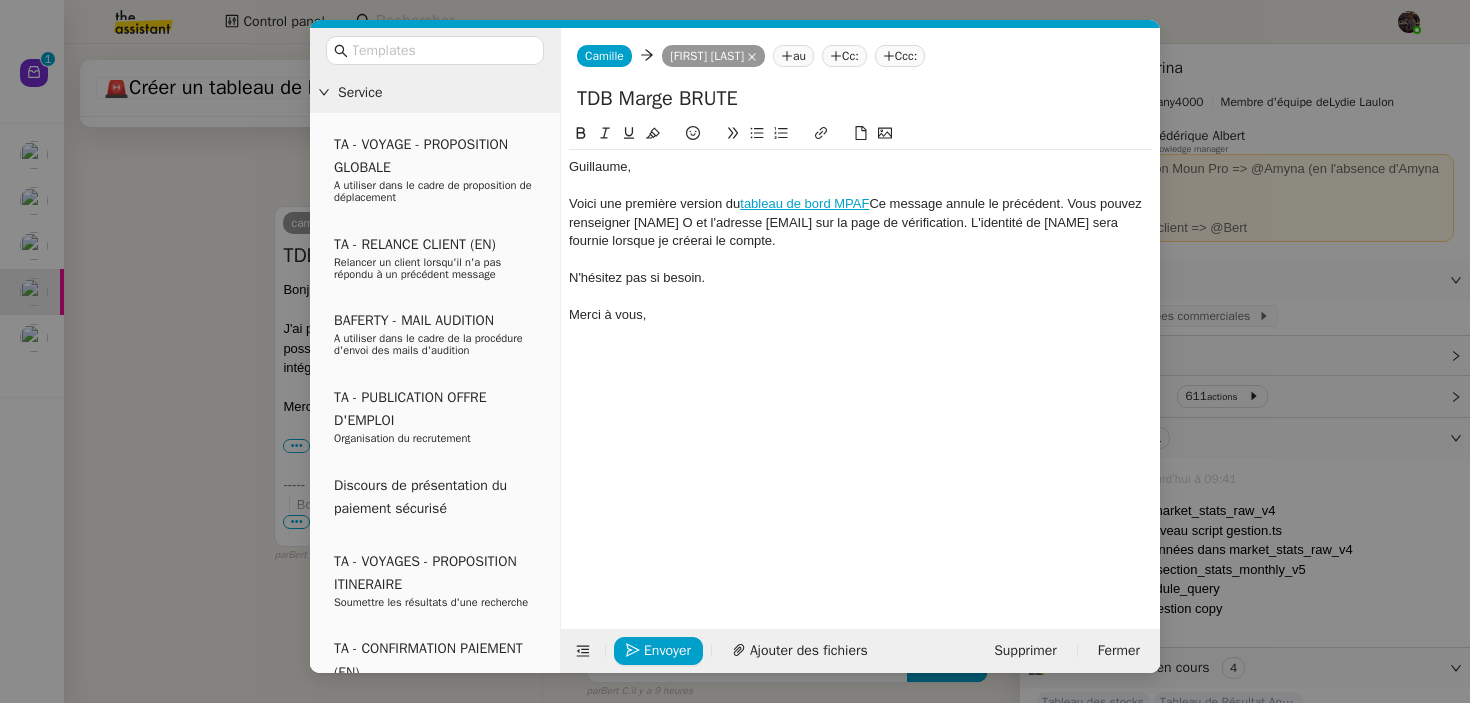click on "Voici une première version du  tableau de bord MPAF . Je m'occupe d'ajouter les exceptions concernant les marges frais et le centre auto comme convenu." 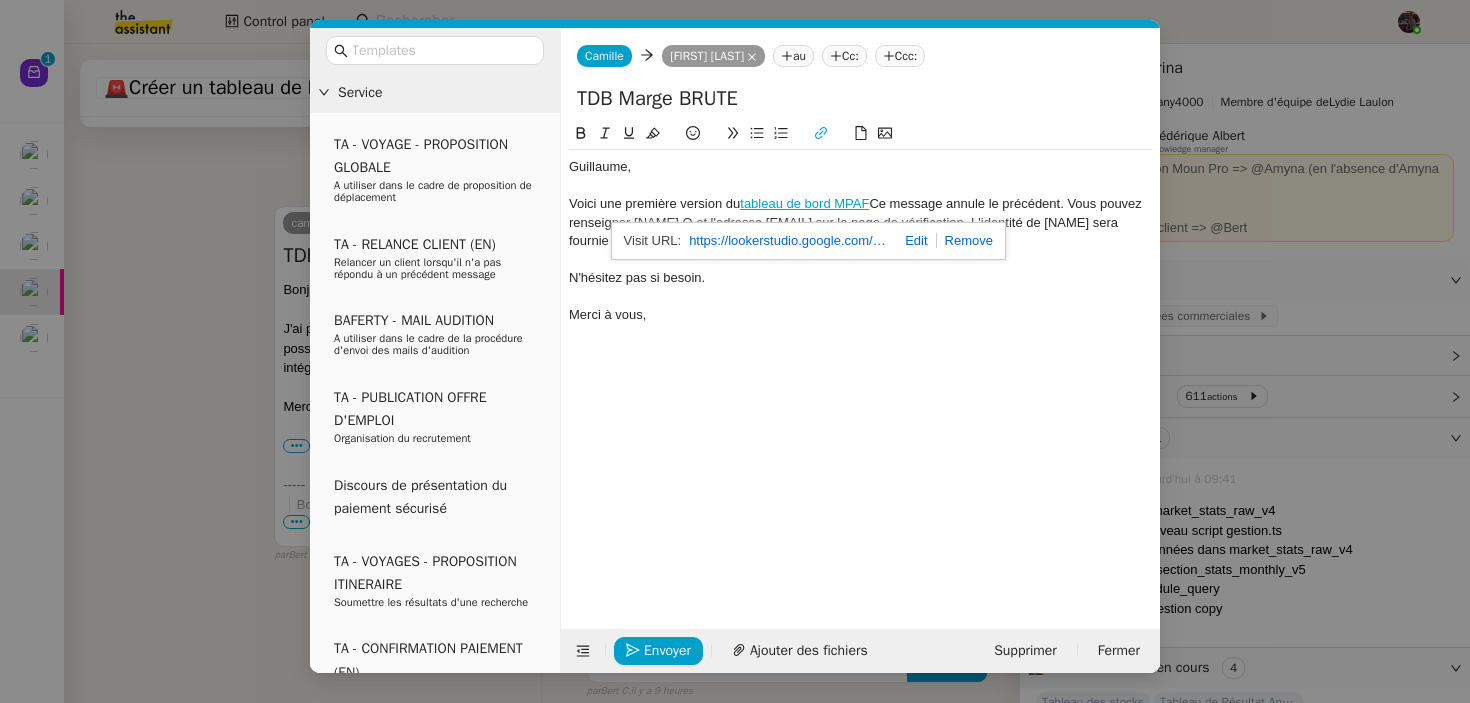 click on "https://lookerstudio.google.com/u/0/reporting/e924b635-e6b5-4bb2-8b53-1c51a871c4d8/page/9y5WC/edit" 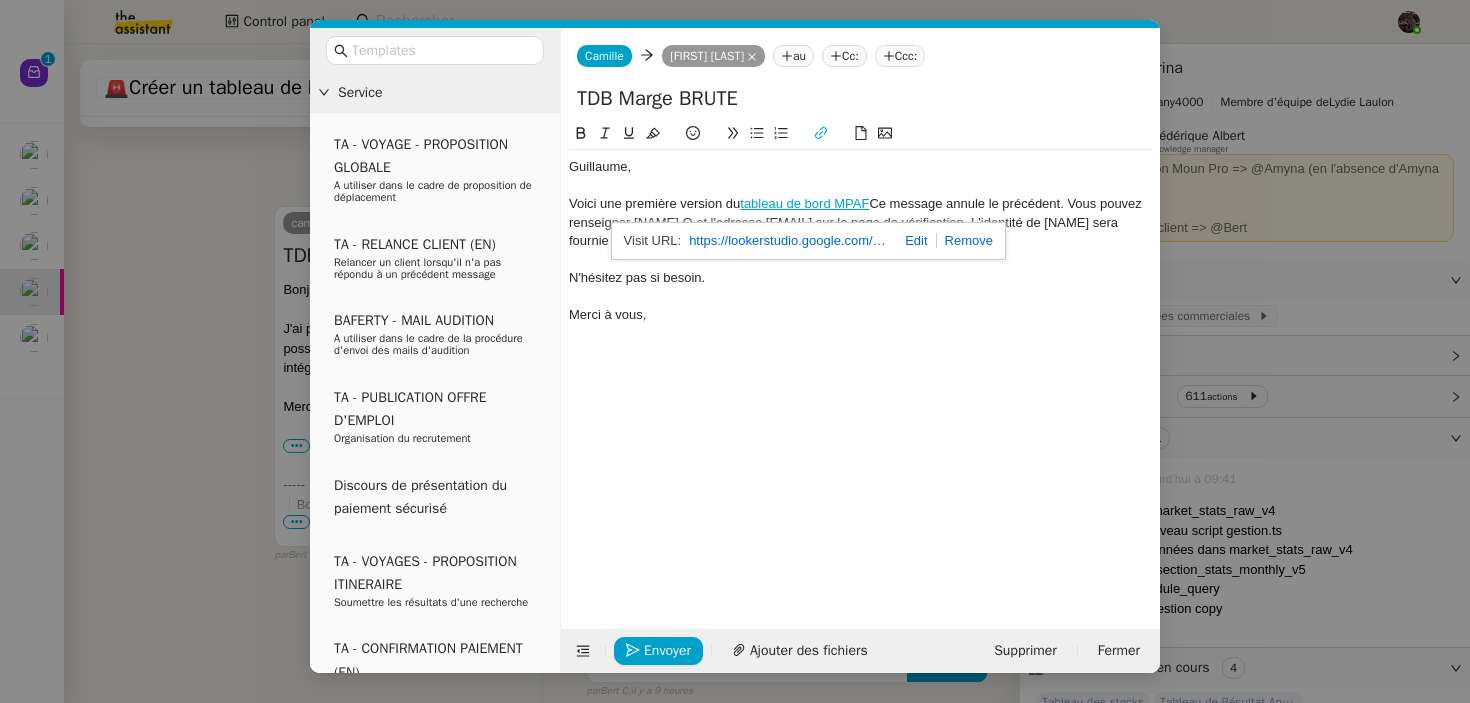 click on "Envoyer Ajouter des fichiers Supprimer Fermer" 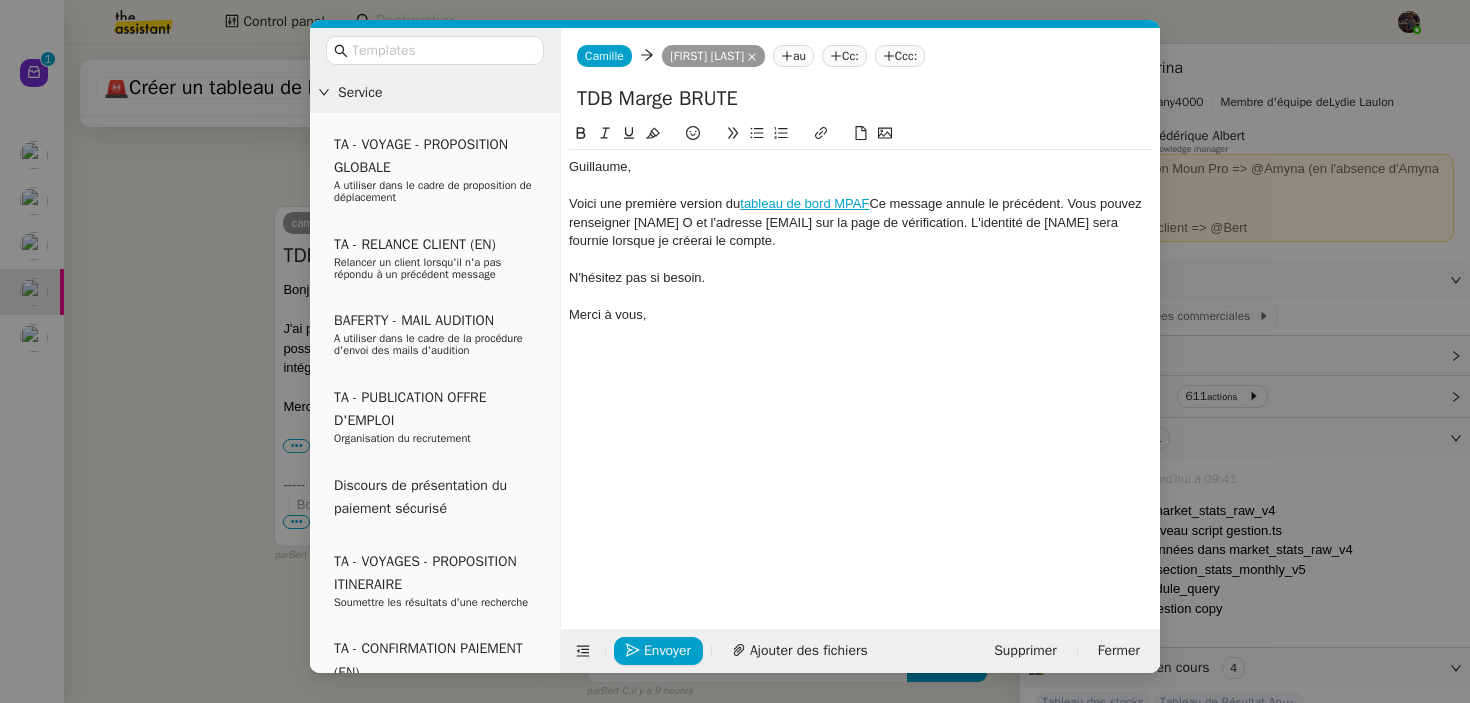 click on "Envoyer Ajouter des fichiers Supprimer Fermer" 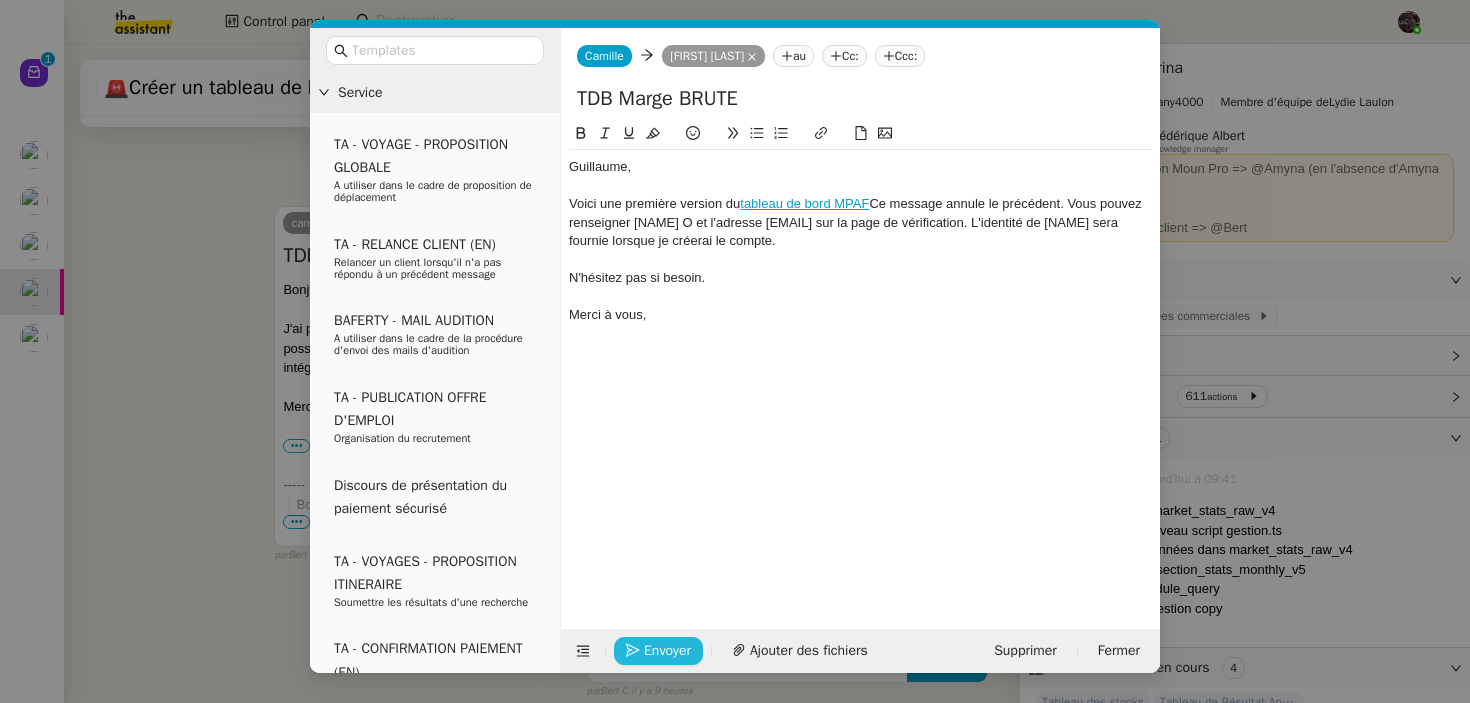 click on "Envoyer" 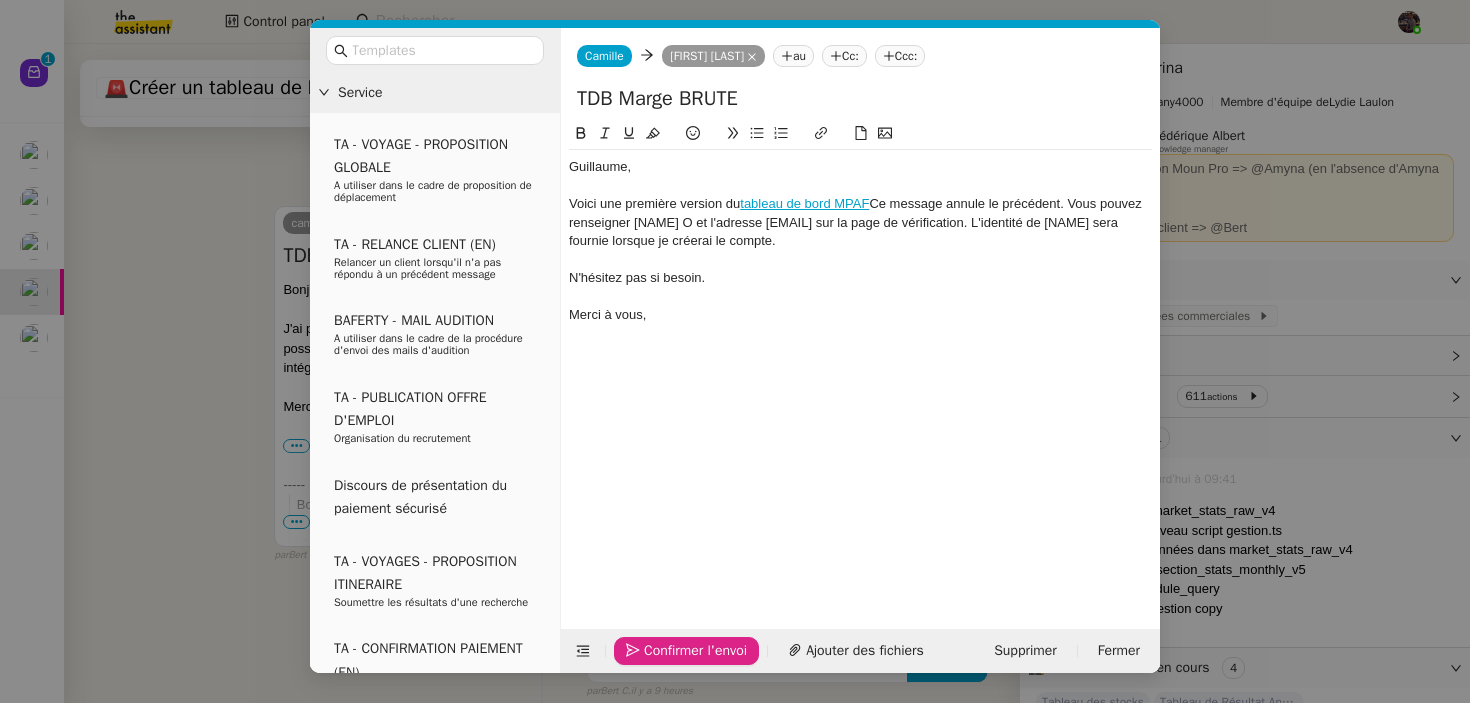 click on "Confirmer l'envoi" 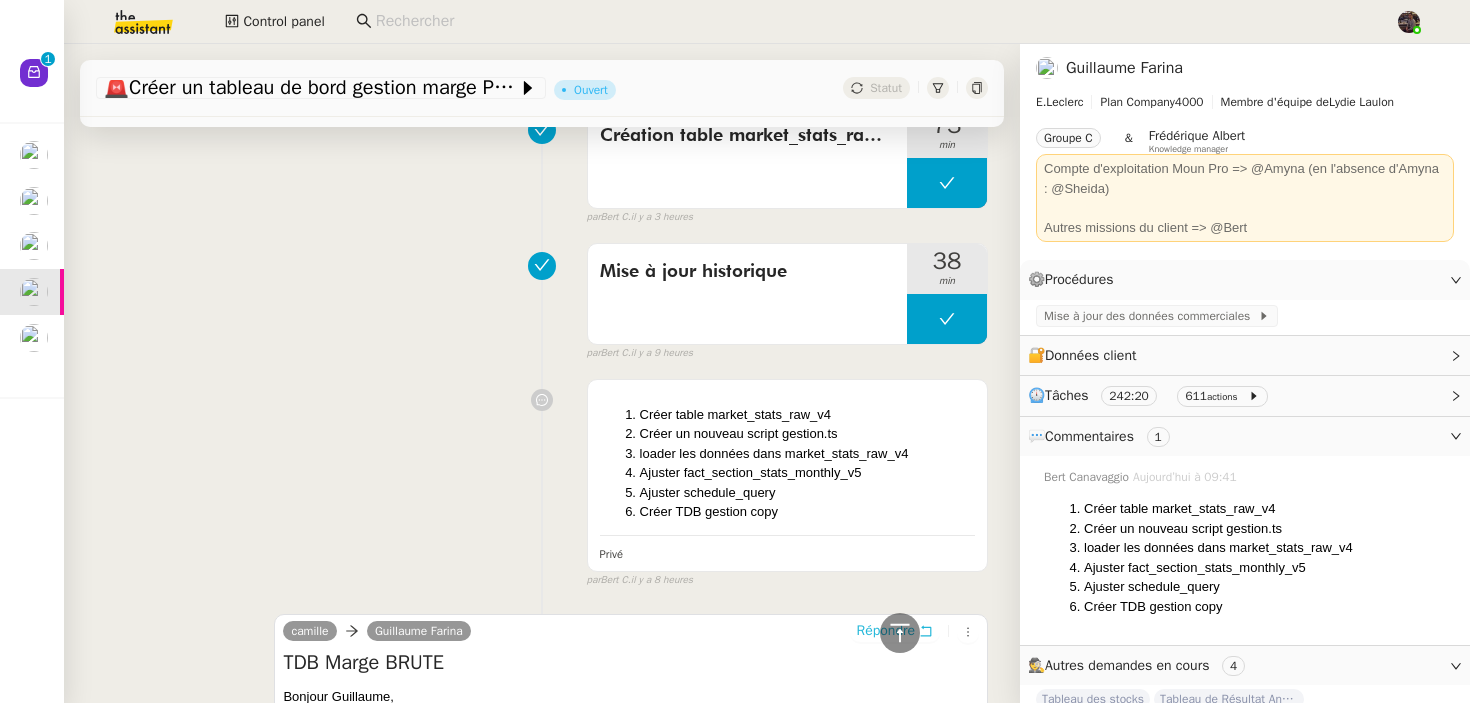 scroll, scrollTop: 0, scrollLeft: 0, axis: both 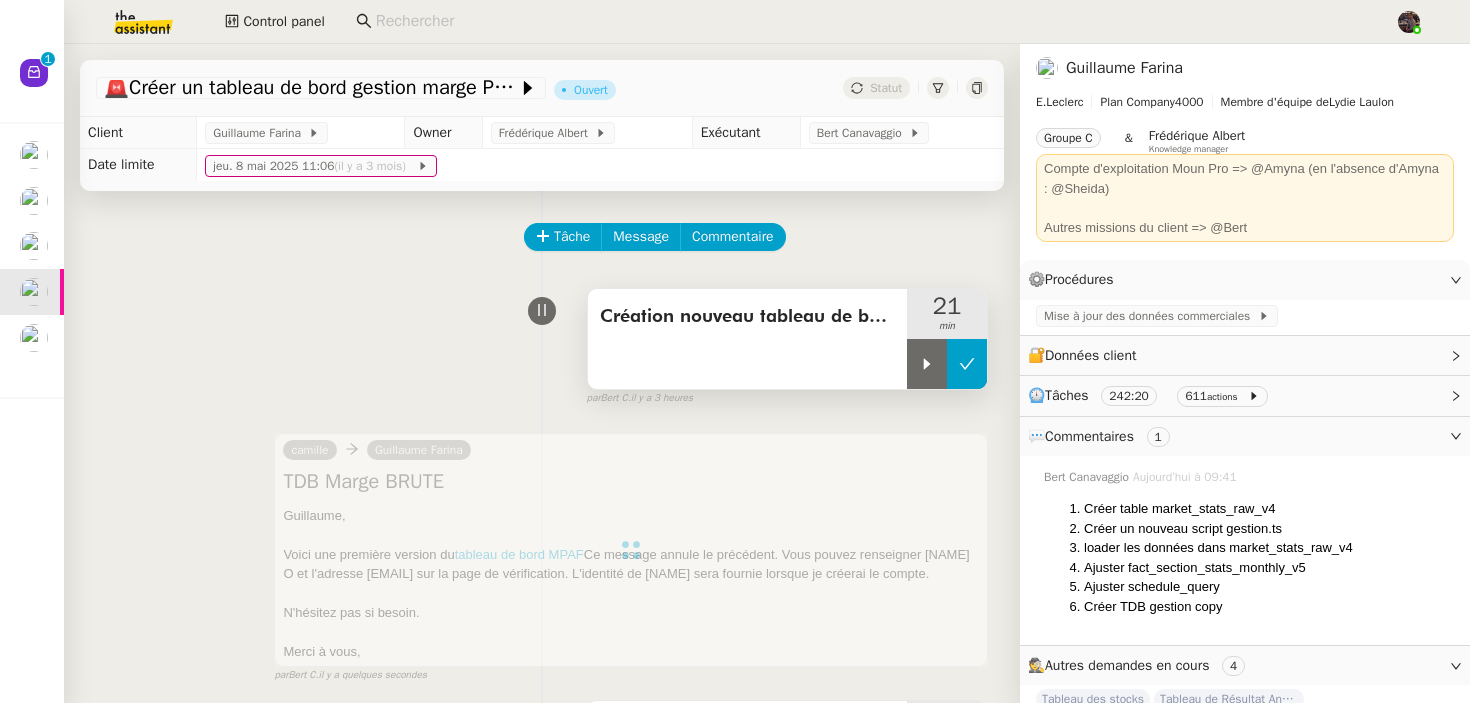 click 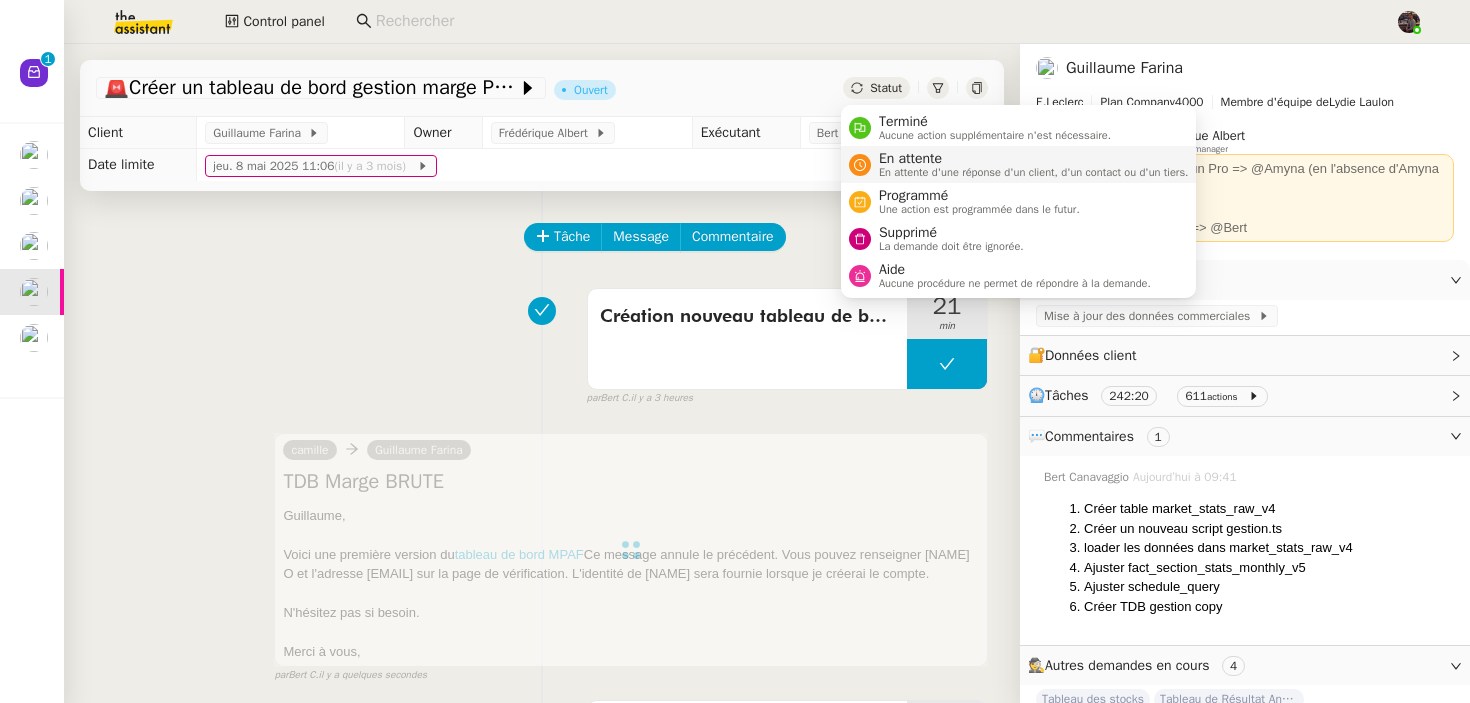 click on "En attente d'une réponse d'un client, d'un contact ou d'un tiers." at bounding box center (1034, 172) 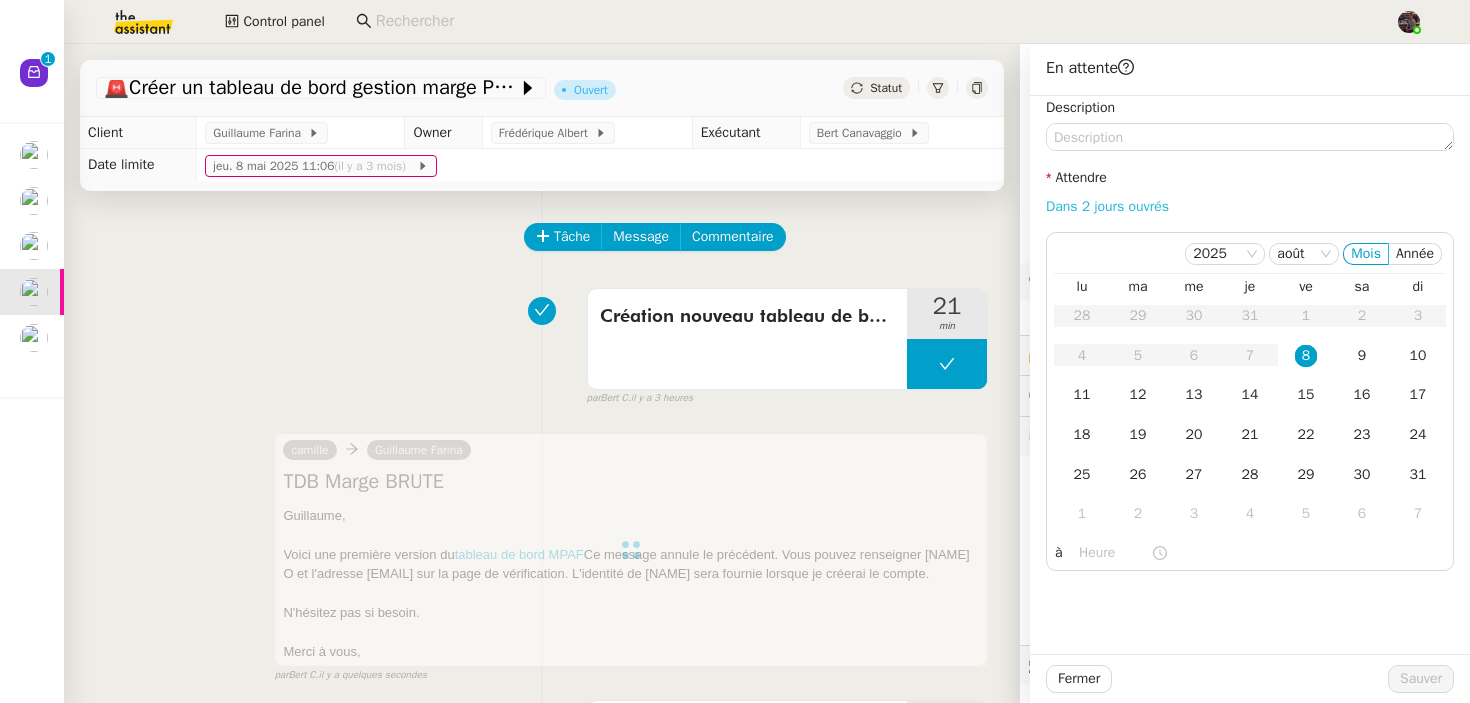 click on "Dans 2 jours ouvrés" 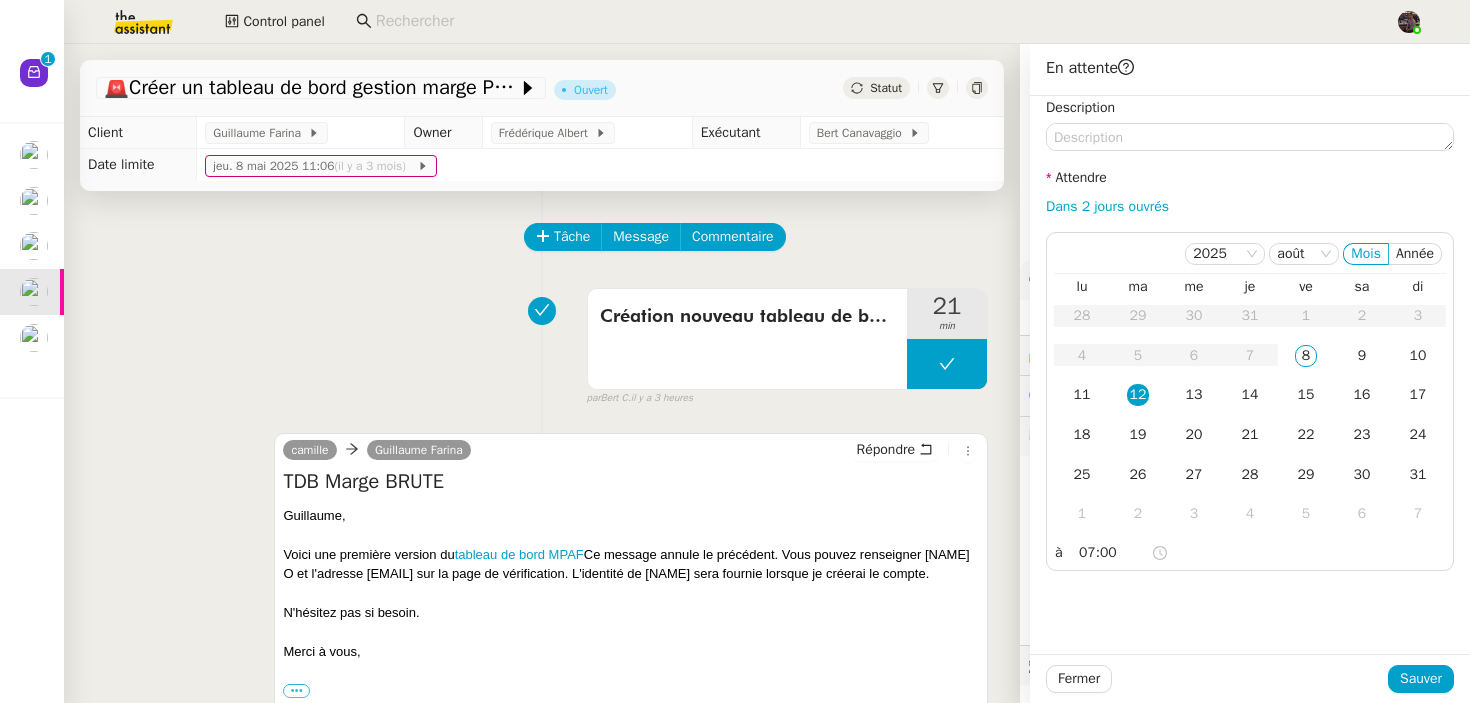 click on "Création nouveau tableau de bord     [DURATION] false par   [FIRST] [LAST]   il y a [DURATION]" at bounding box center [542, 343] 